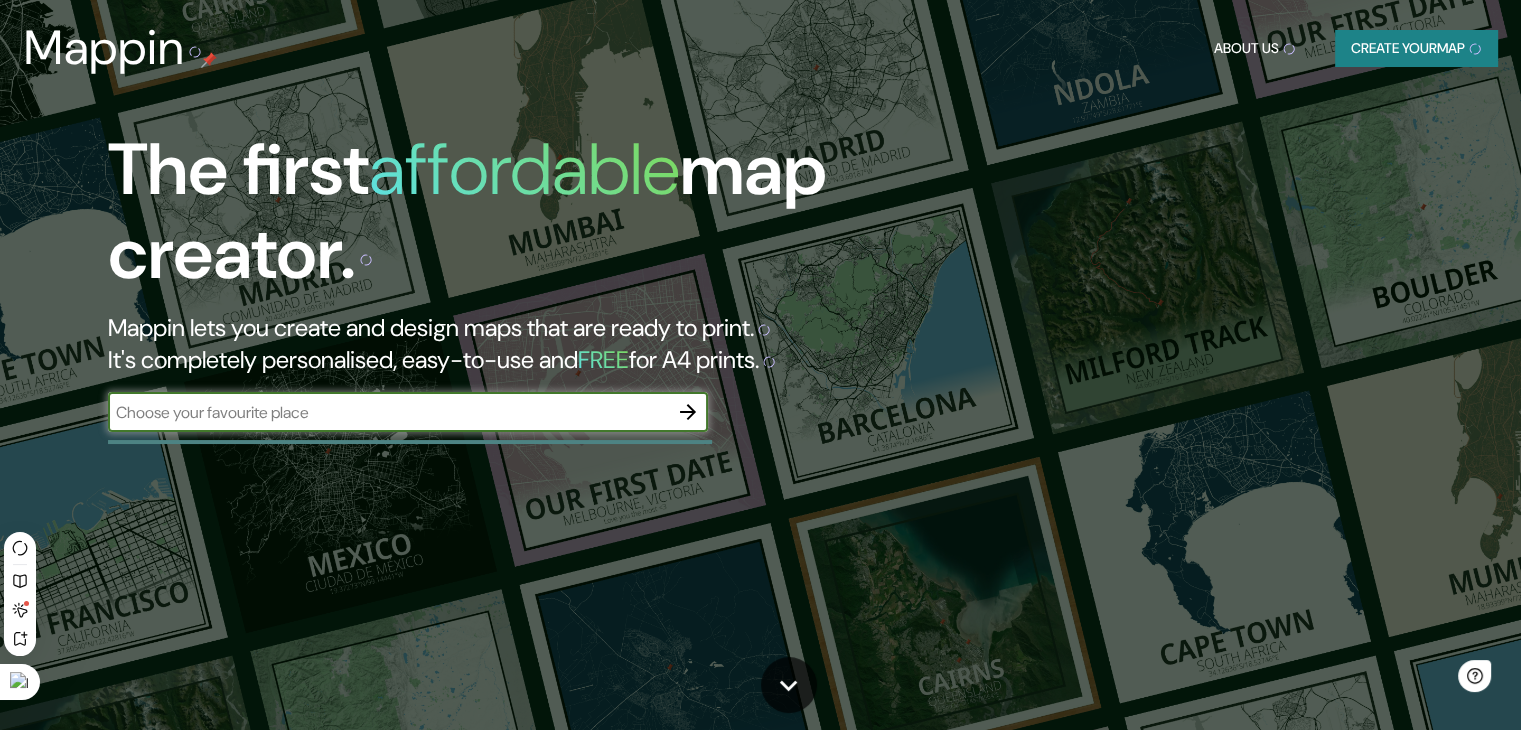 scroll, scrollTop: 0, scrollLeft: 0, axis: both 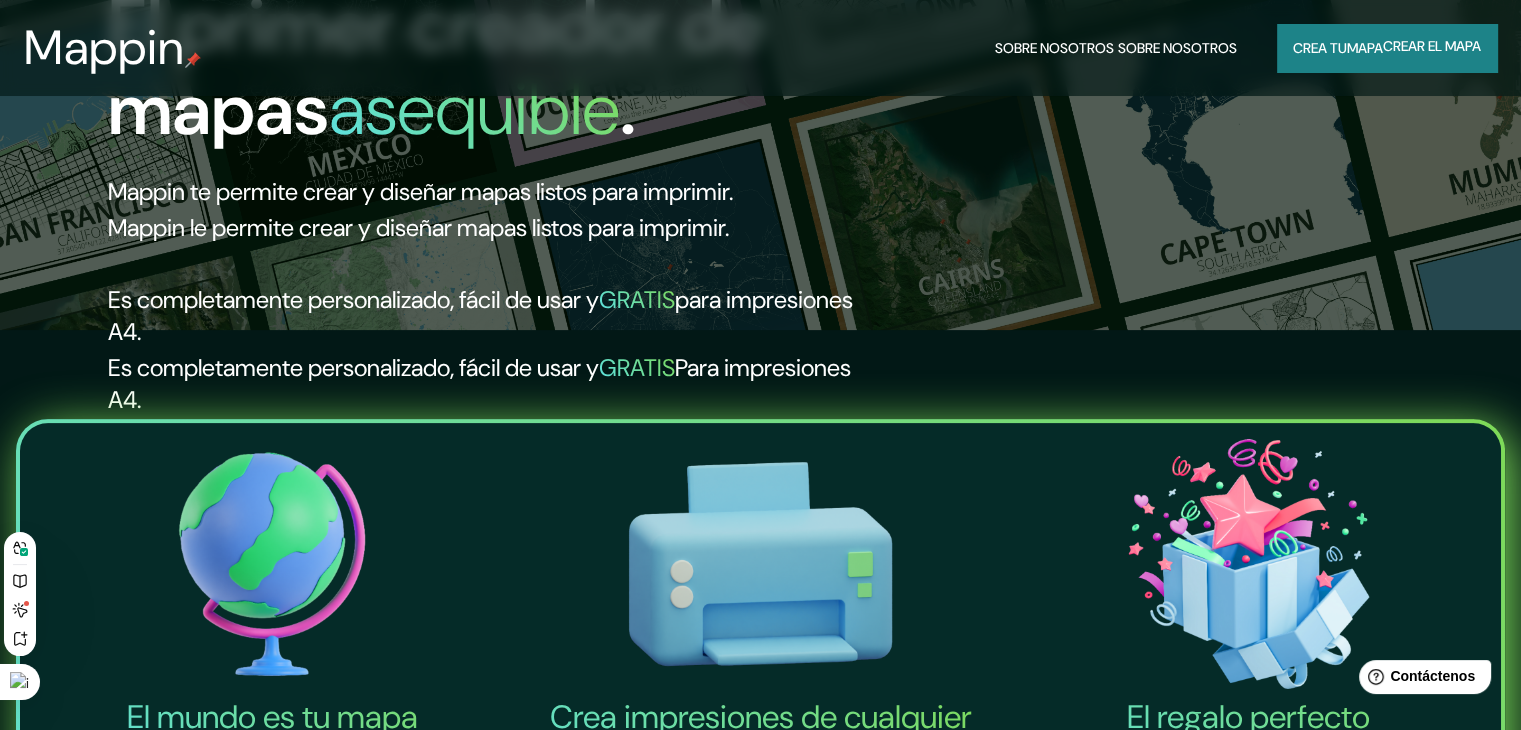 click on "mapa" at bounding box center [1365, 48] 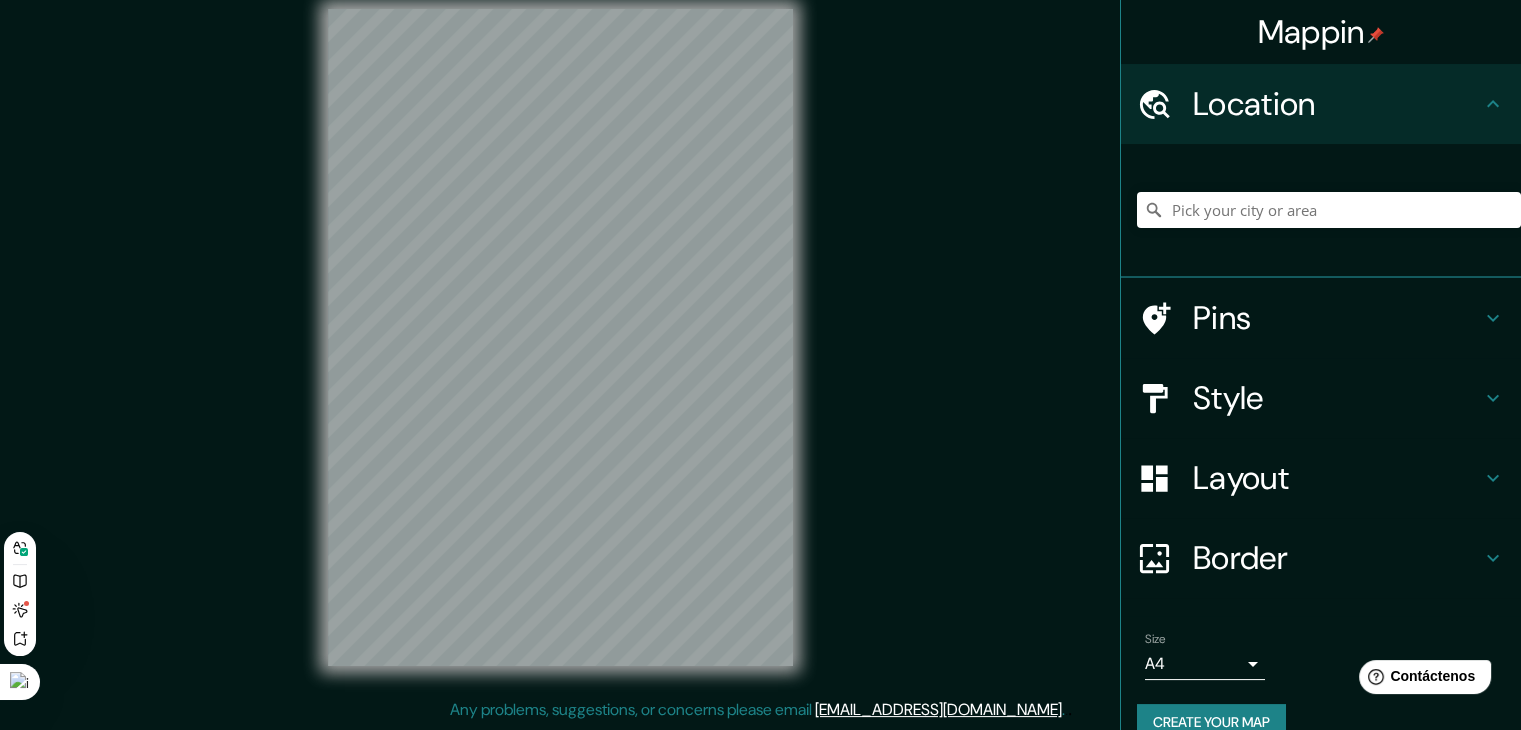 scroll, scrollTop: 0, scrollLeft: 0, axis: both 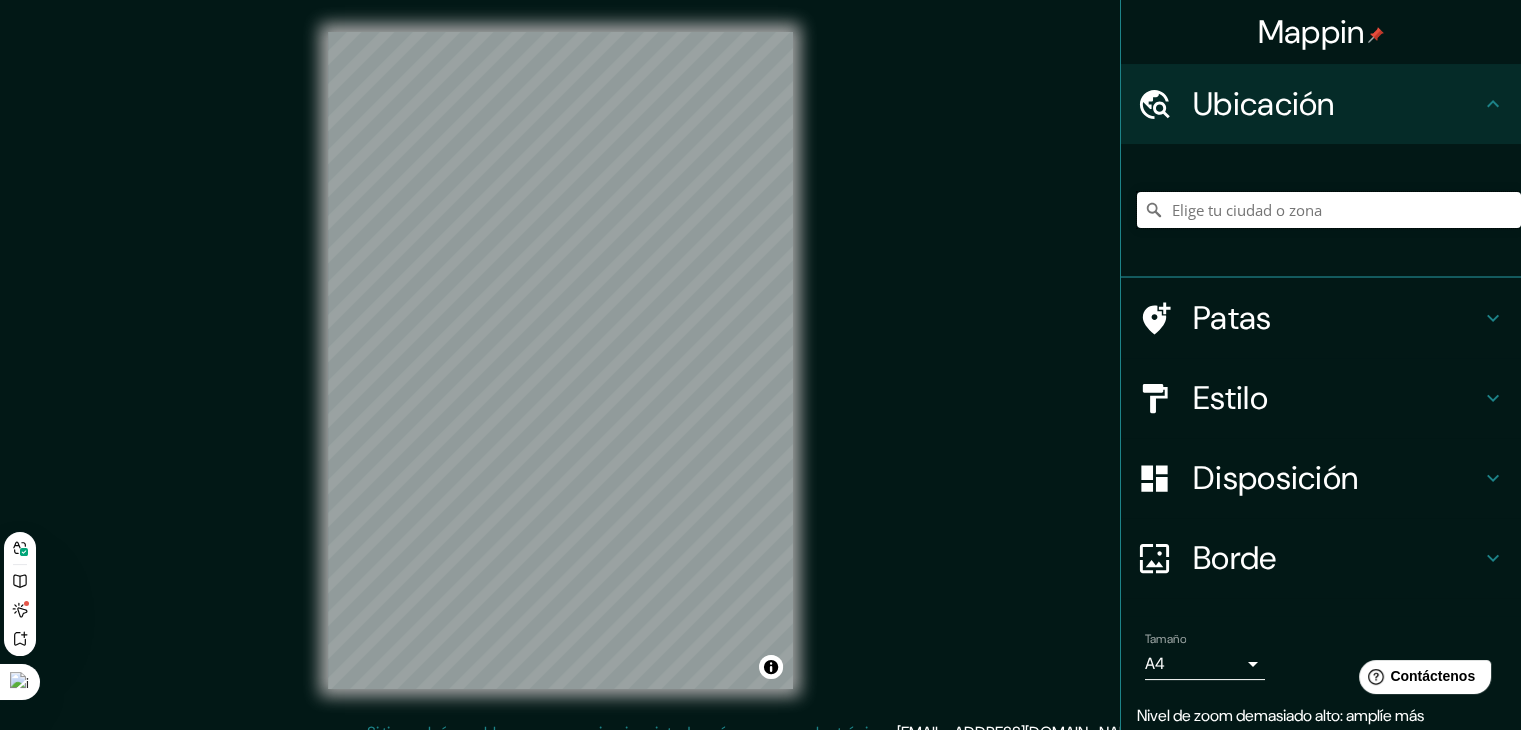 click at bounding box center (1329, 210) 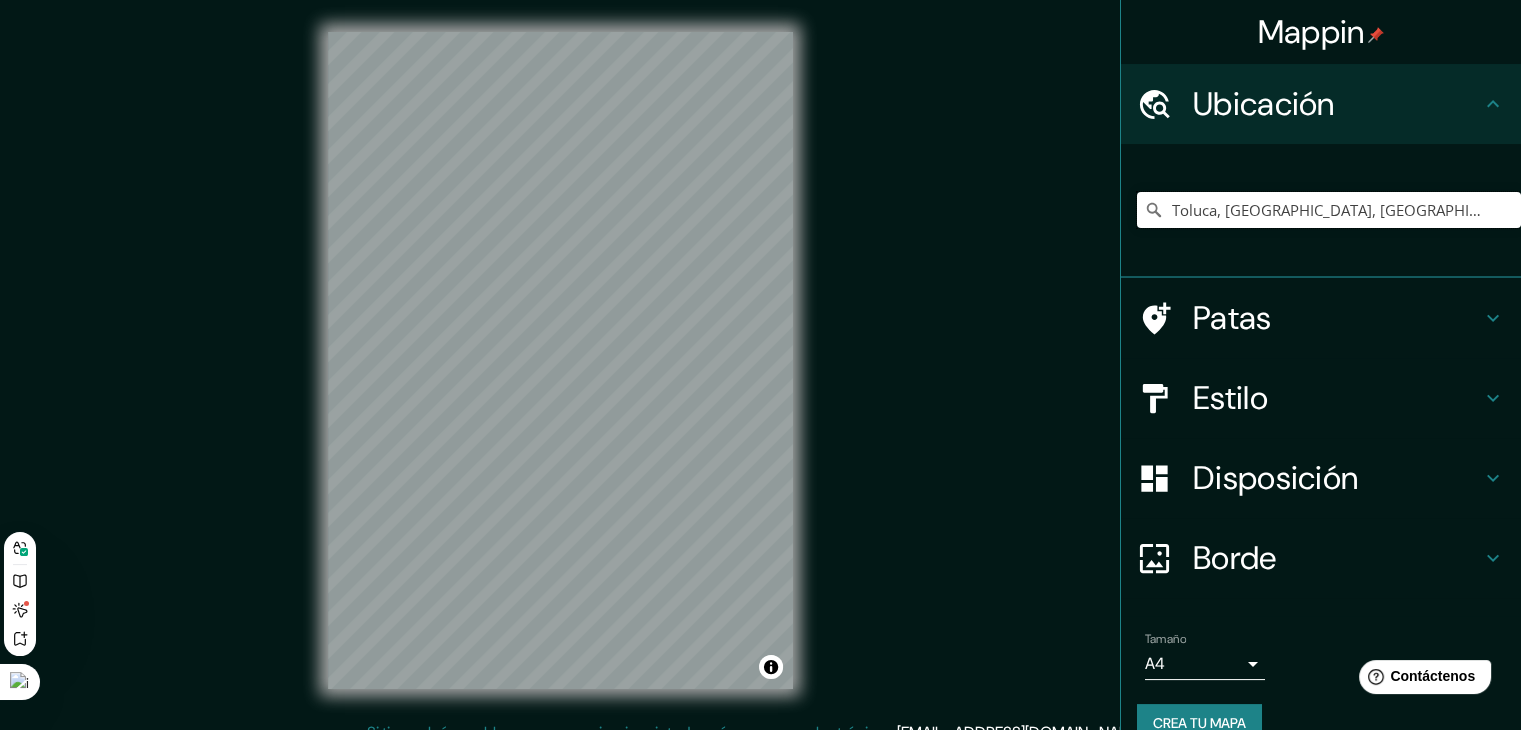type on "Toluca, [GEOGRAPHIC_DATA], [GEOGRAPHIC_DATA]" 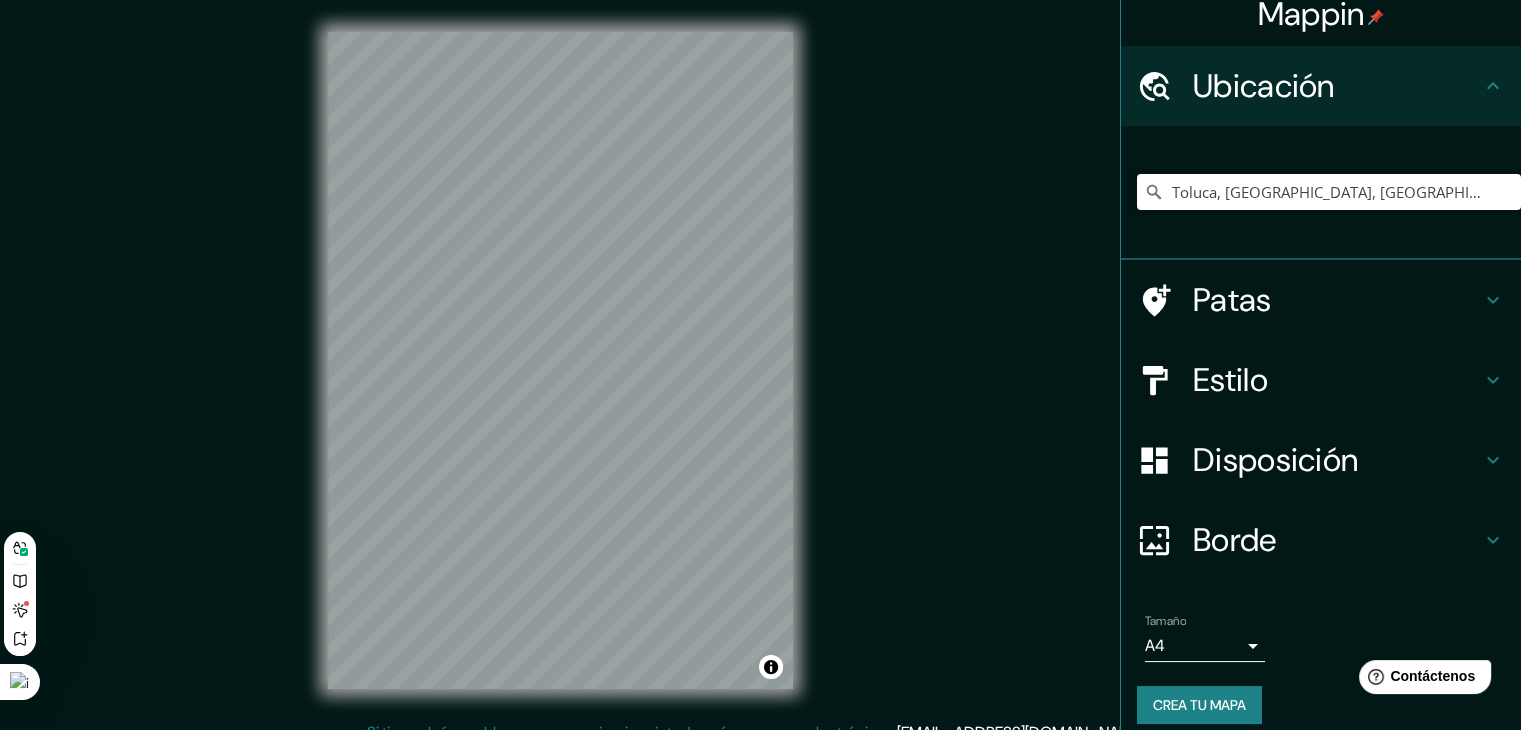 scroll, scrollTop: 35, scrollLeft: 0, axis: vertical 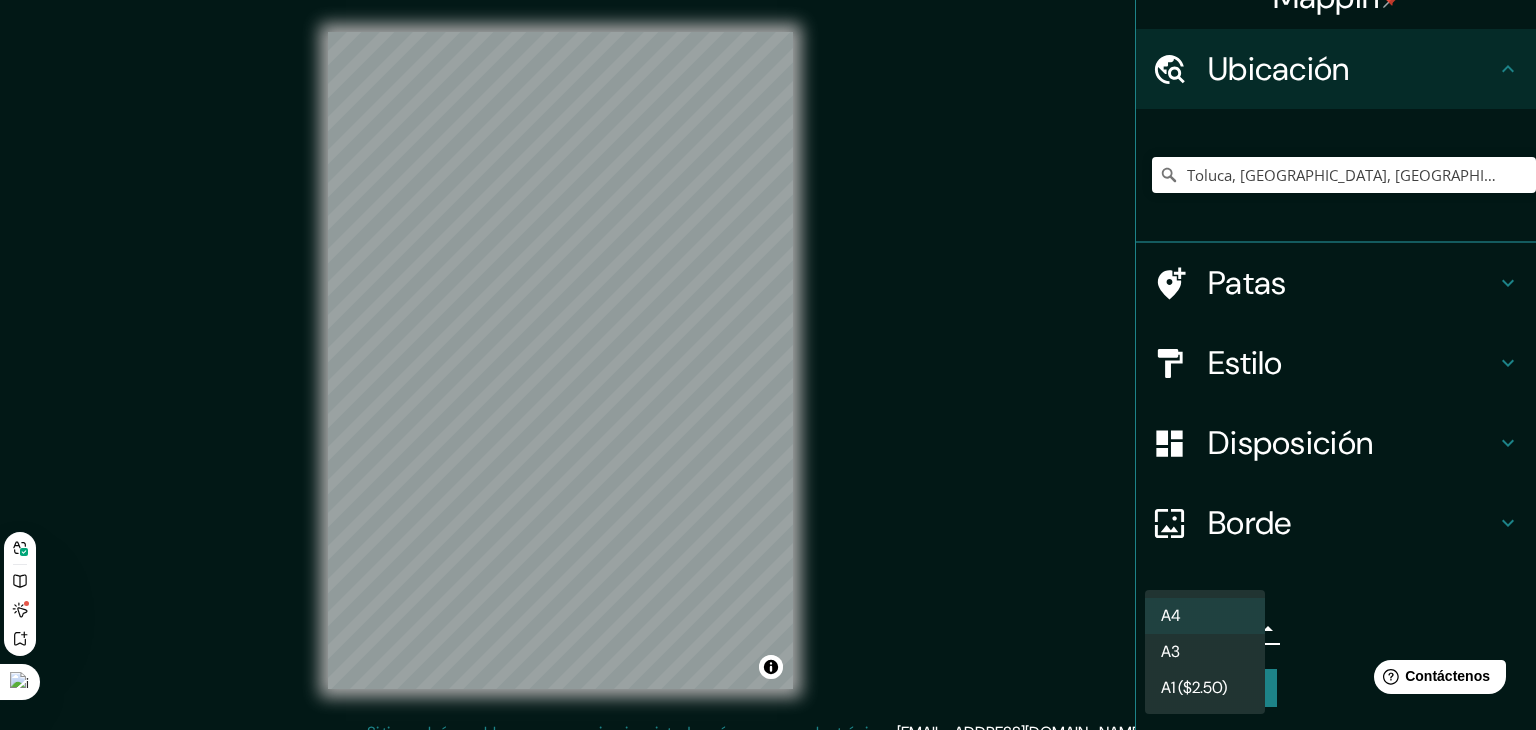 click on "Mappin Ubicación Toluca, [GEOGRAPHIC_DATA], [GEOGRAPHIC_DATA] [GEOGRAPHIC_DATA] [GEOGRAPHIC_DATA], [GEOGRAPHIC_DATA] [GEOGRAPHIC_DATA] [US_STATE], [GEOGRAPHIC_DATA] [GEOGRAPHIC_DATA][PERSON_NAME] [GEOGRAPHIC_DATA], [GEOGRAPHIC_DATA] [GEOGRAPHIC_DATA] [GEOGRAPHIC_DATA], [GEOGRAPHIC_DATA] [GEOGRAPHIC_DATA] [GEOGRAPHIC_DATA], [GEOGRAPHIC_DATA] 9120000, [GEOGRAPHIC_DATA] Patas Estilo Disposición Borde Elige un borde.  Consejo  : puedes opacar las capas del marco para crear efectos geniales. Ninguno Simple Transparente Elegante Tamaño A4 single Crea tu mapa © Mapbox   © OpenStreetMap   Improve this map Si tiene algún problema, sugerencia o inquietud, envíe un correo electrónico a  [EMAIL_ADDRESS][DOMAIN_NAME]  .   . . Texto original Valora esta traducción Tu opinión servirá para ayudar a mejorar el Traductor de Google A4 A3 A1 ($2.50)" at bounding box center (768, 365) 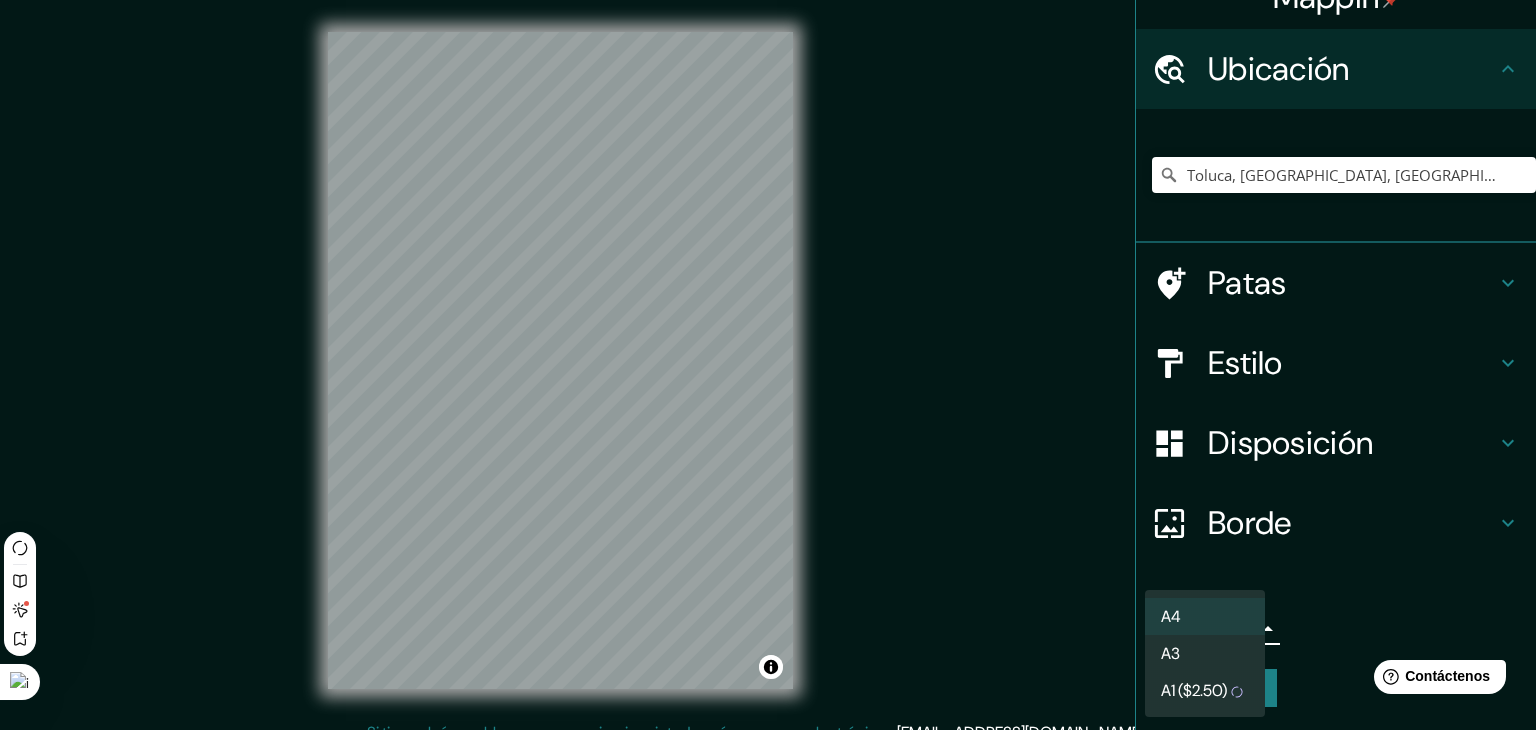 click on "A4" at bounding box center (1205, 616) 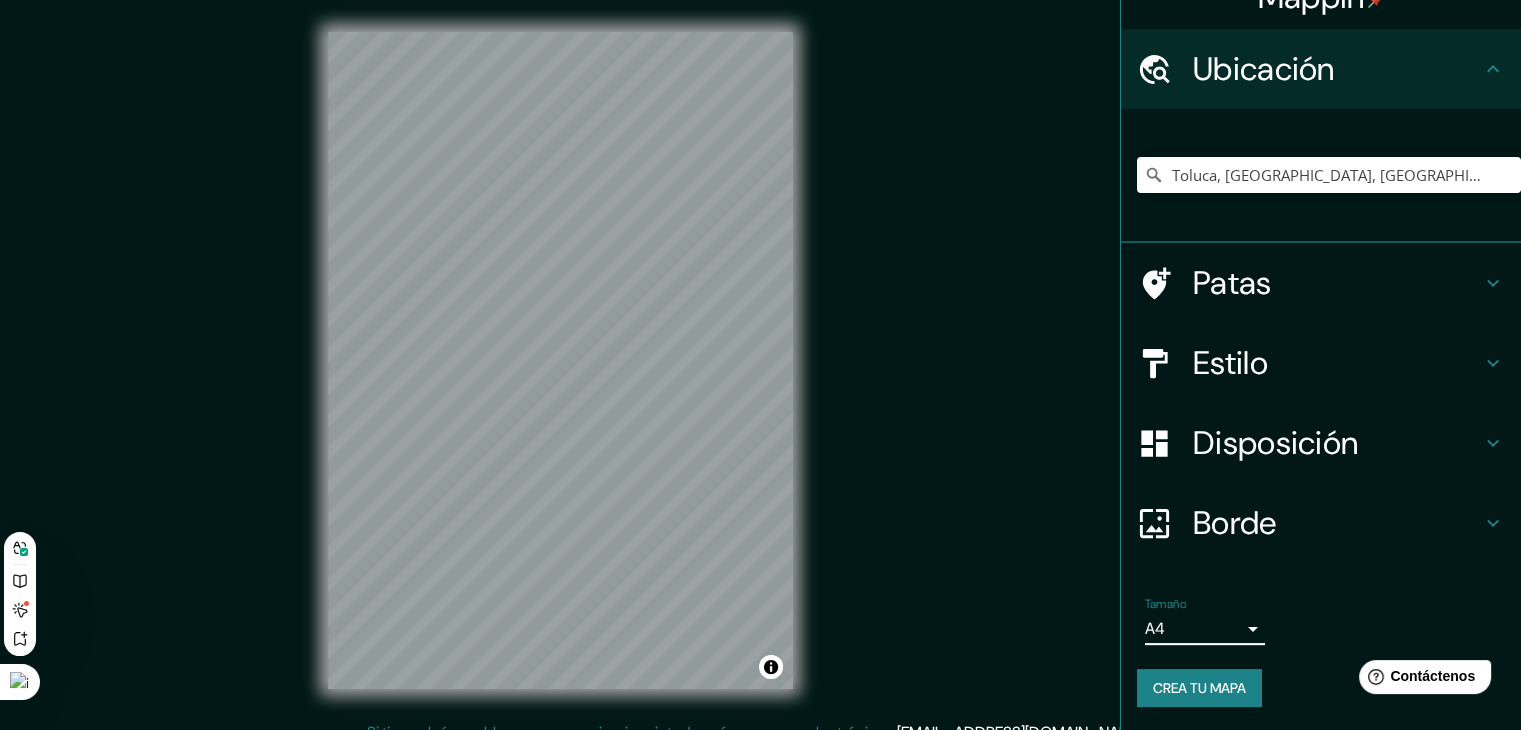 click 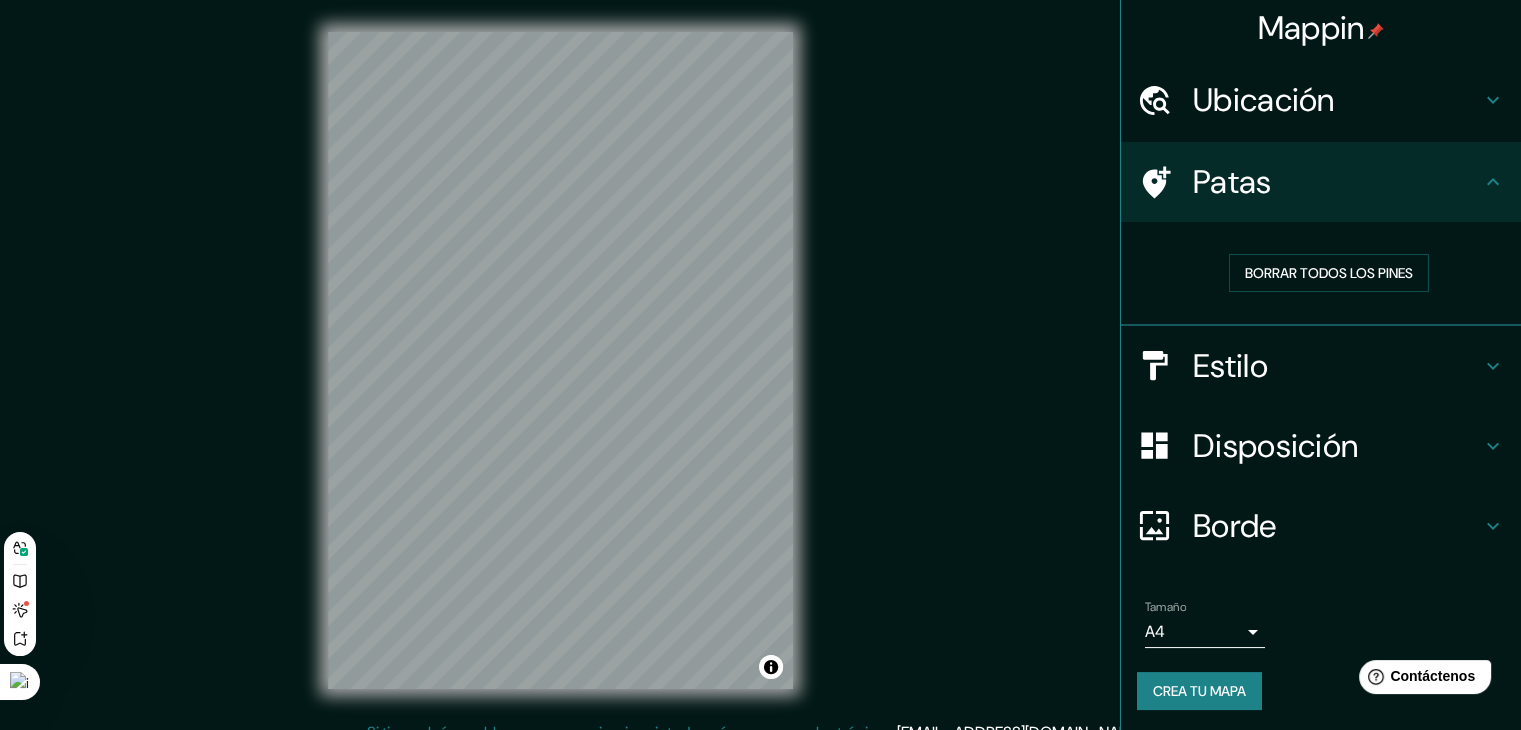 scroll, scrollTop: 5, scrollLeft: 0, axis: vertical 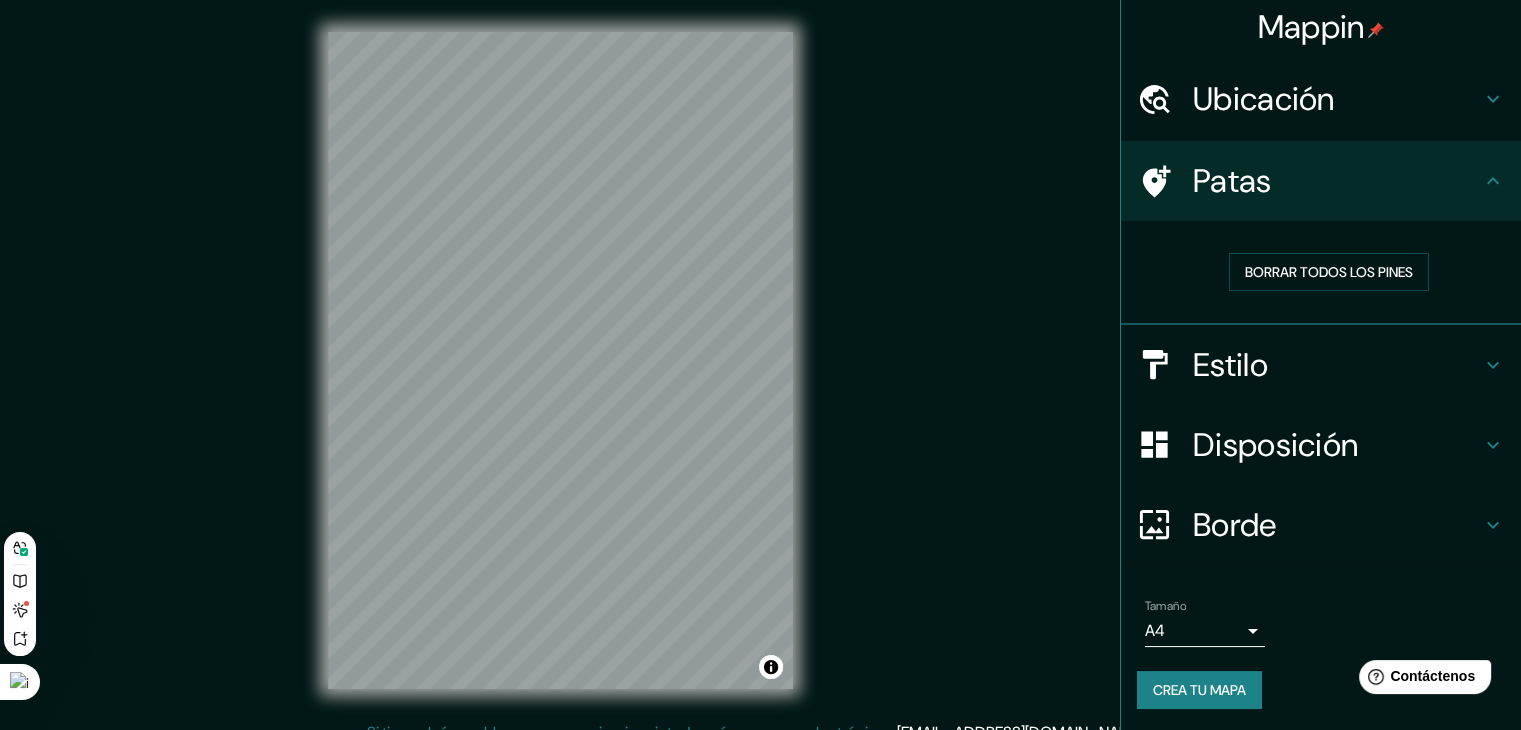 click 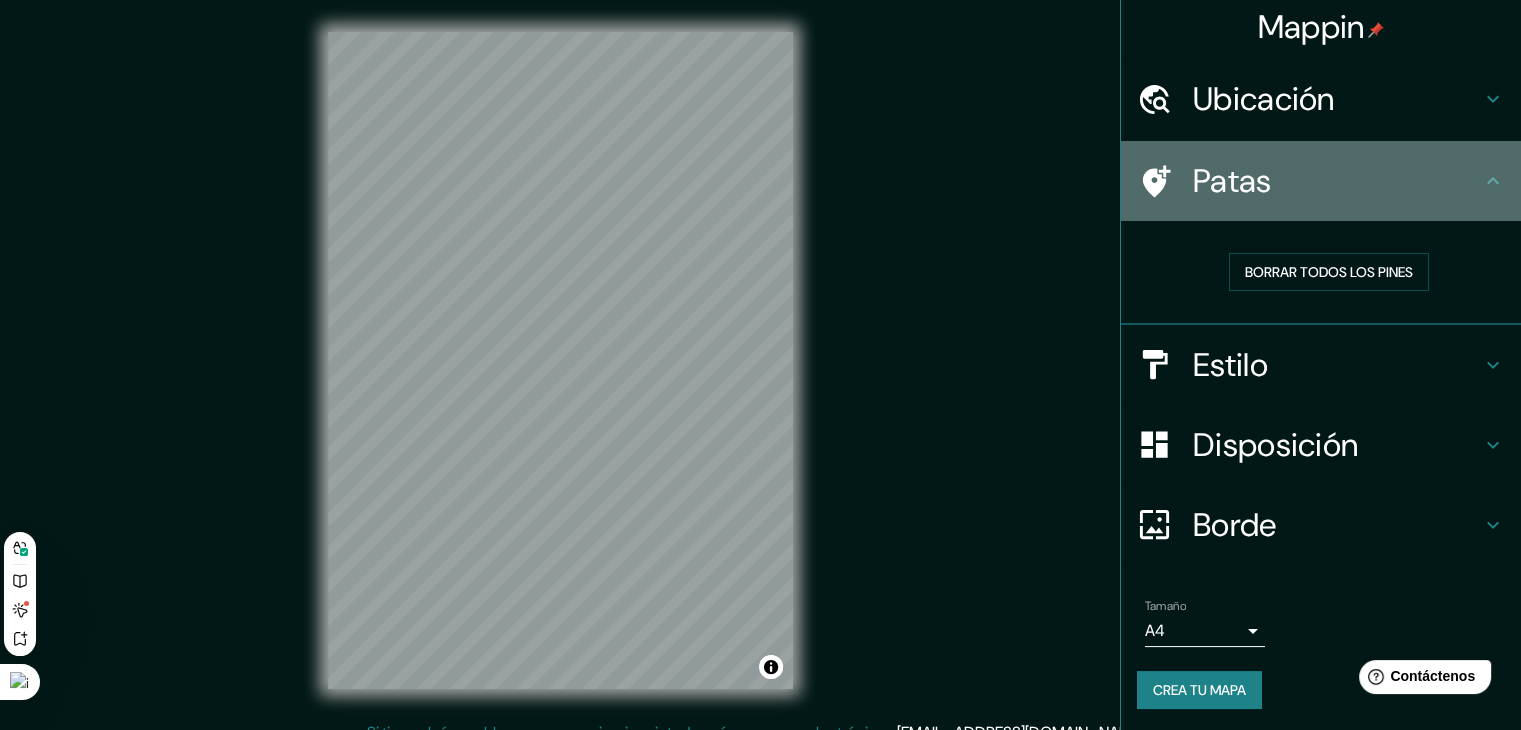 click on "Patas" at bounding box center [1232, 181] 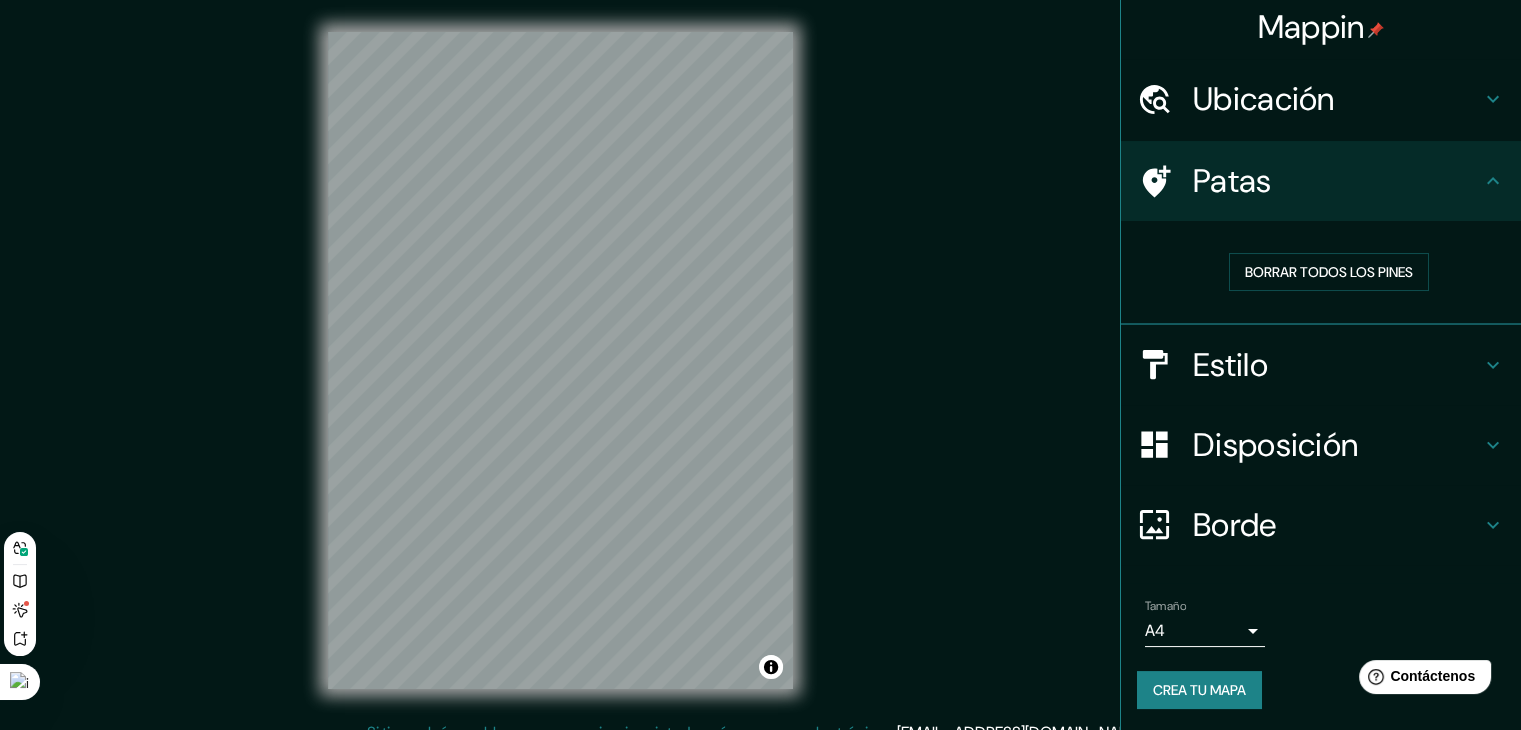 click 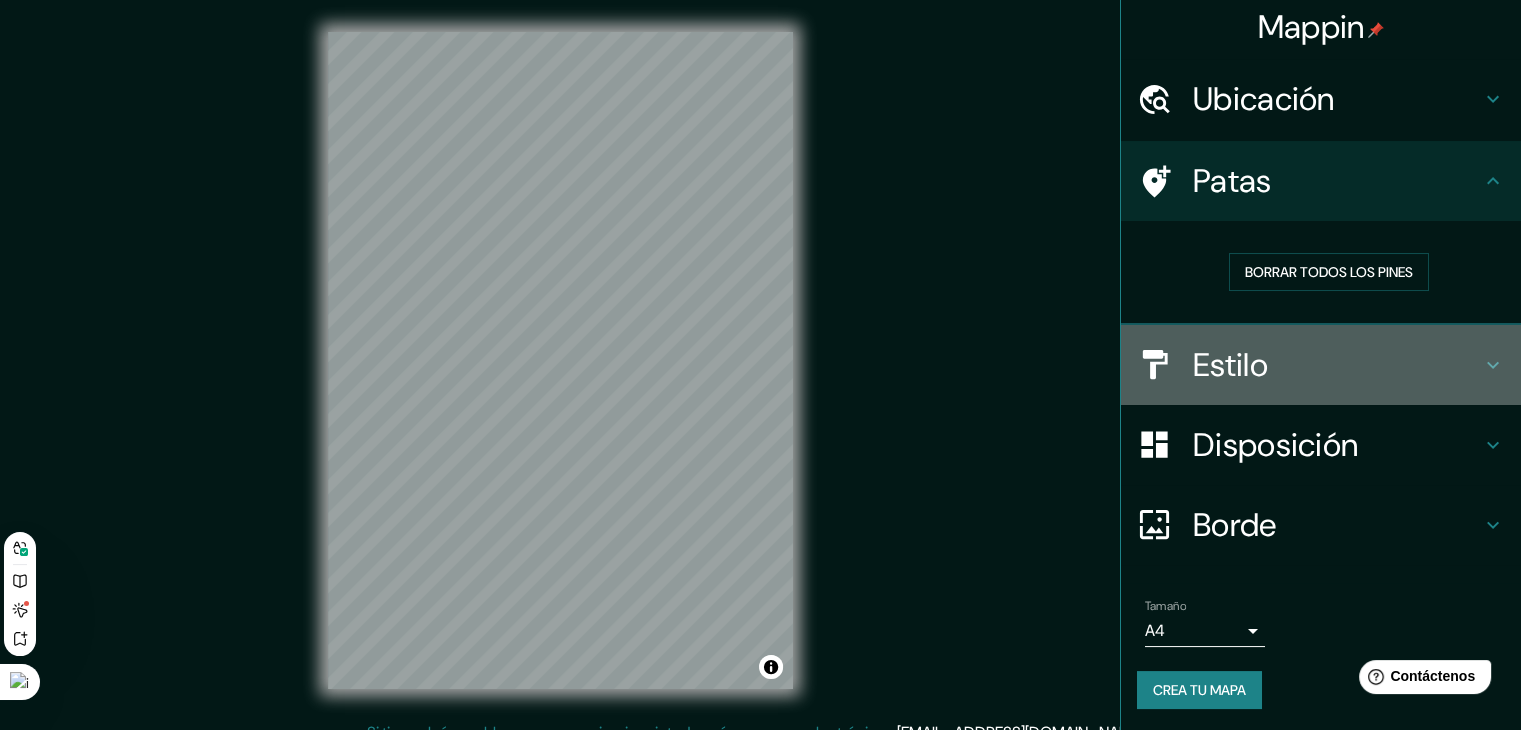 click 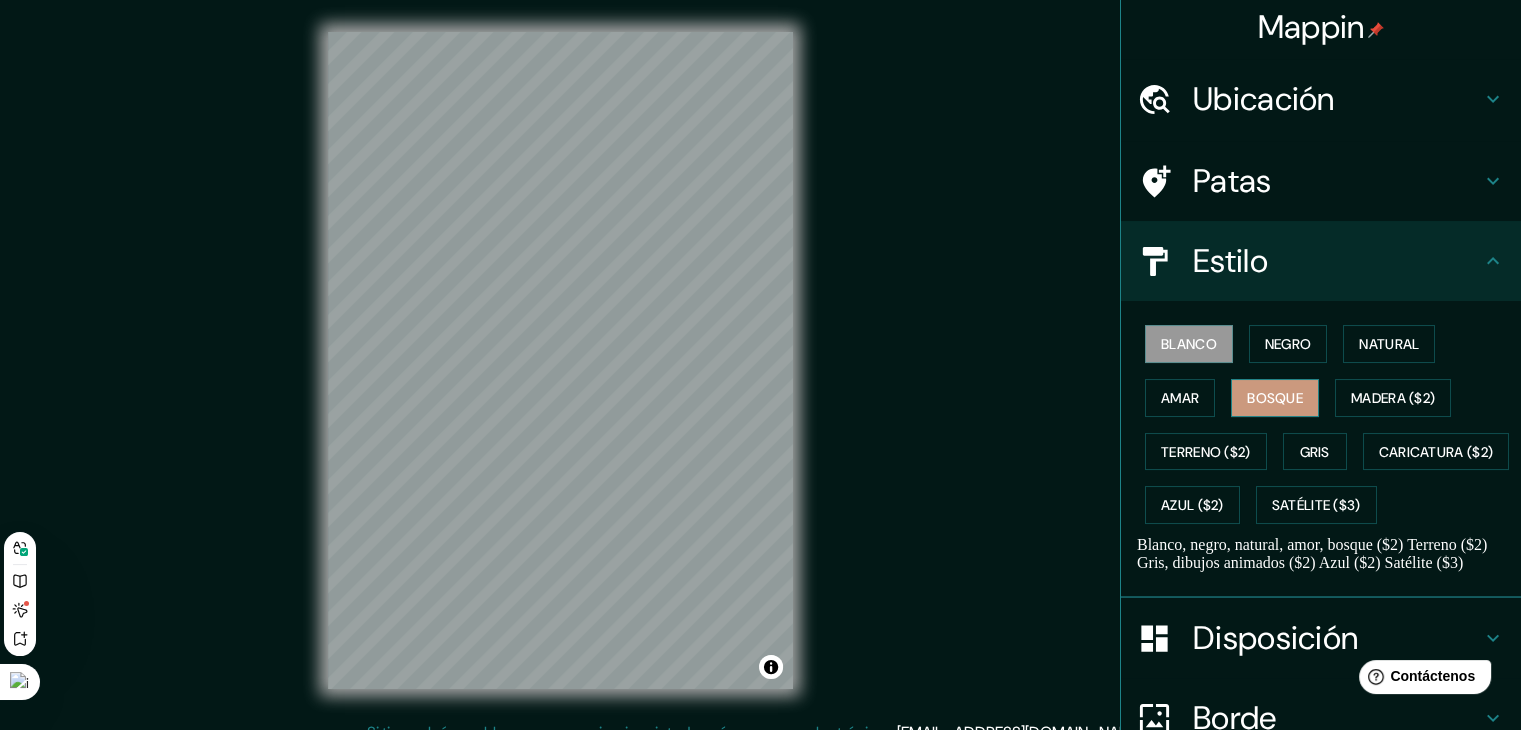 click on "Bosque" at bounding box center [1275, 398] 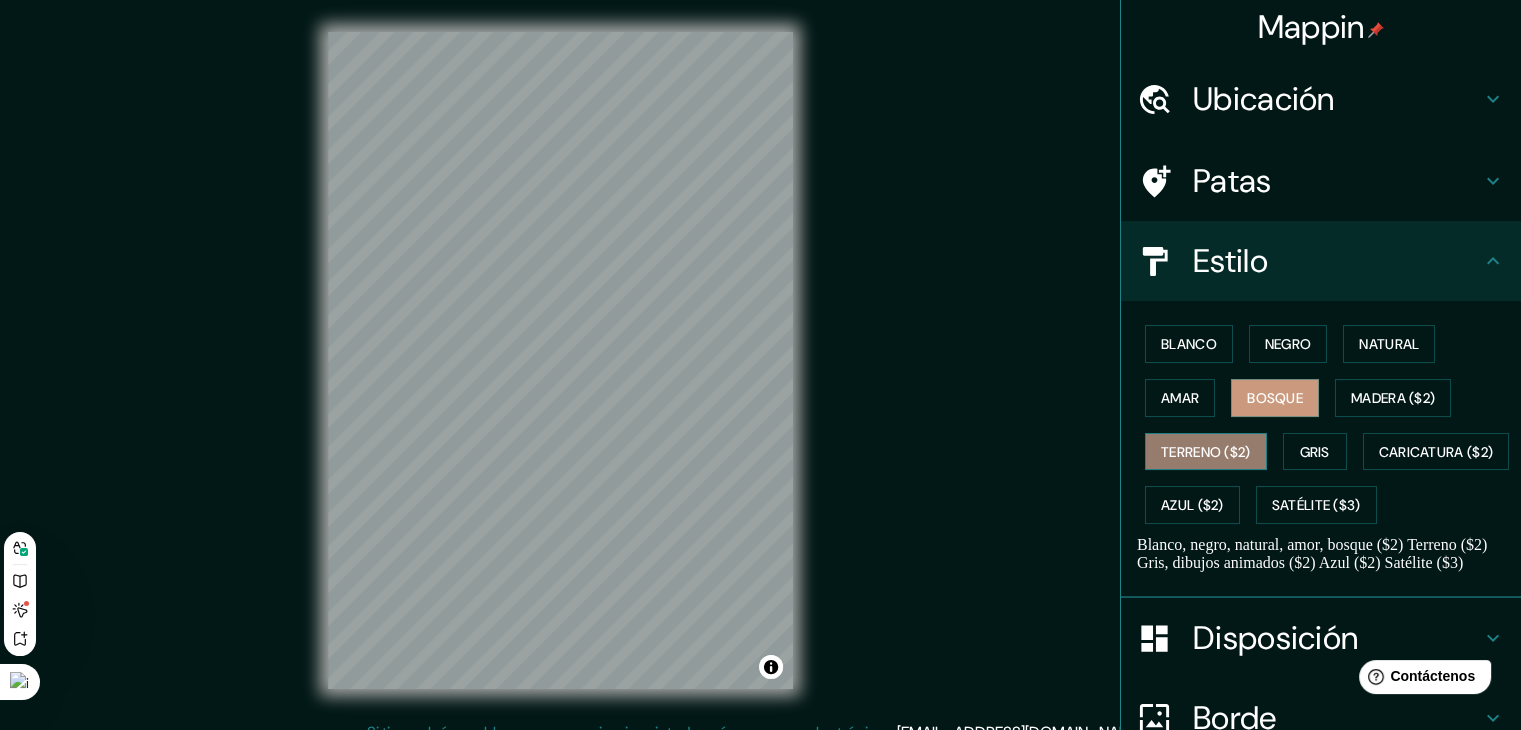 click on "Terreno ($2)" at bounding box center [1206, 452] 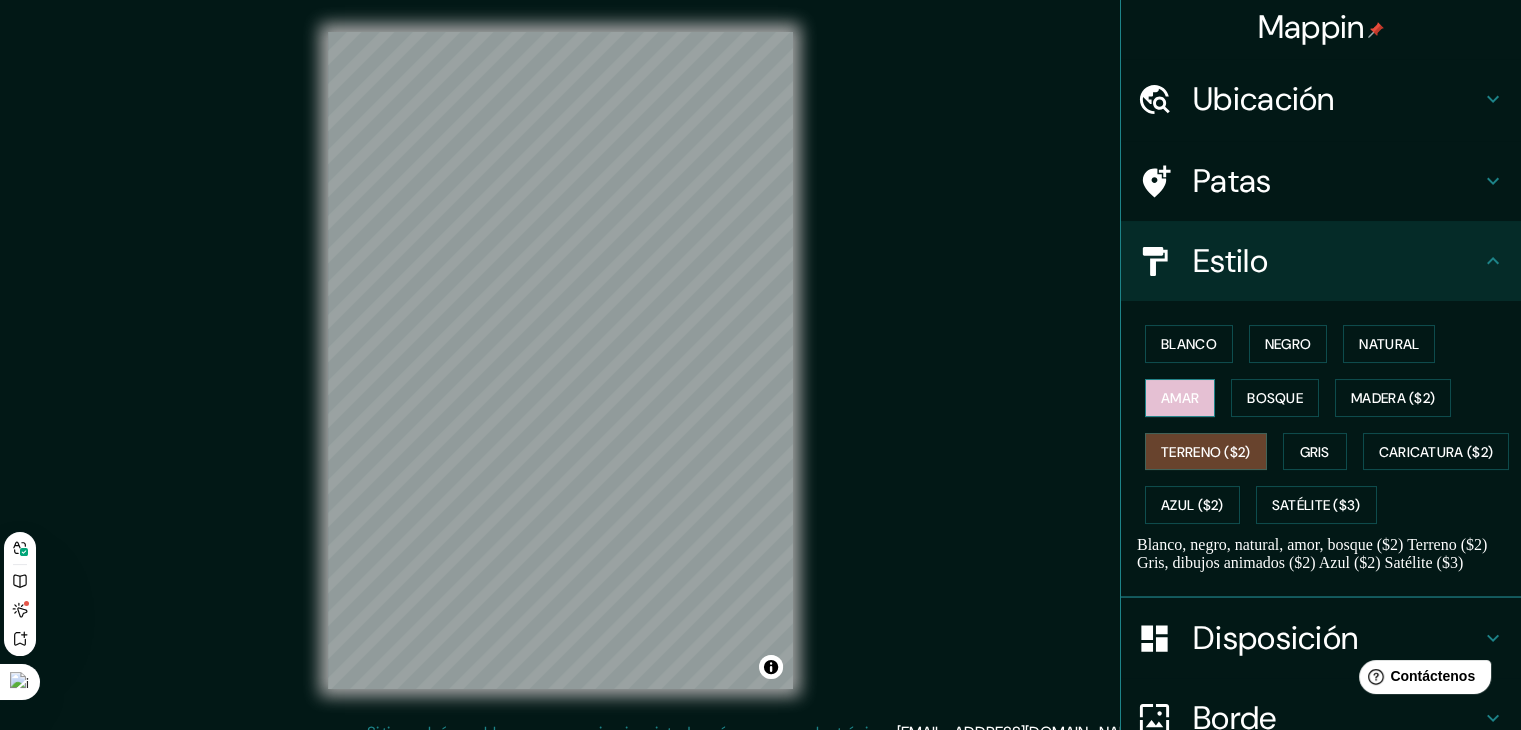 click on "Amar" at bounding box center [1180, 398] 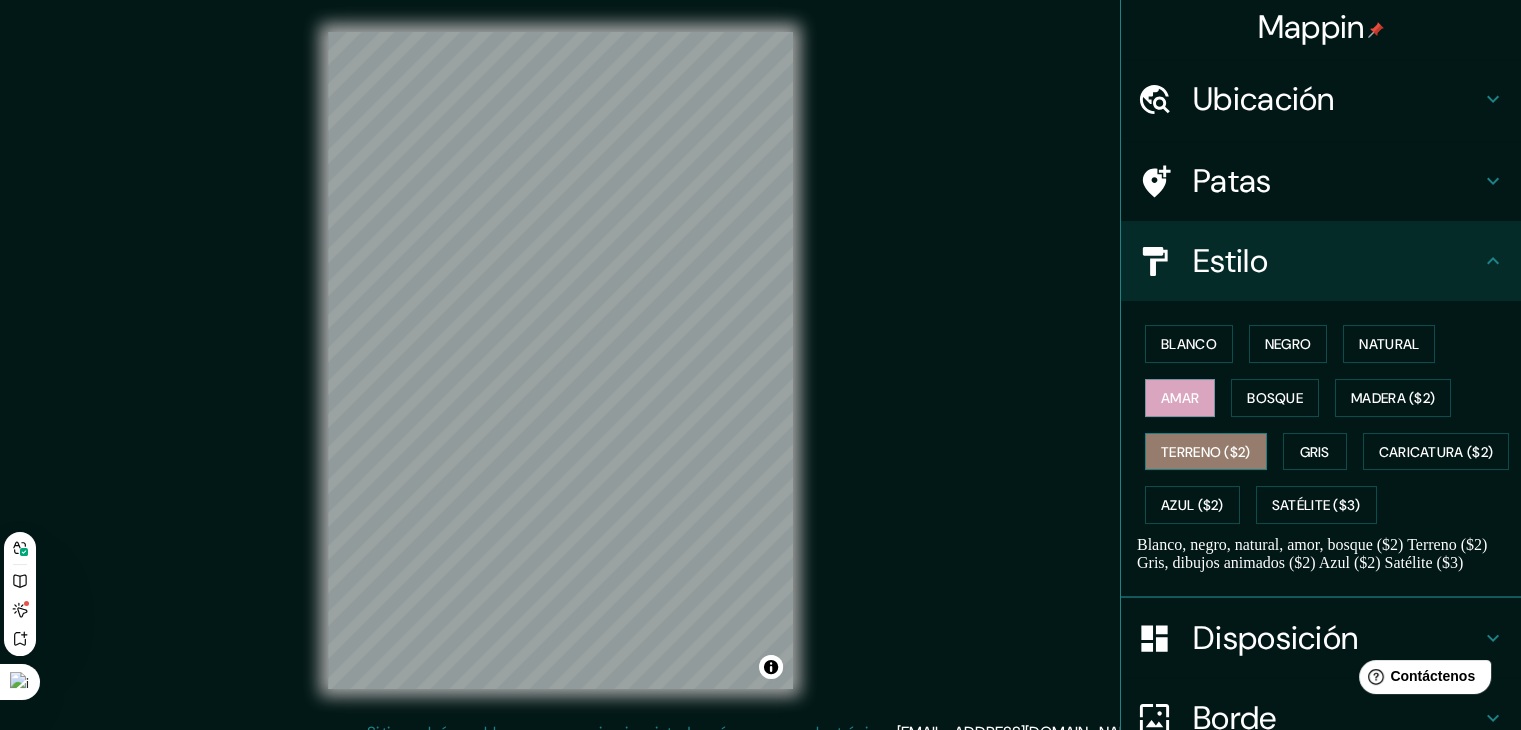 click on "Terreno ($2)" at bounding box center [1206, 452] 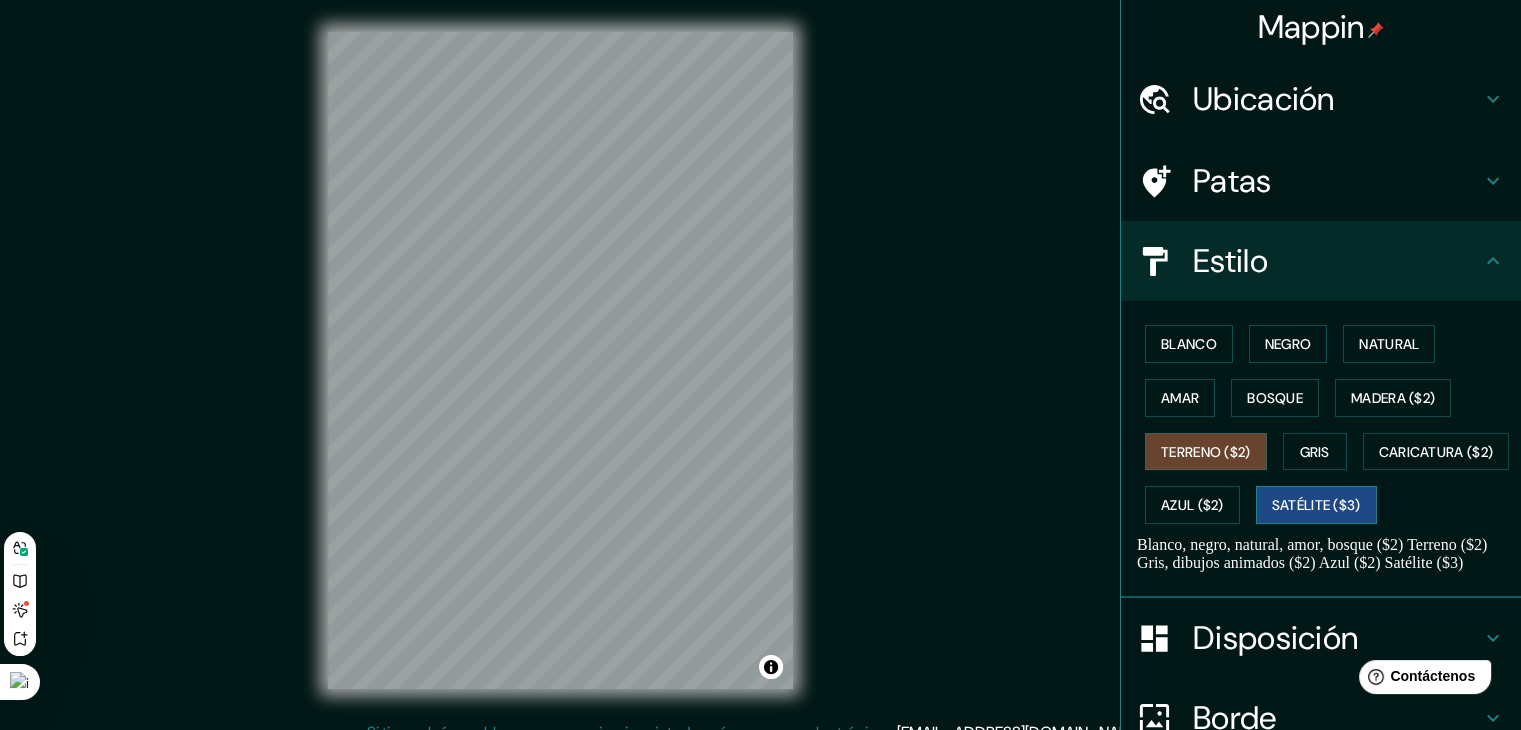 click on "Satélite ($3)" at bounding box center [1316, 506] 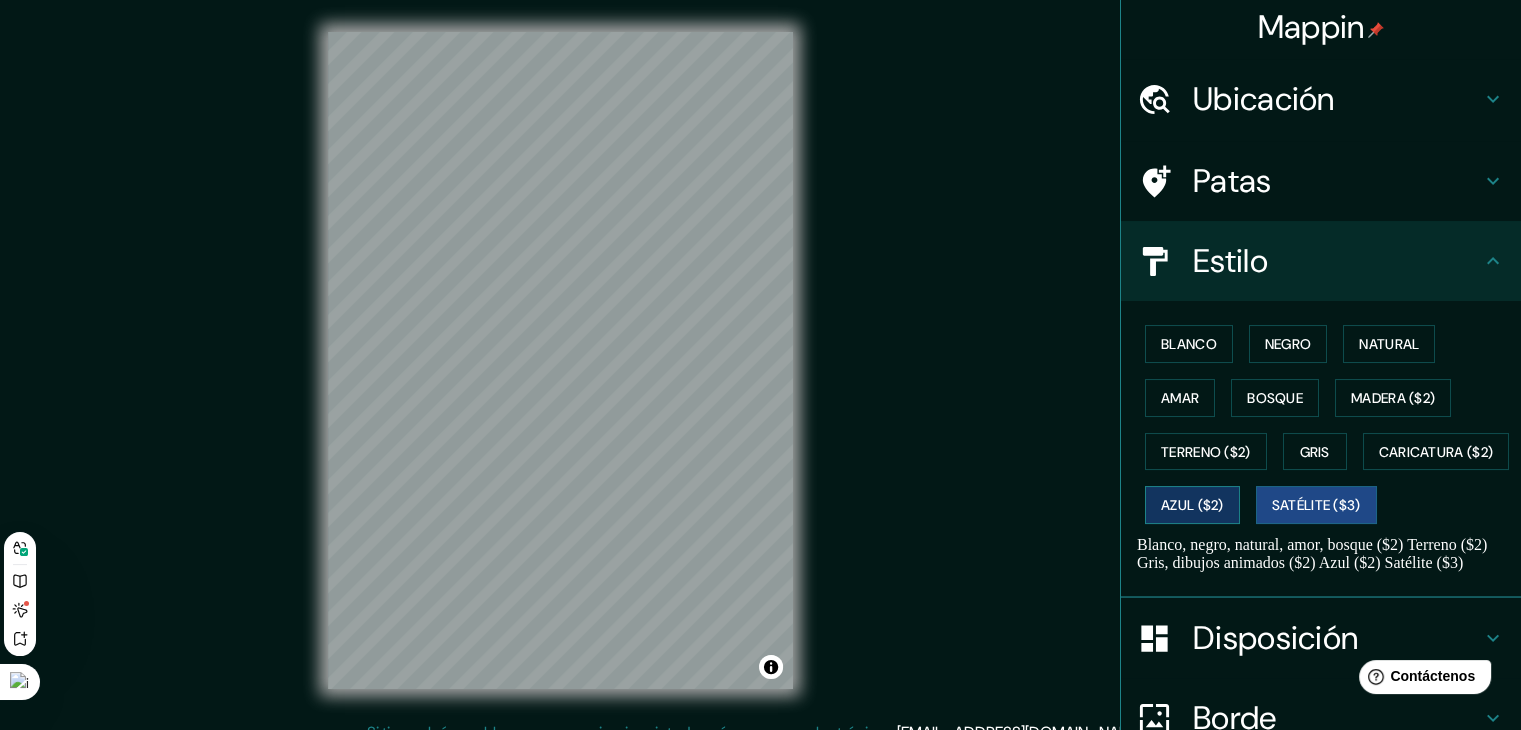 click on "Azul ($2)" at bounding box center [1192, 506] 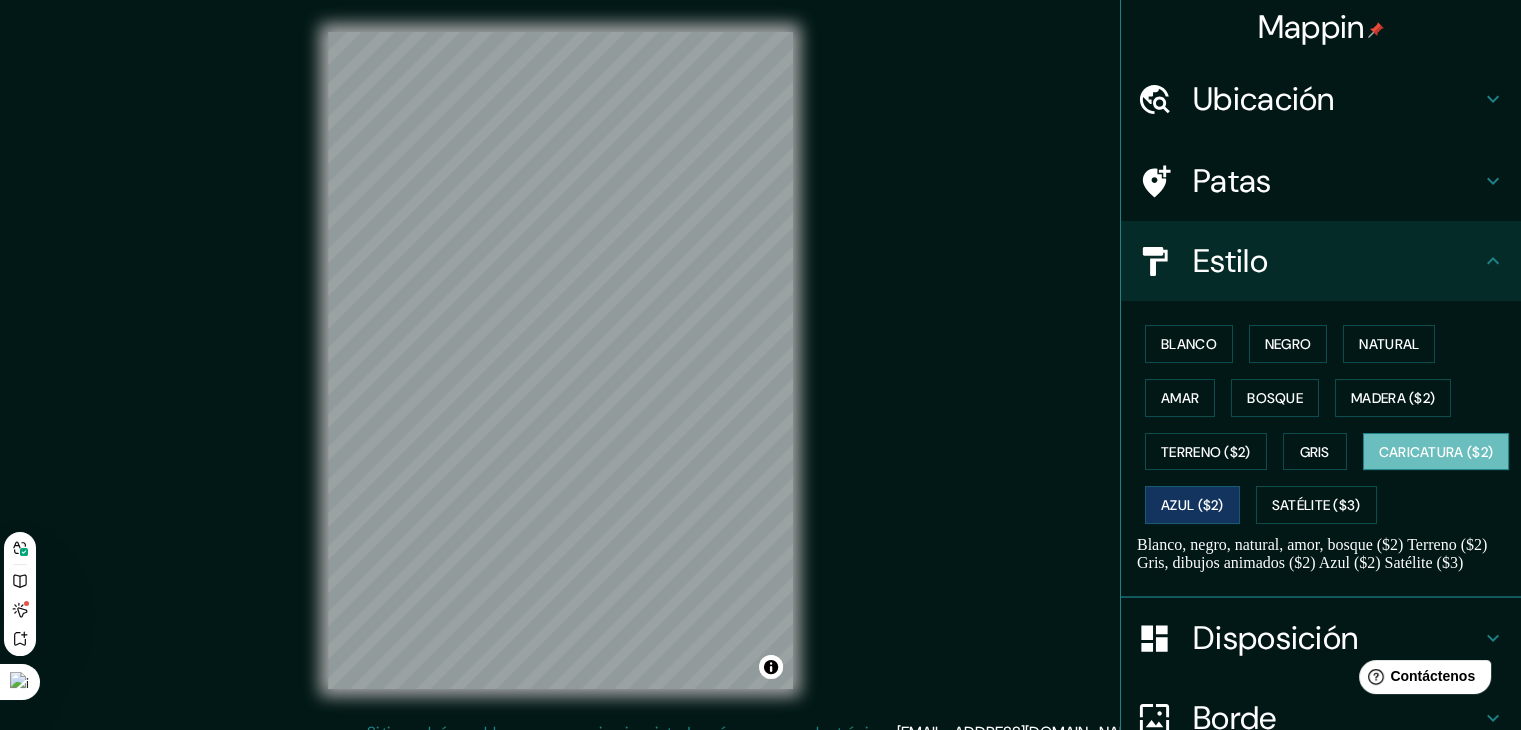 click on "Caricatura ($2)" at bounding box center [1436, 452] 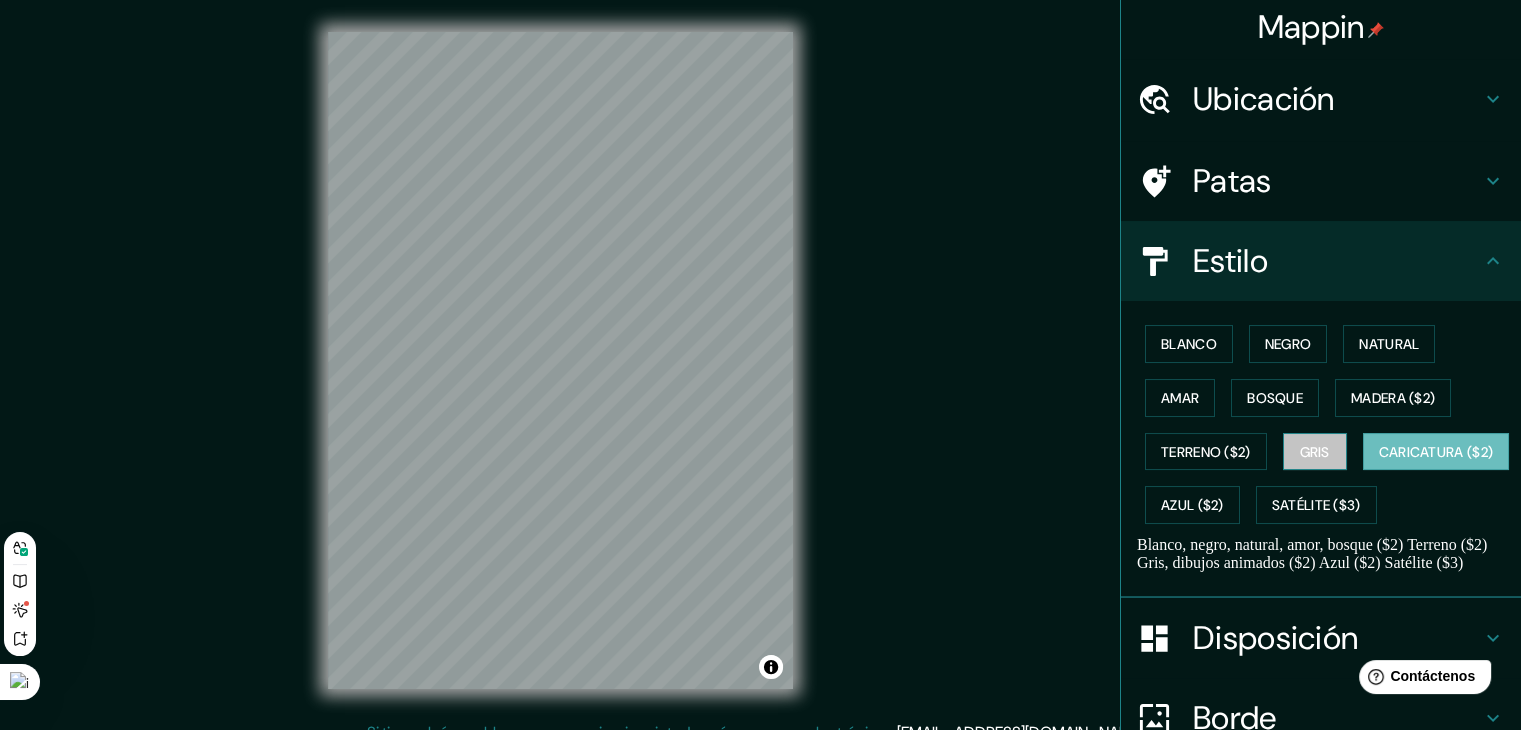 click on "Gris" at bounding box center (1315, 452) 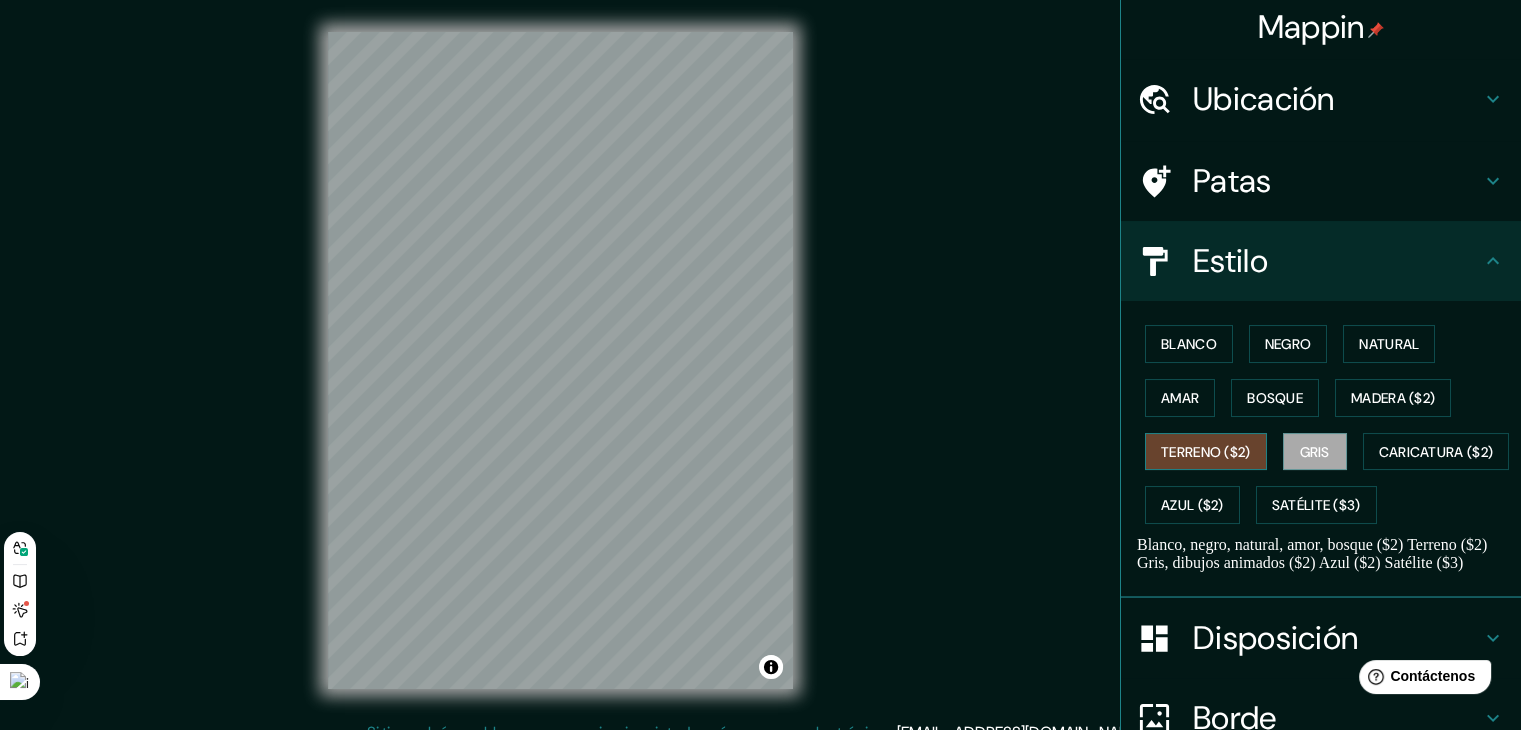 click on "Terreno ($2)" at bounding box center (1206, 452) 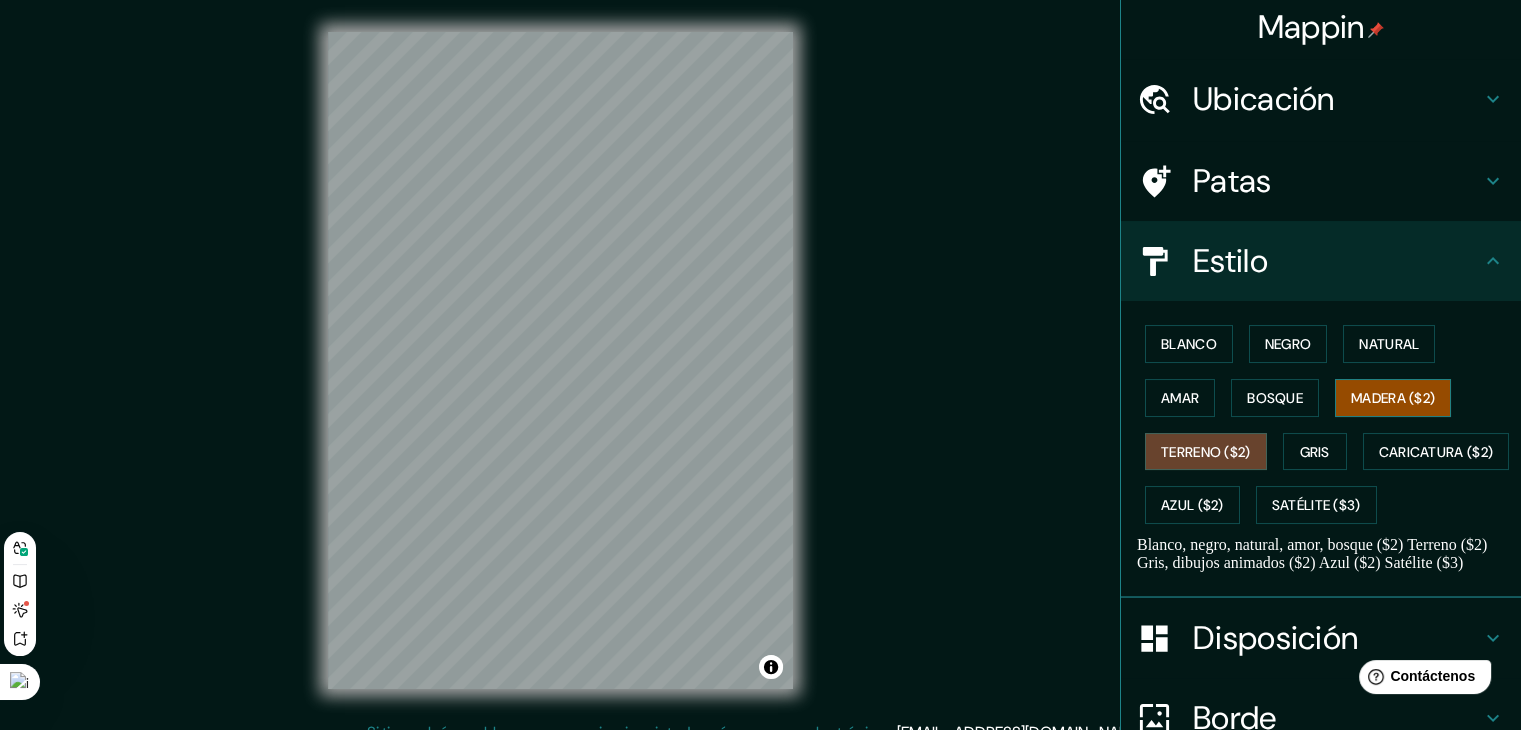 click on "Madera ($2)" at bounding box center [1393, 398] 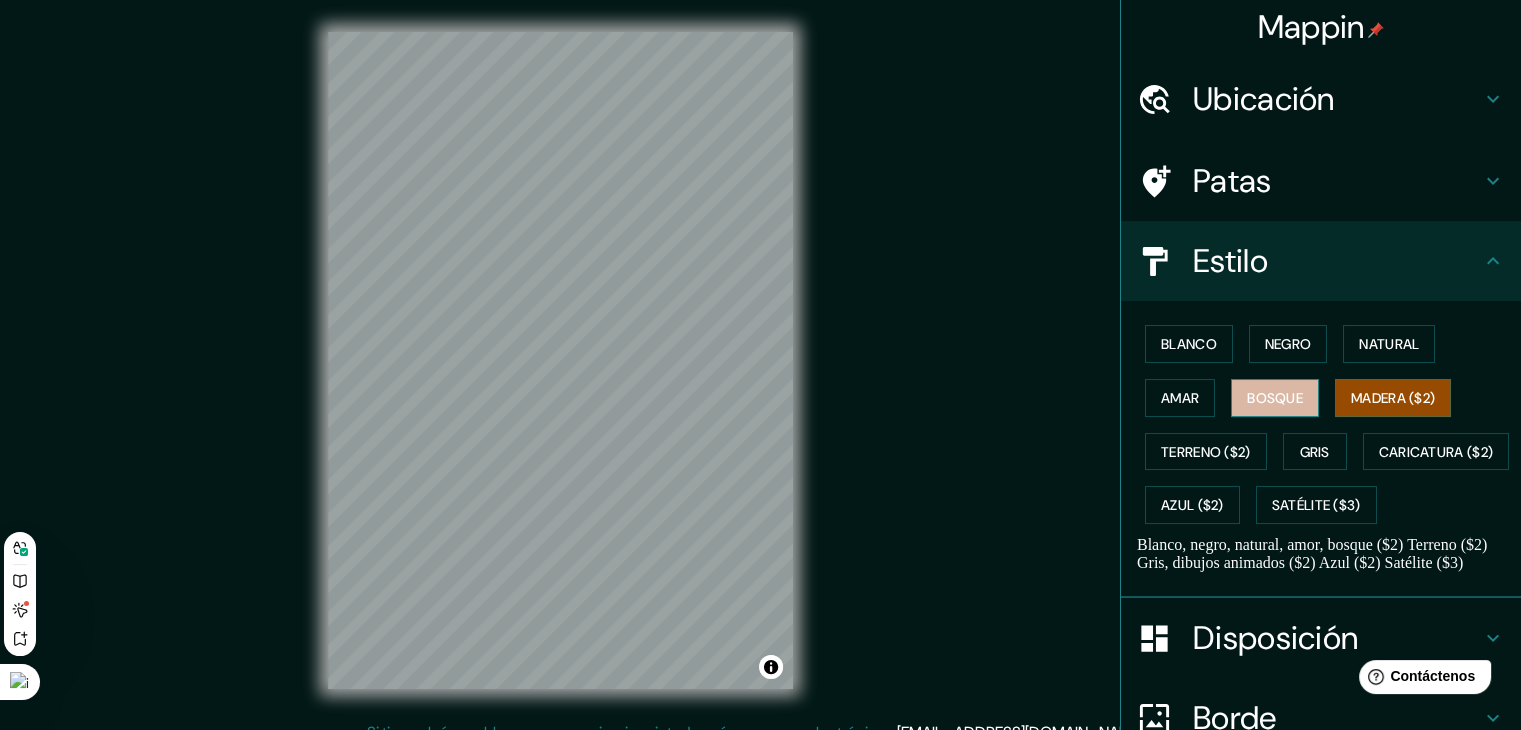 click on "Bosque" at bounding box center (1275, 398) 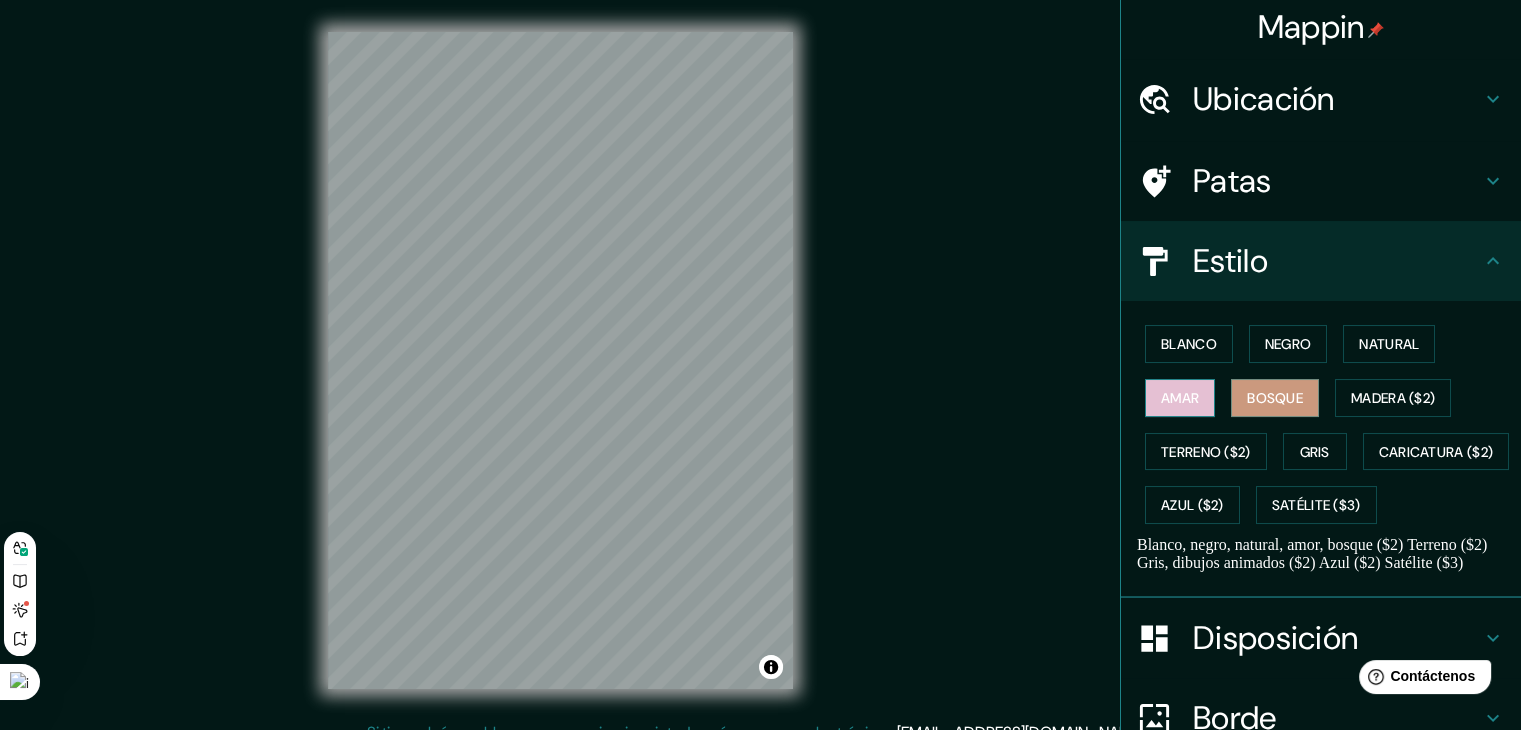 click on "Amar" at bounding box center (1180, 398) 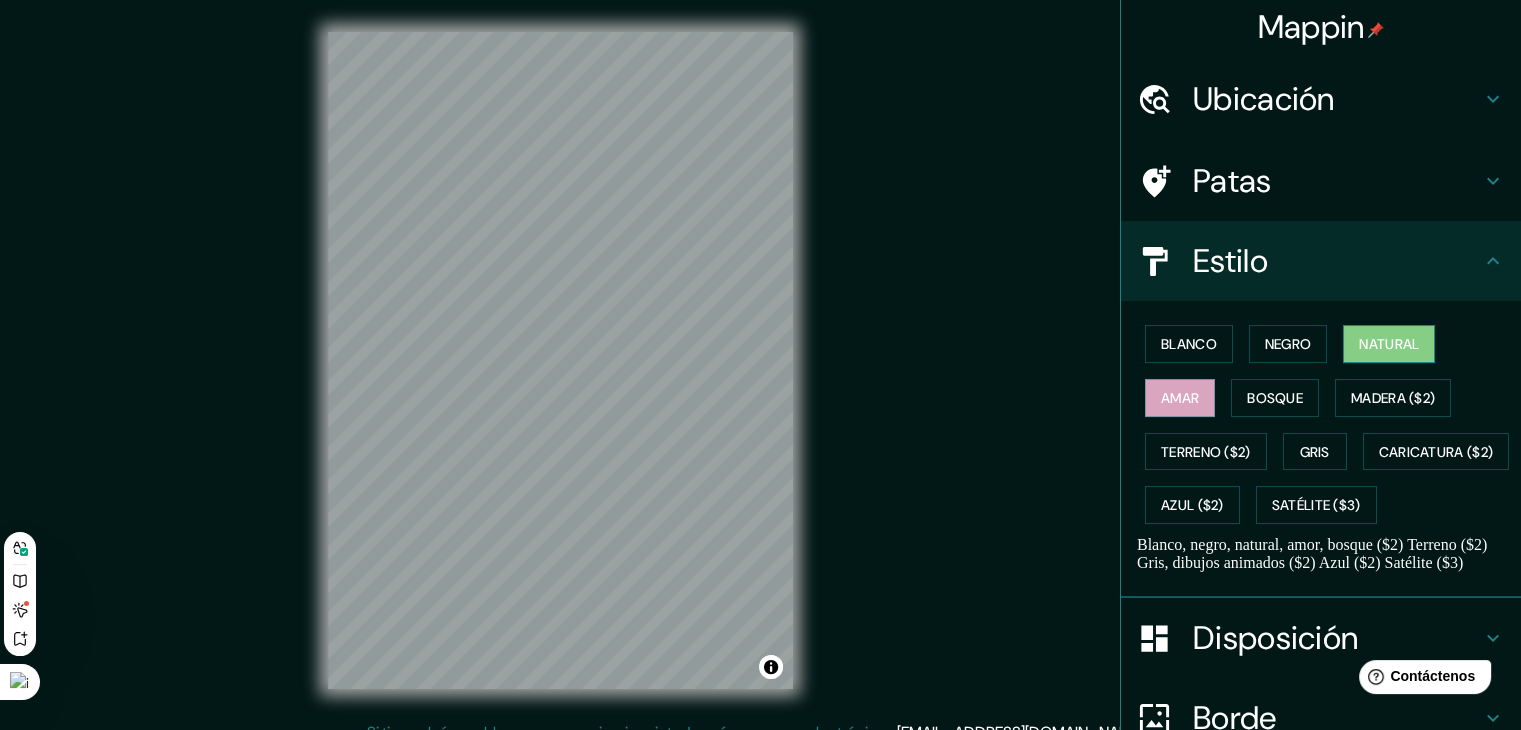 click on "Natural" at bounding box center (1389, 344) 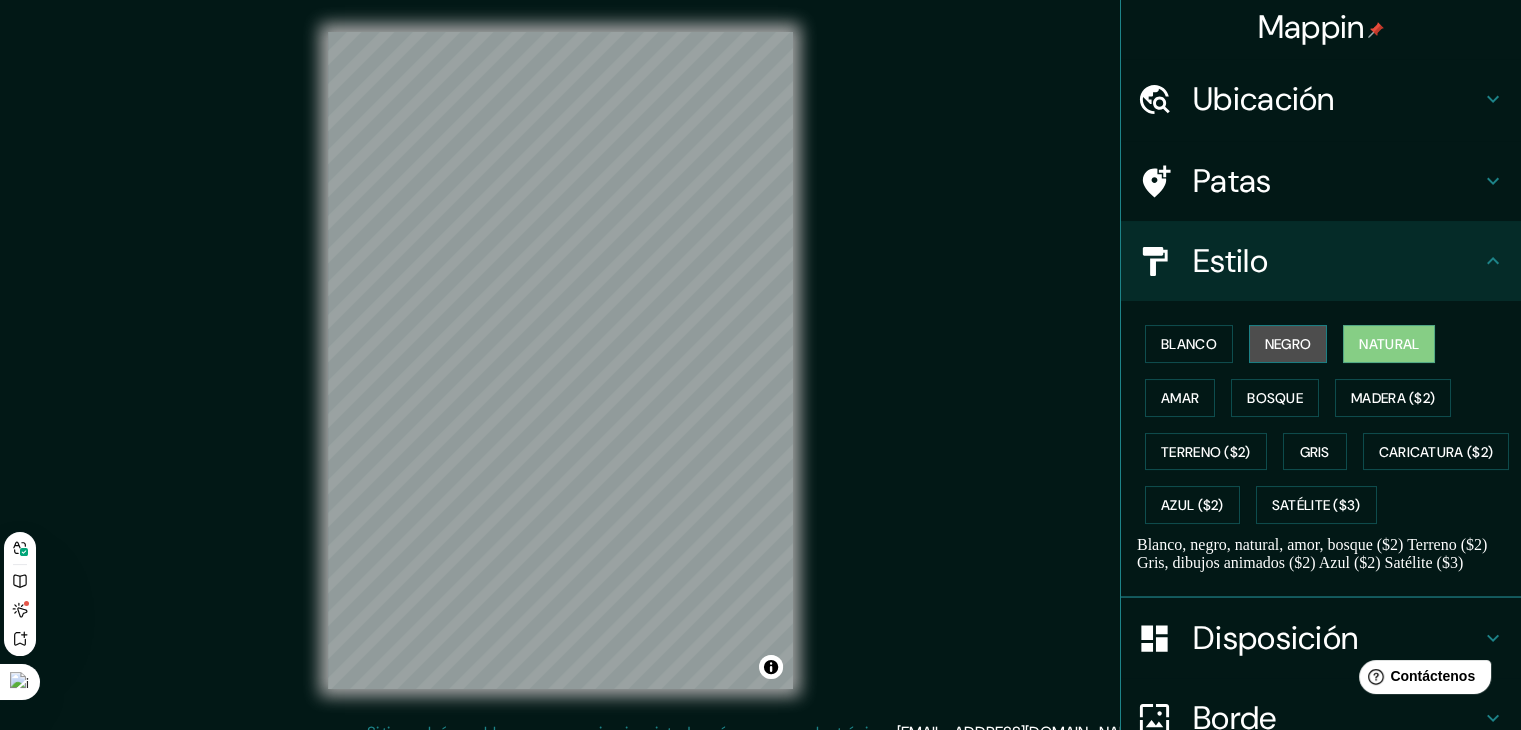 click on "Negro" at bounding box center (1288, 344) 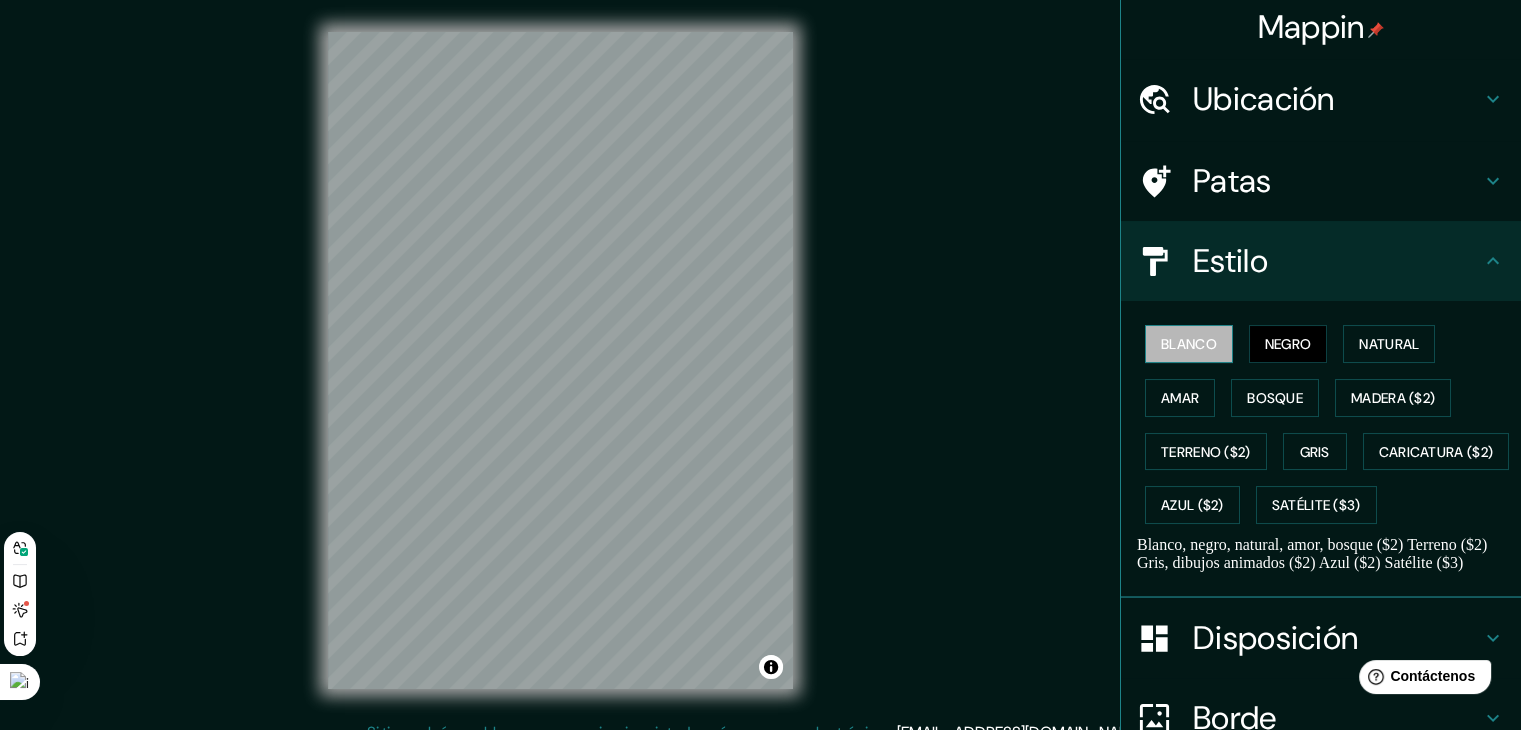 click on "Blanco" at bounding box center (1189, 344) 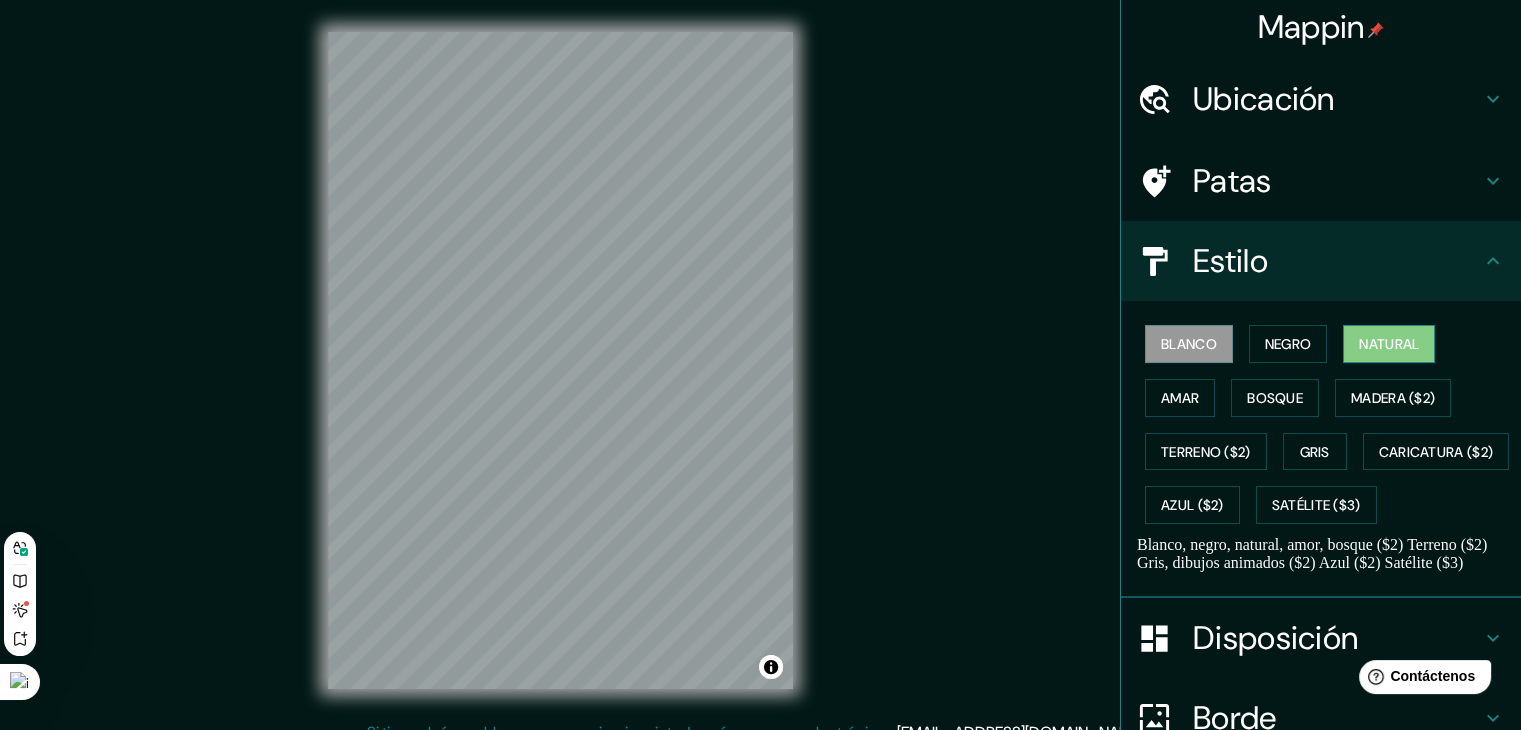 click on "Natural" at bounding box center [1389, 344] 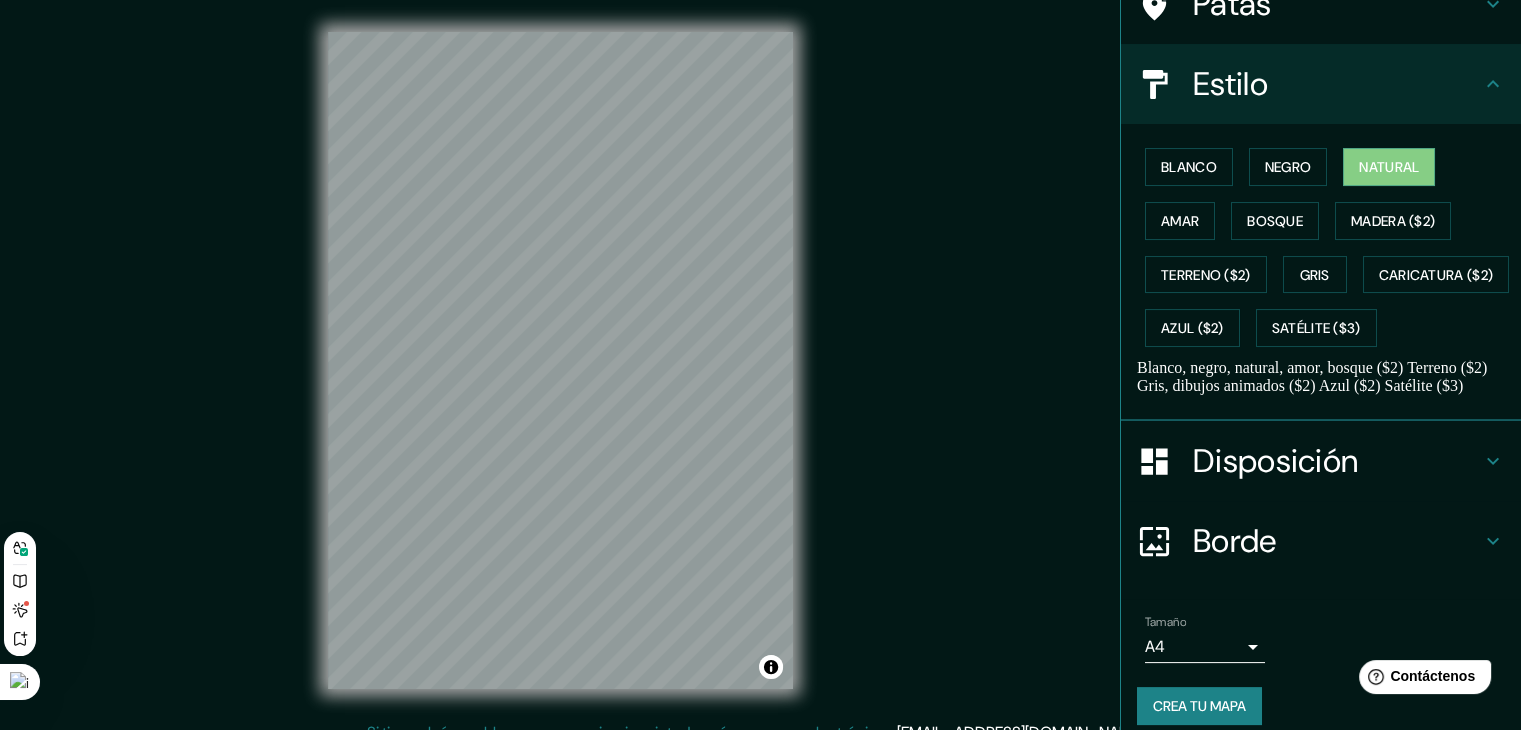scroll, scrollTop: 251, scrollLeft: 0, axis: vertical 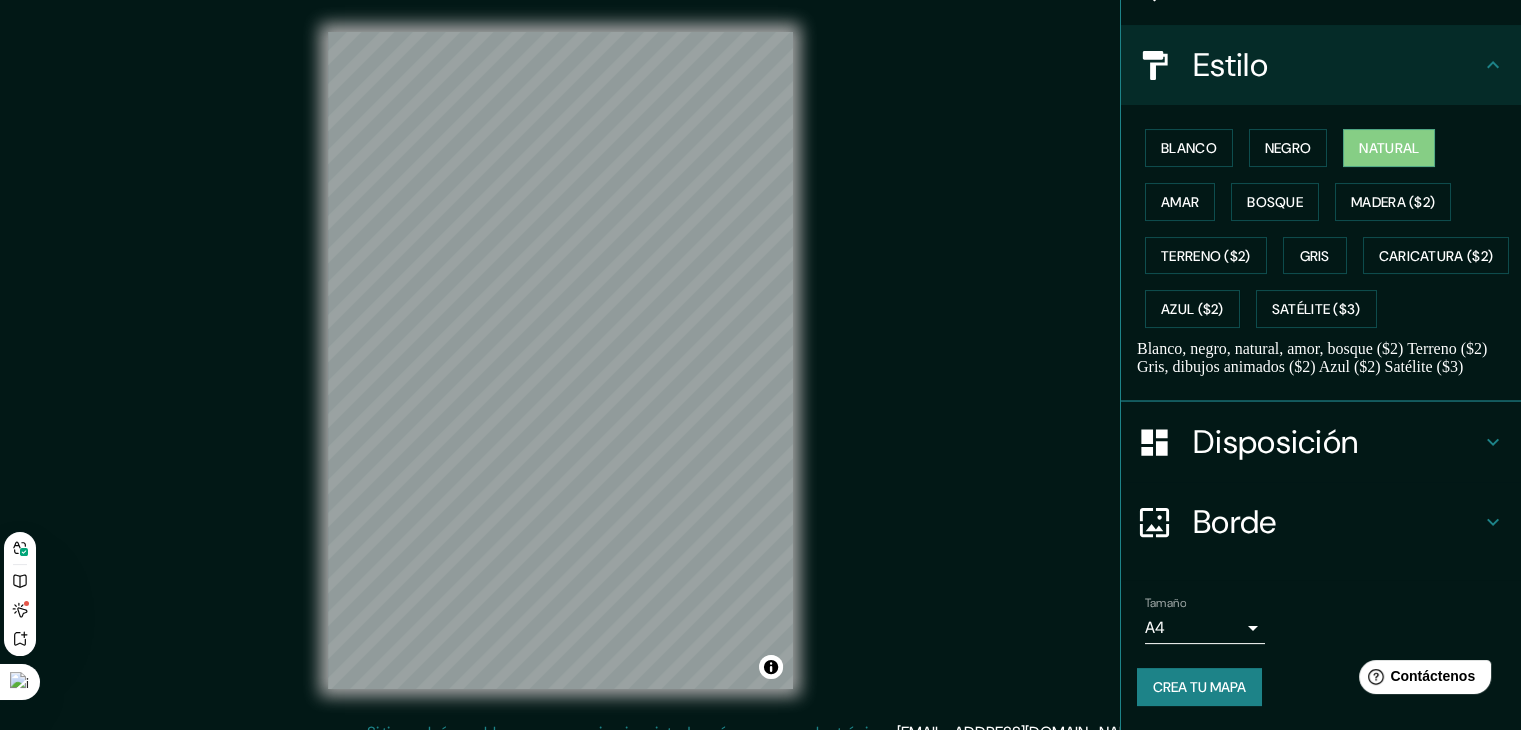 click 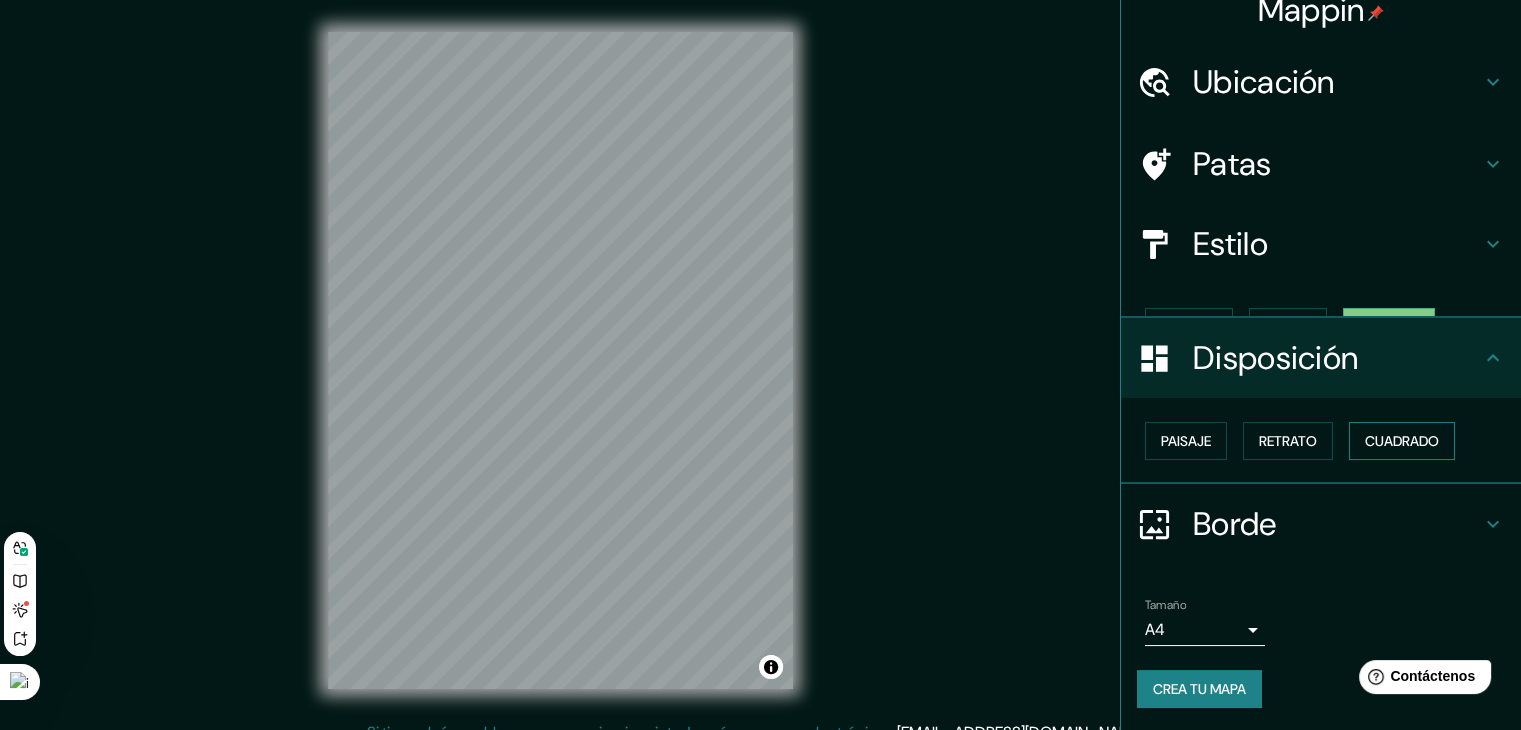scroll, scrollTop: 0, scrollLeft: 0, axis: both 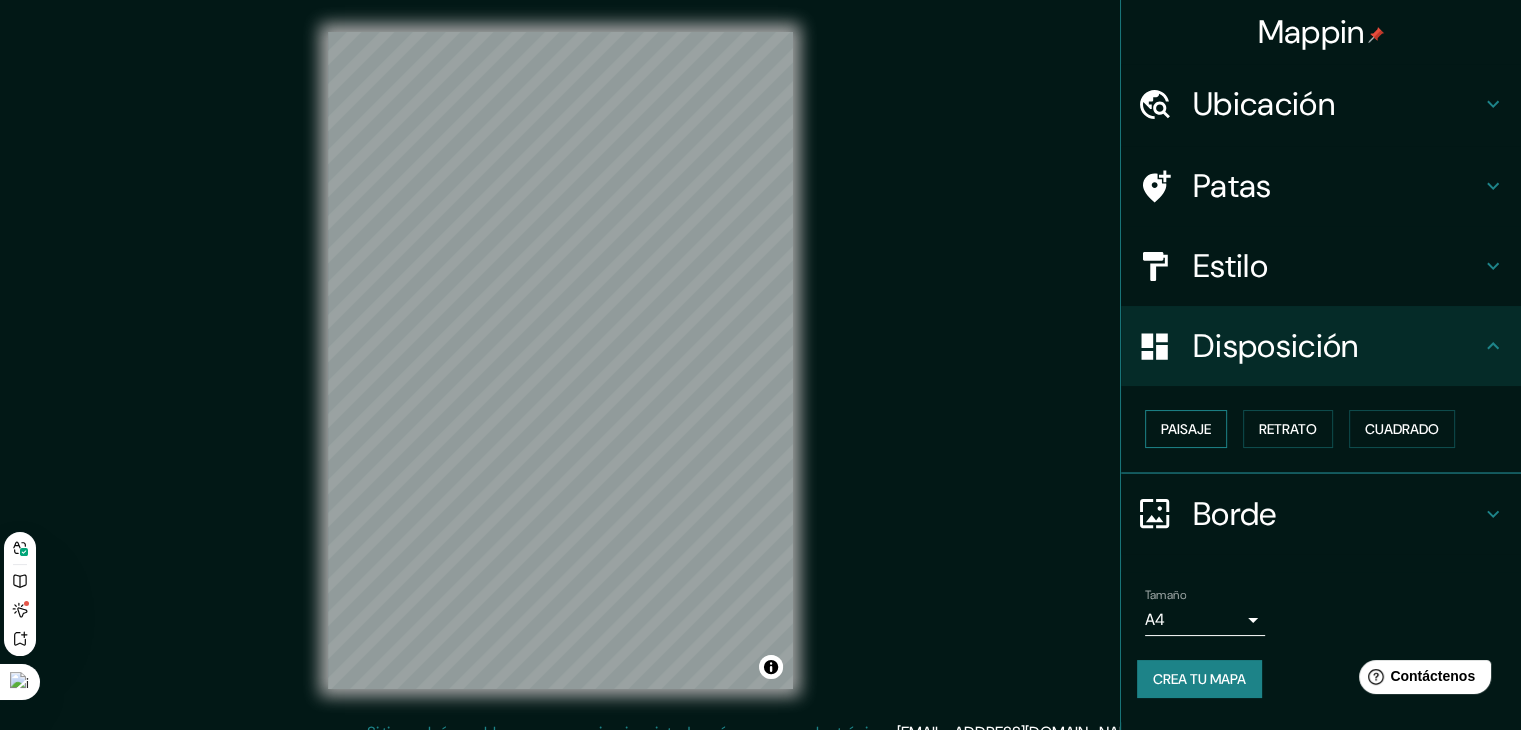 click on "Paisaje" at bounding box center (1186, 429) 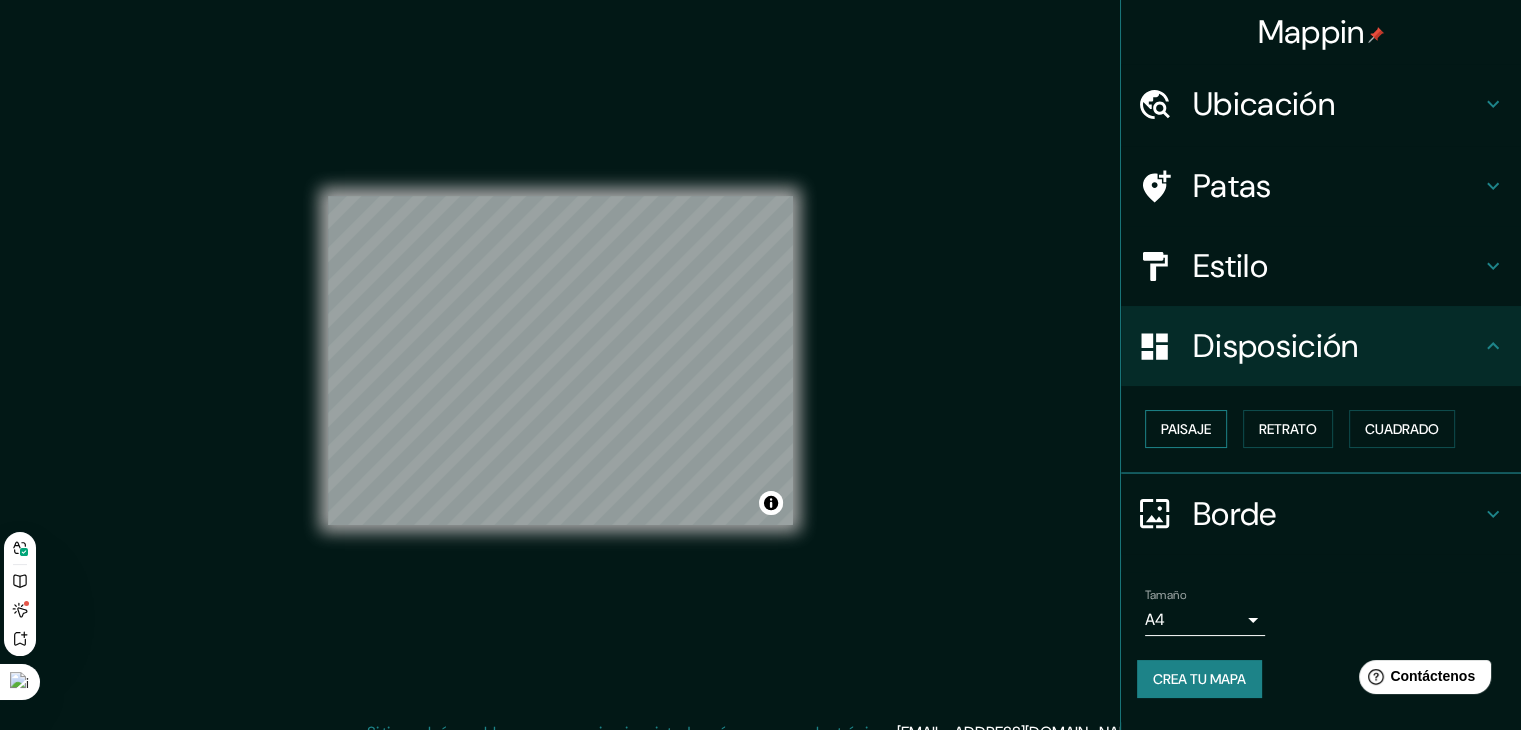 click on "Paisaje" at bounding box center (1186, 429) 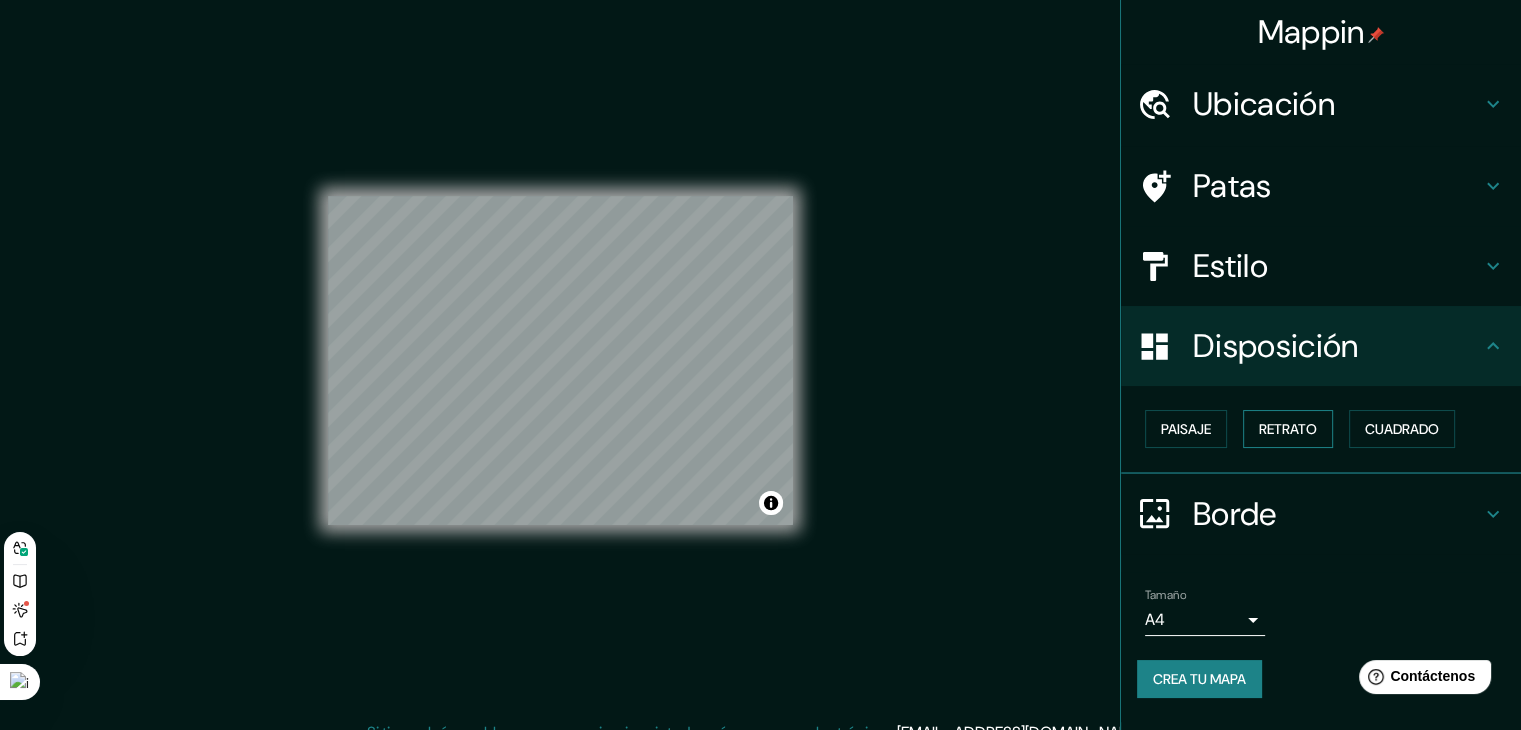 click on "Retrato" at bounding box center (1288, 429) 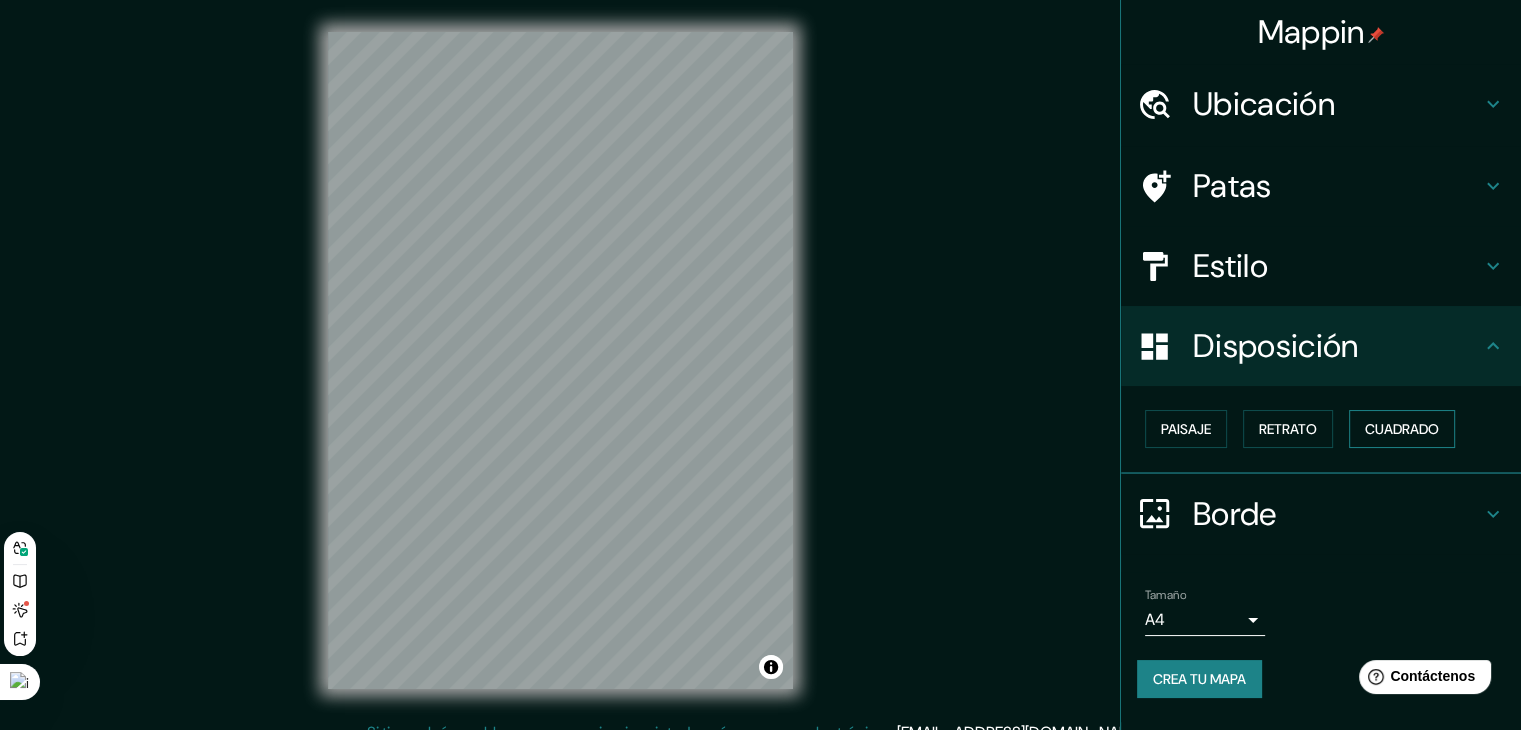 click on "Cuadrado" at bounding box center (1402, 429) 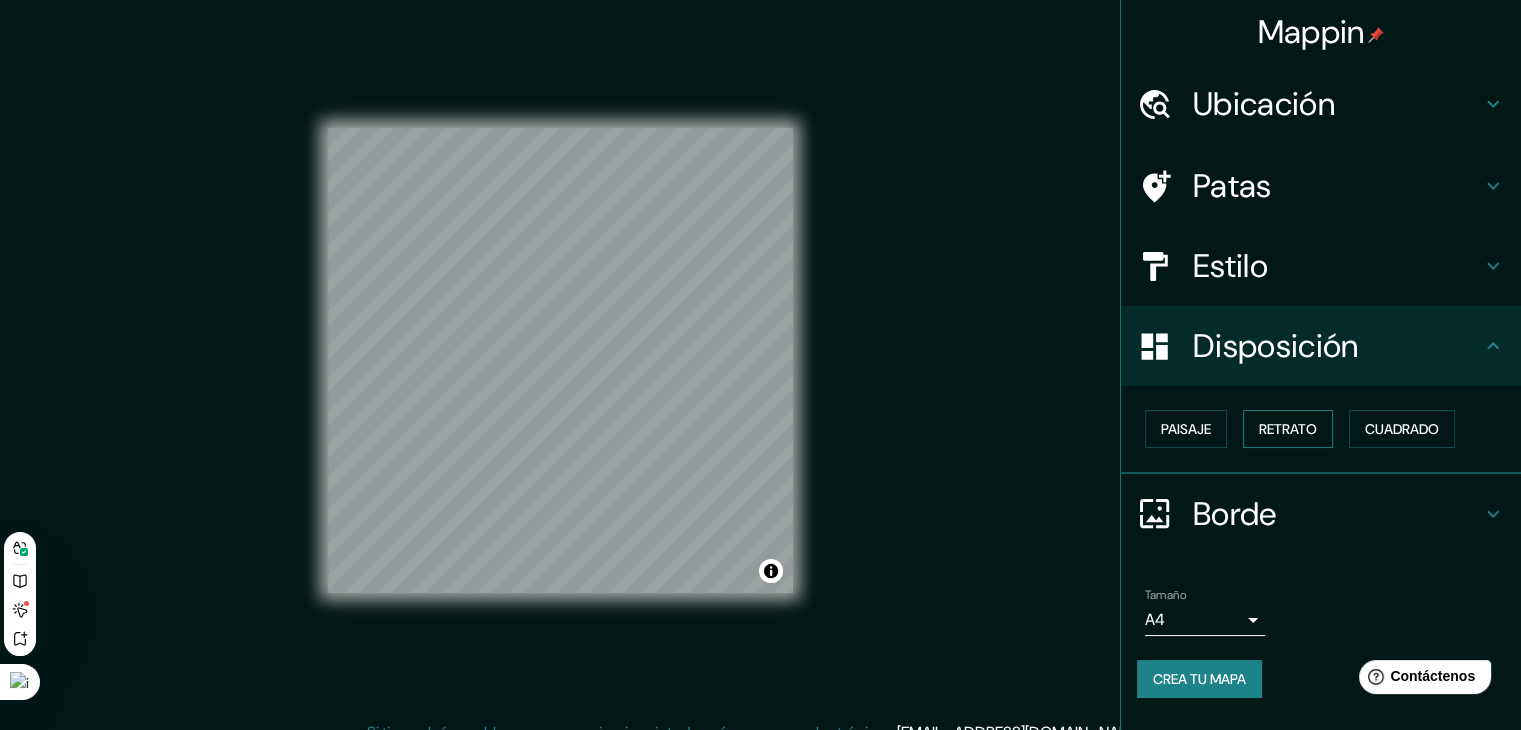 click on "Retrato" at bounding box center [1288, 429] 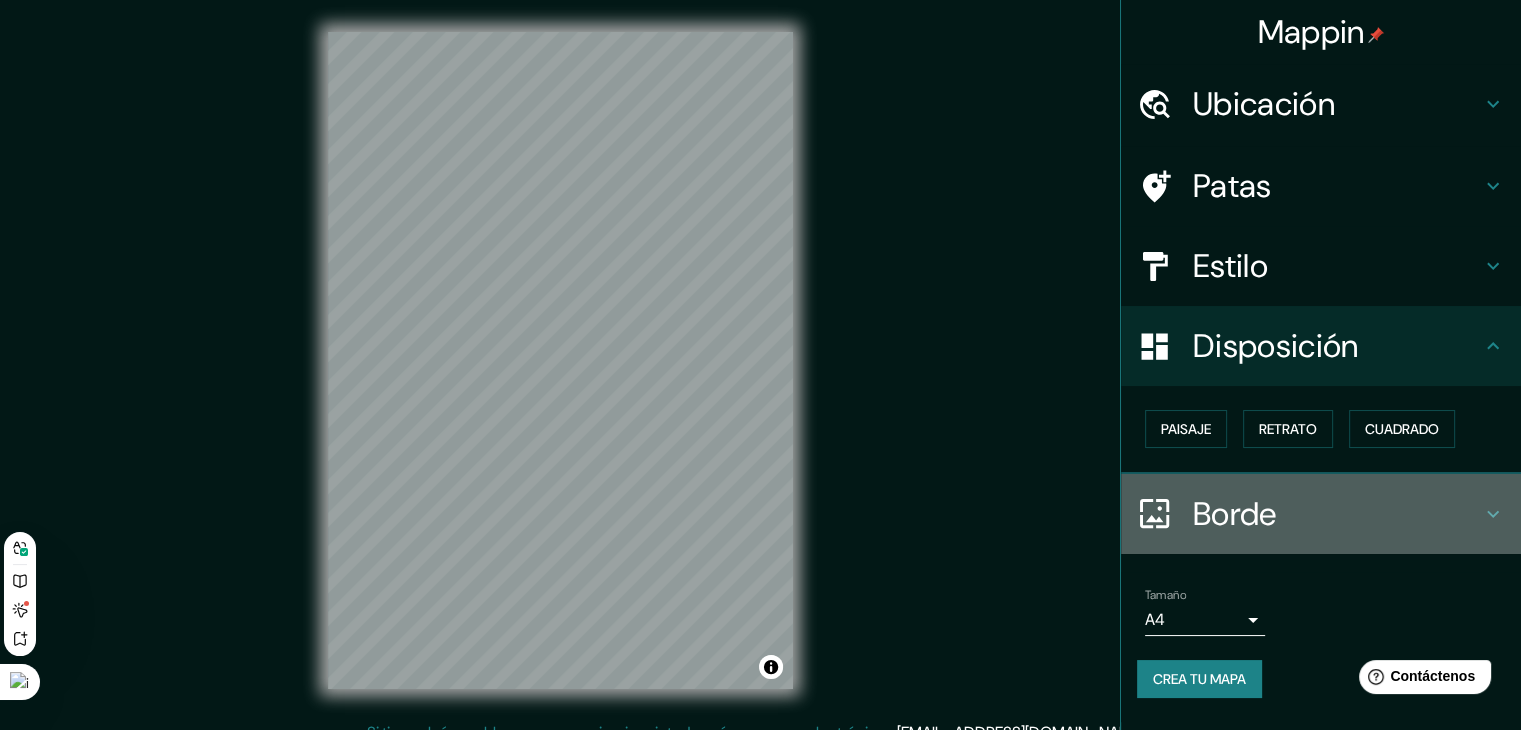 click 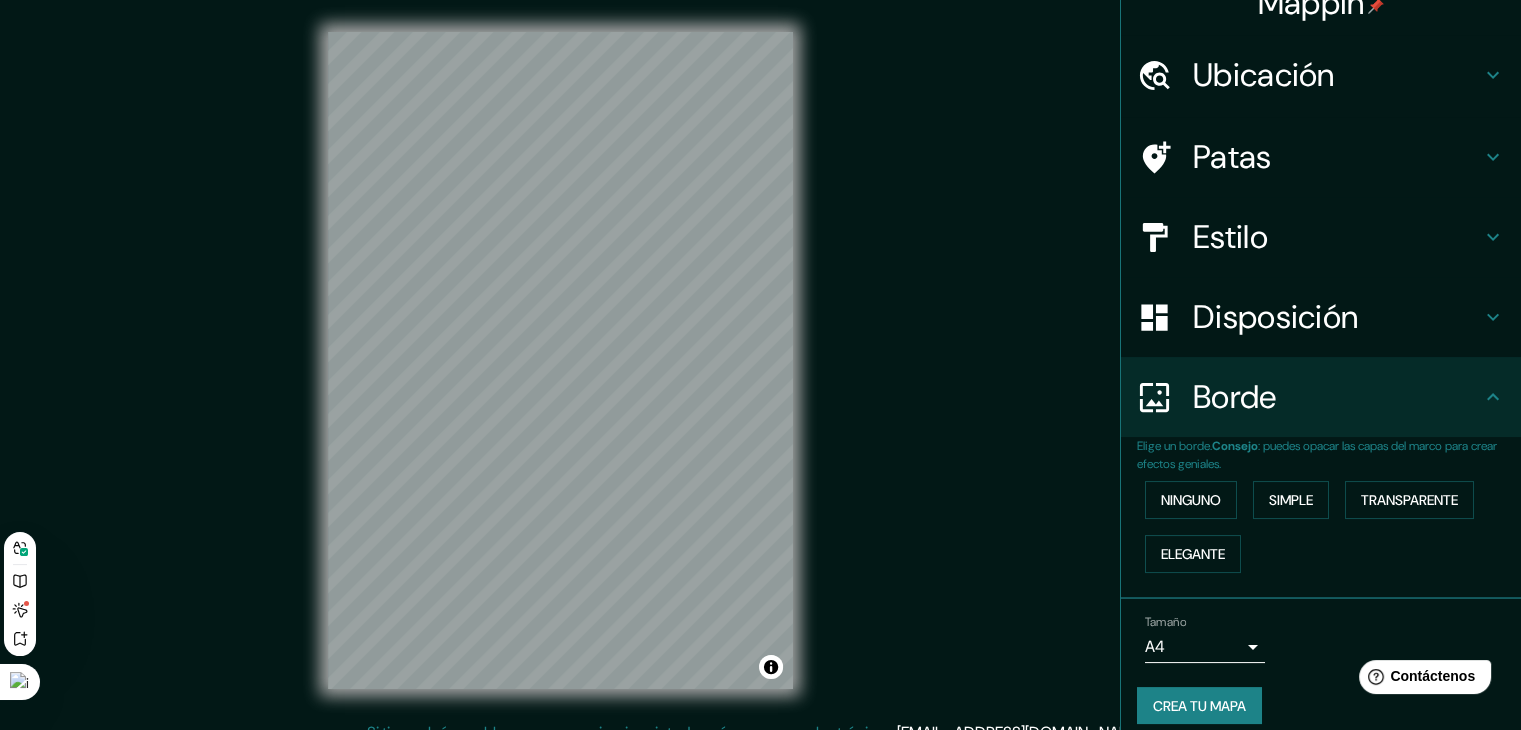 scroll, scrollTop: 45, scrollLeft: 0, axis: vertical 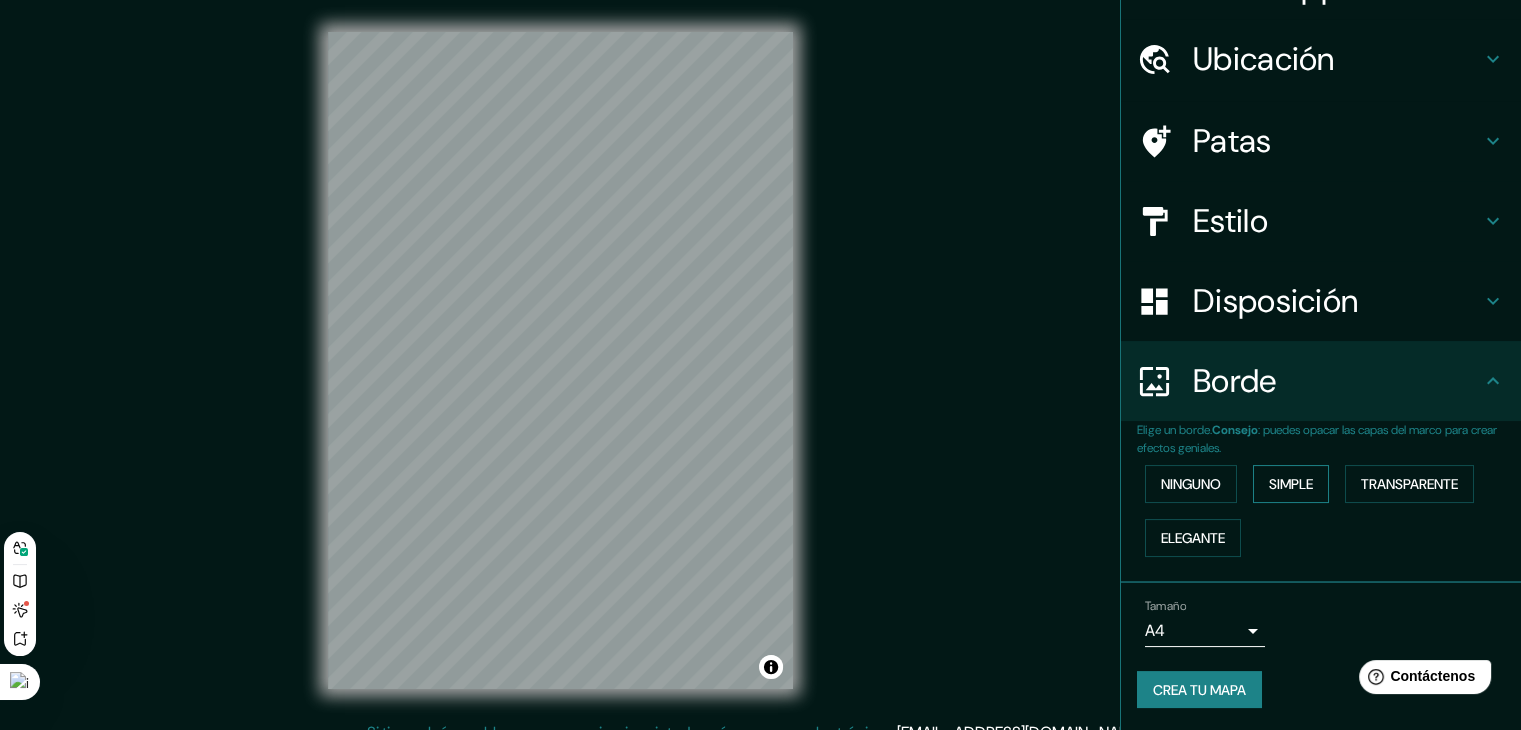 click on "Simple" at bounding box center [1291, 484] 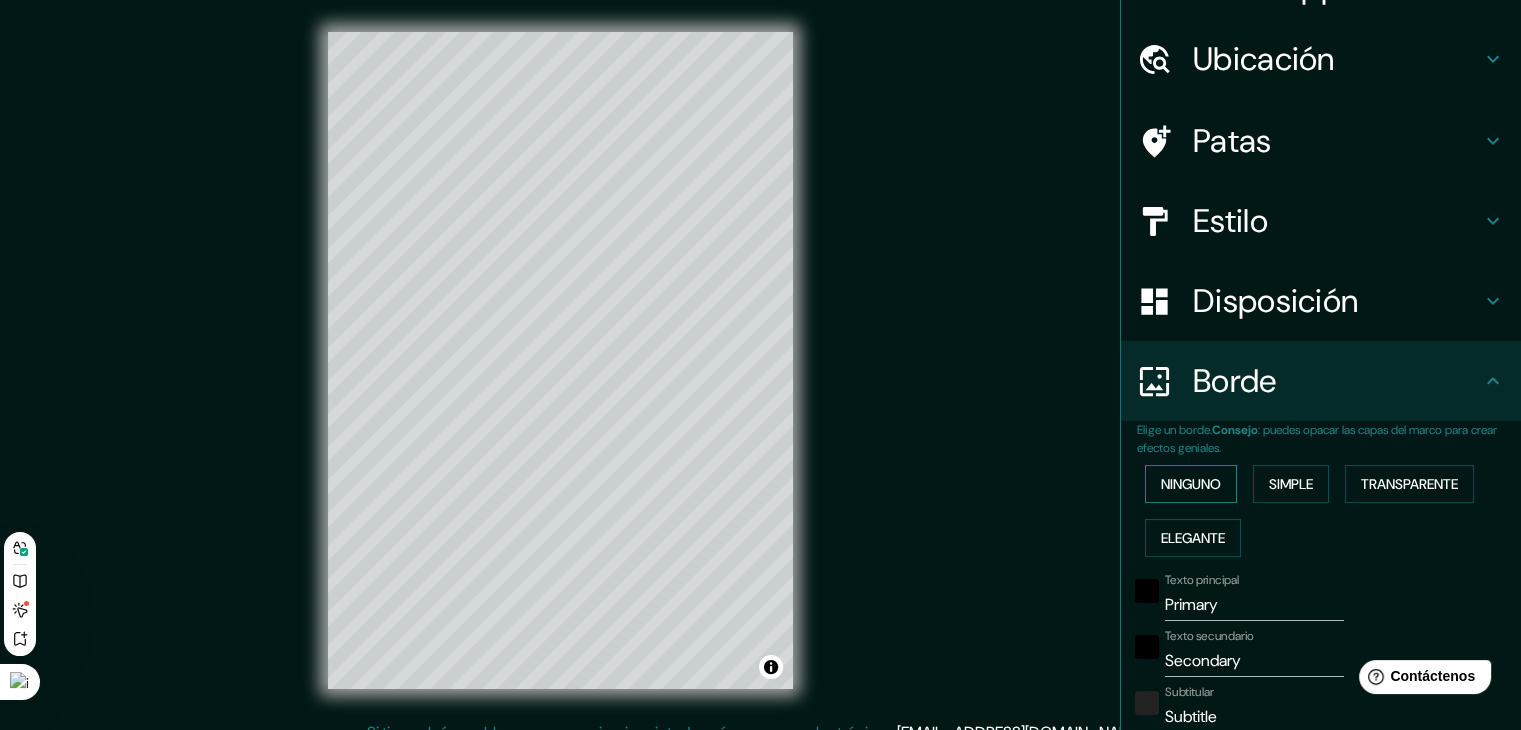 click on "Ninguno" at bounding box center (1191, 484) 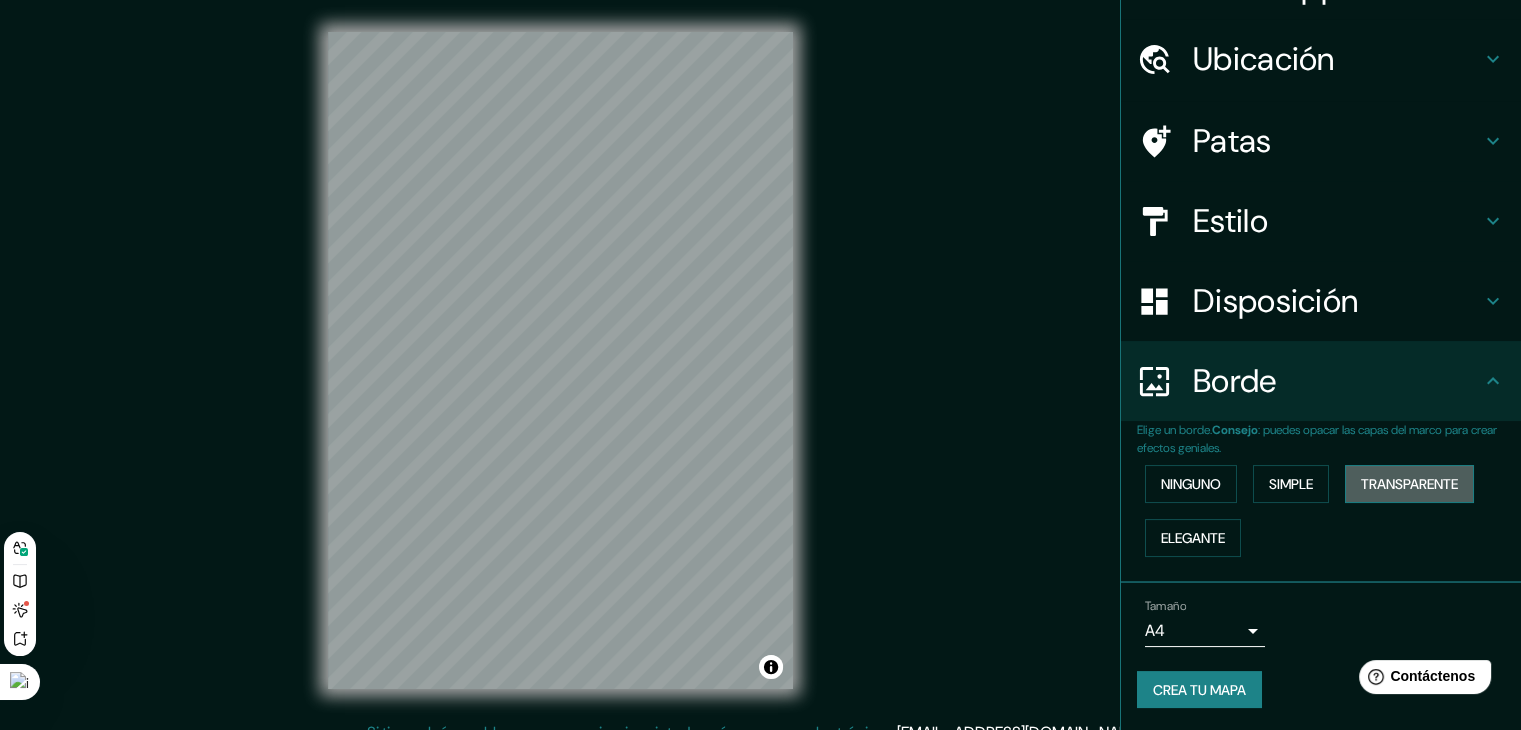 click on "Transparente" at bounding box center [1409, 484] 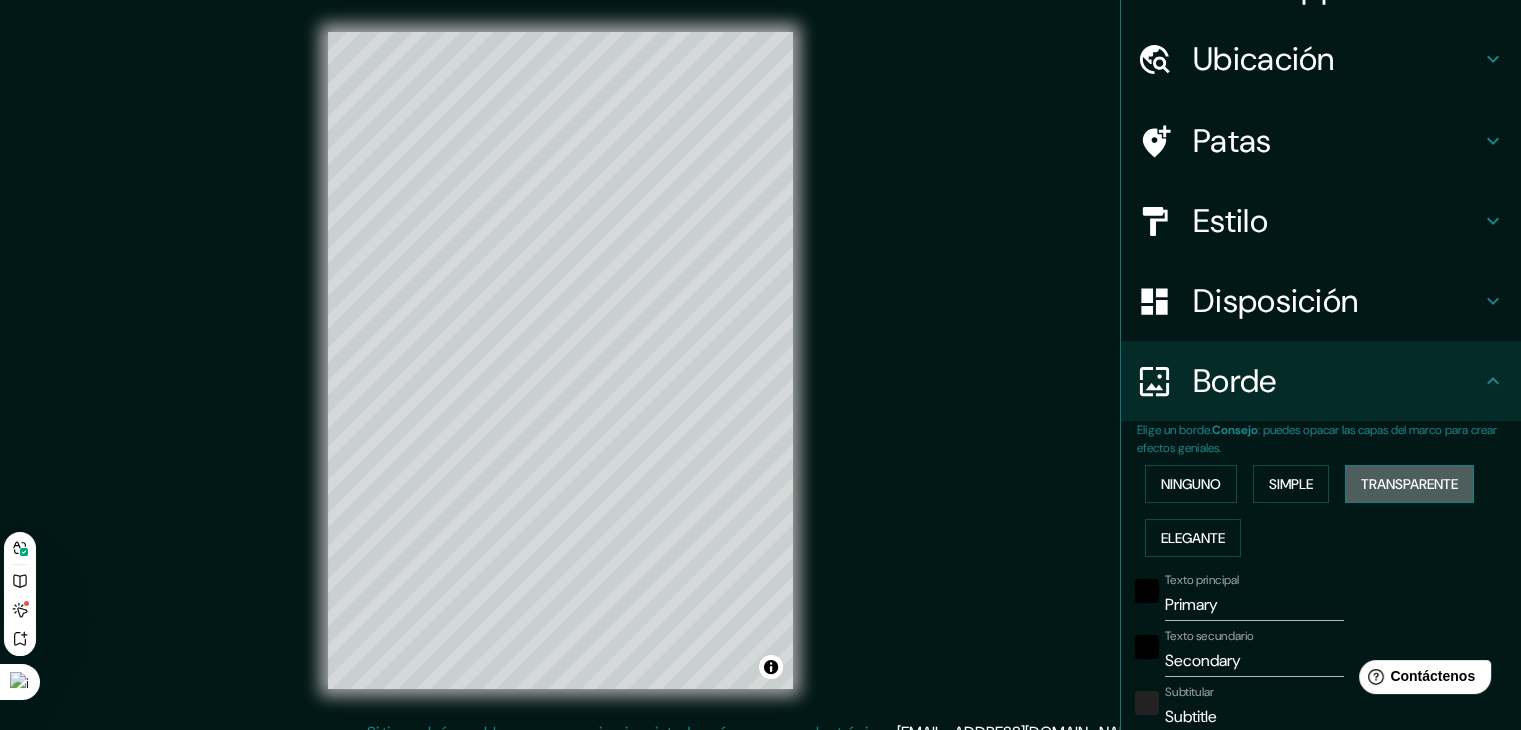 click on "Transparente" at bounding box center (1409, 484) 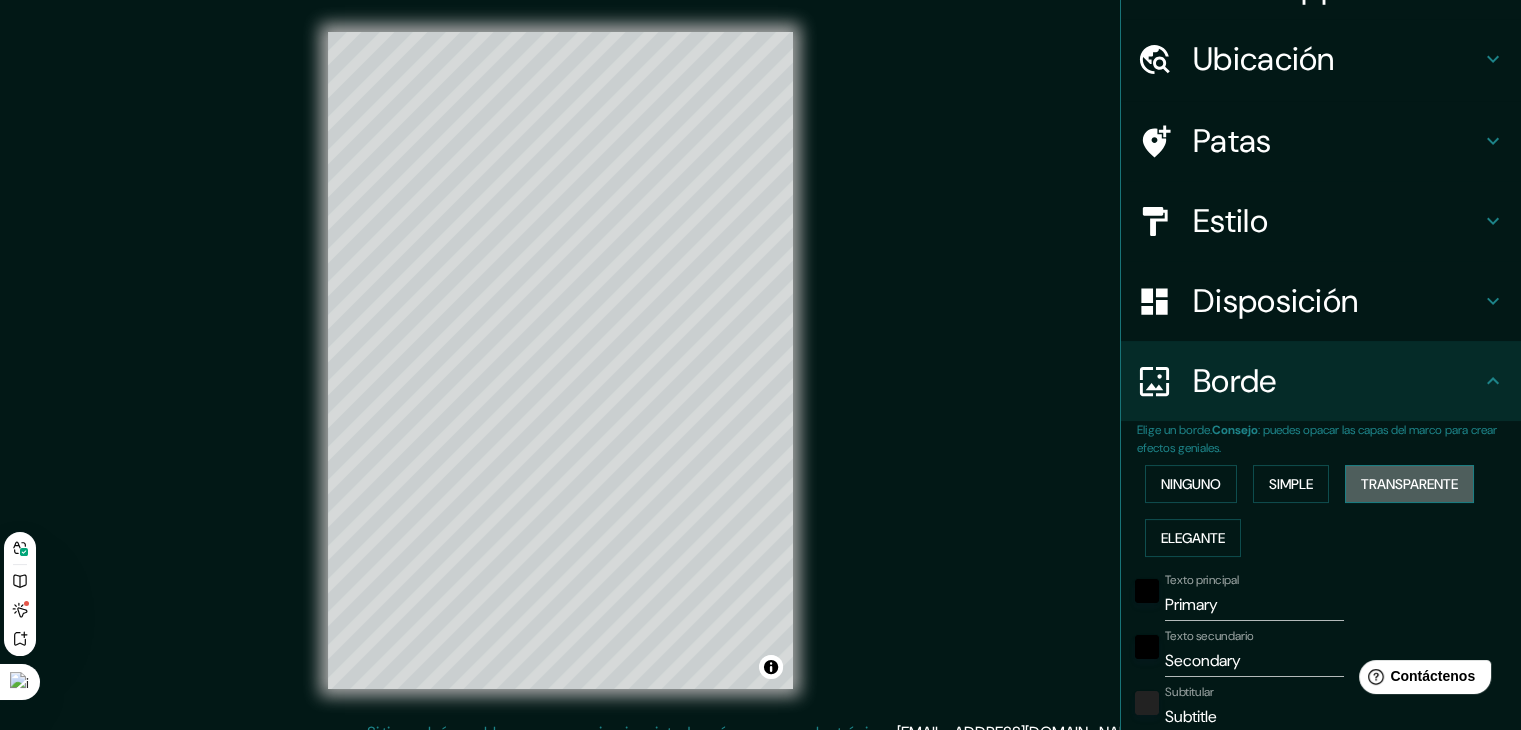 type on "223" 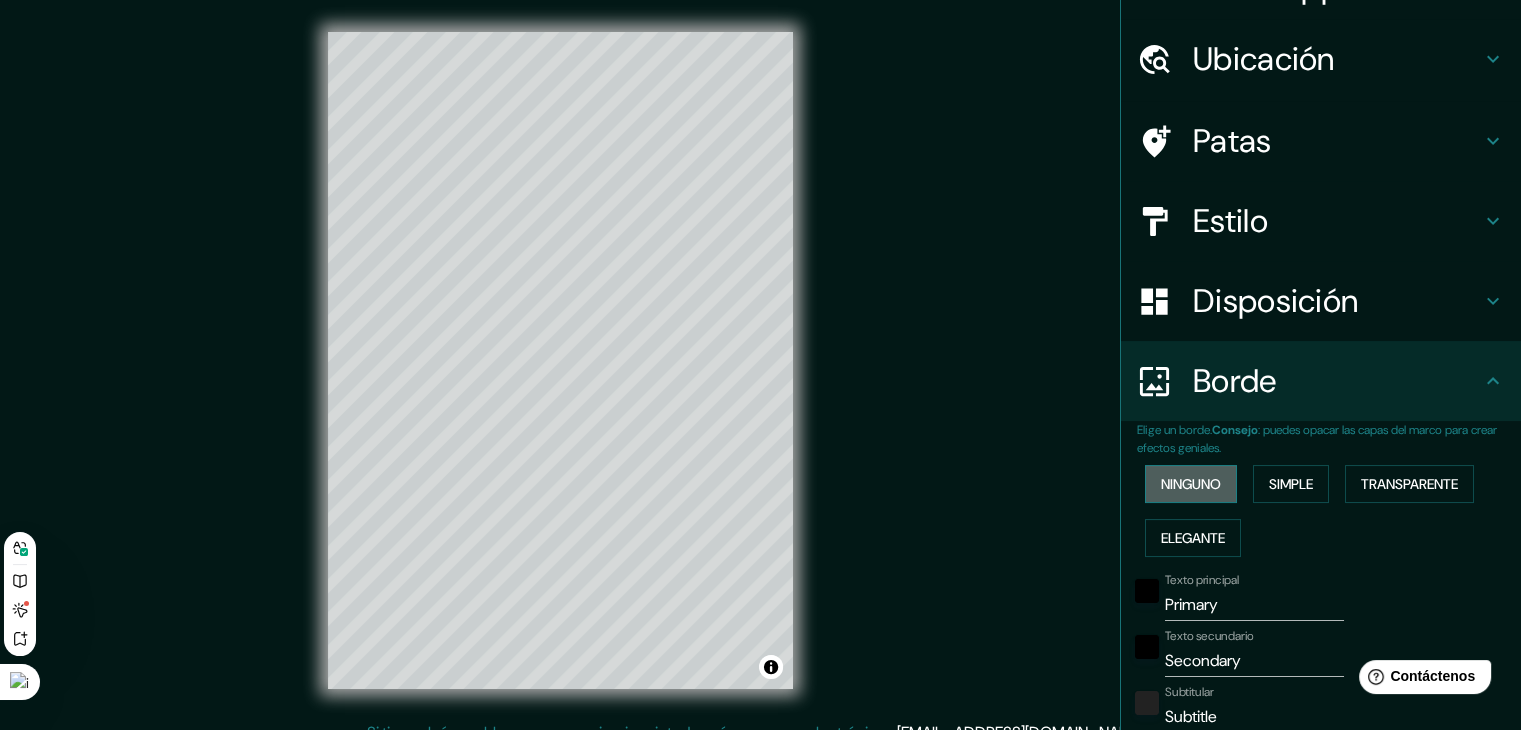 click on "Ninguno" at bounding box center (1191, 484) 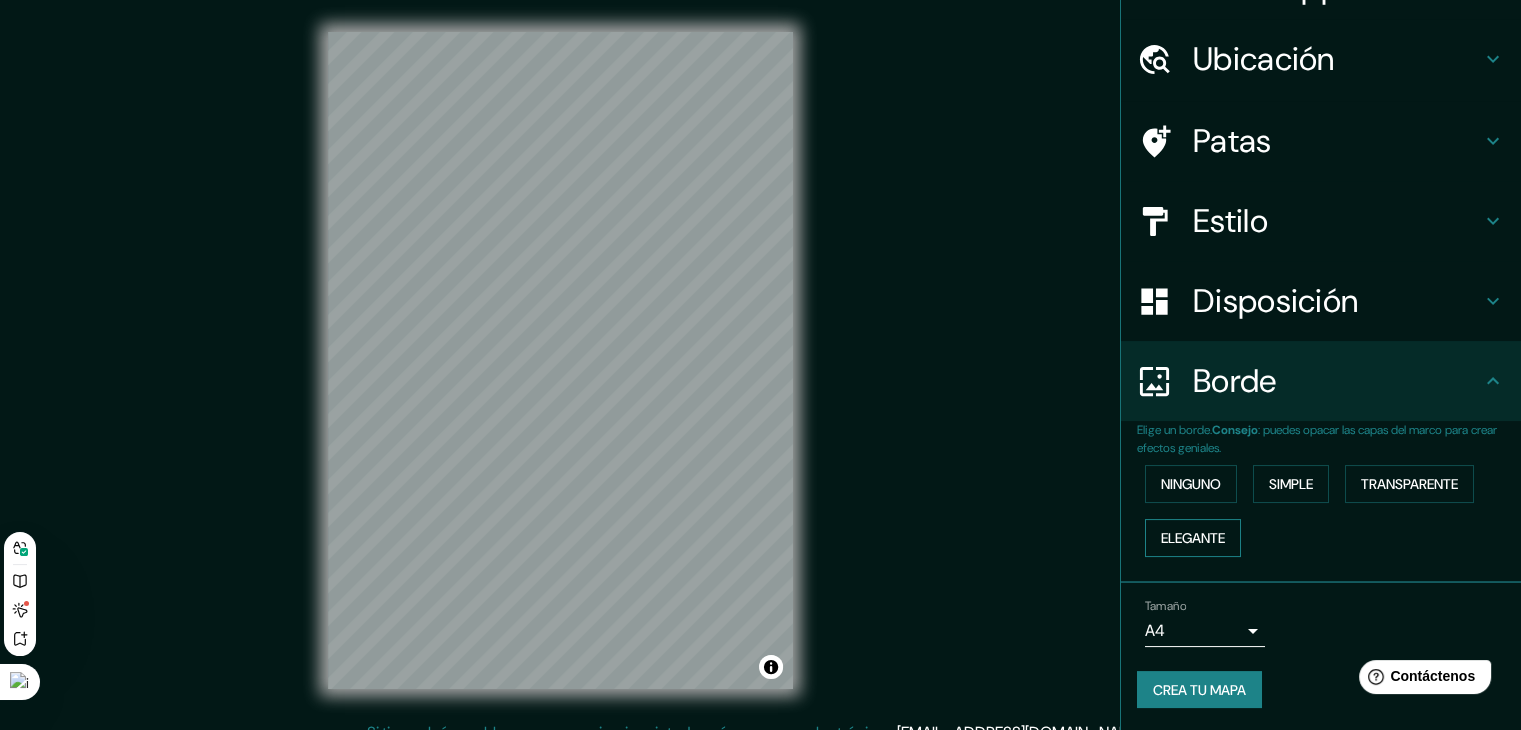 click on "Elegante" at bounding box center (1193, 538) 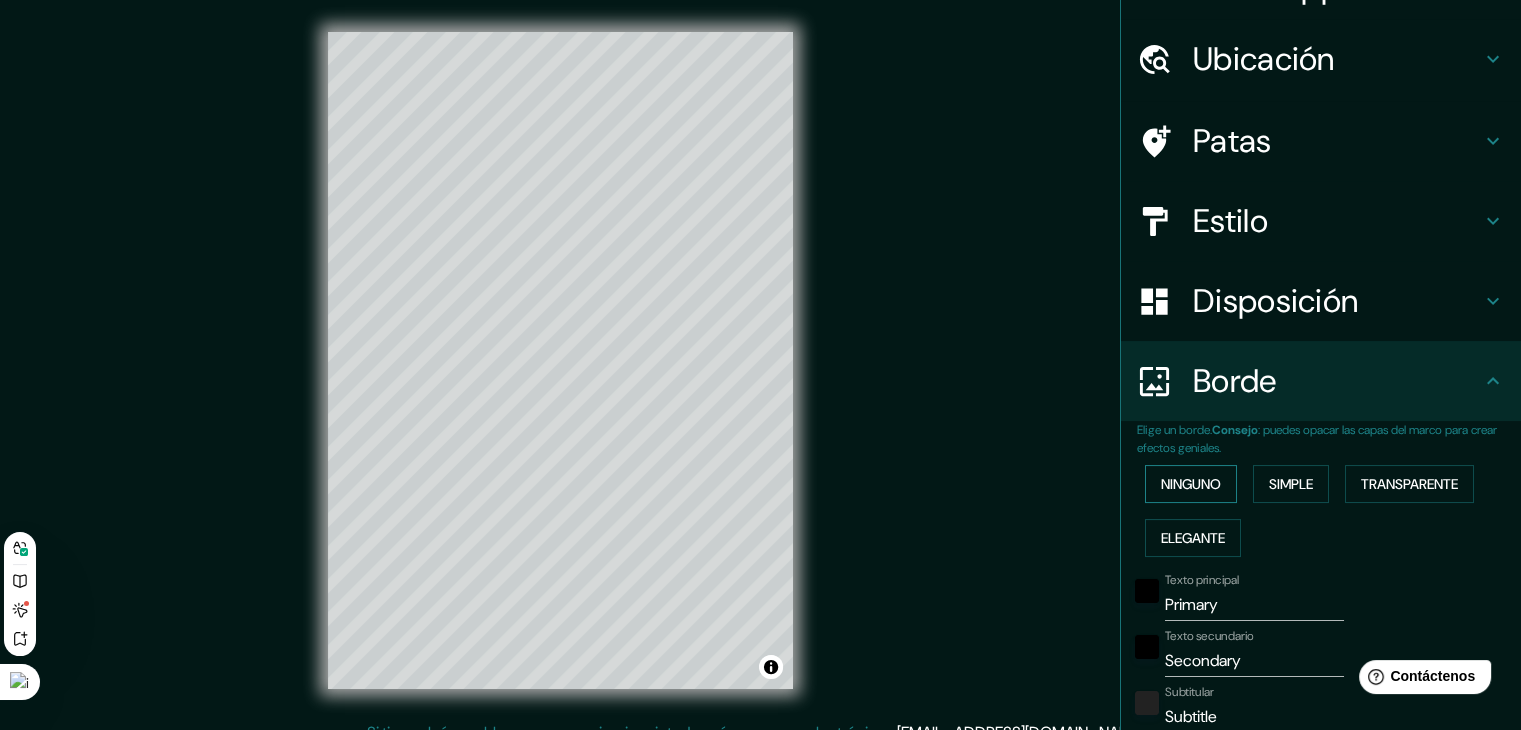 click on "Ninguno" at bounding box center [1191, 484] 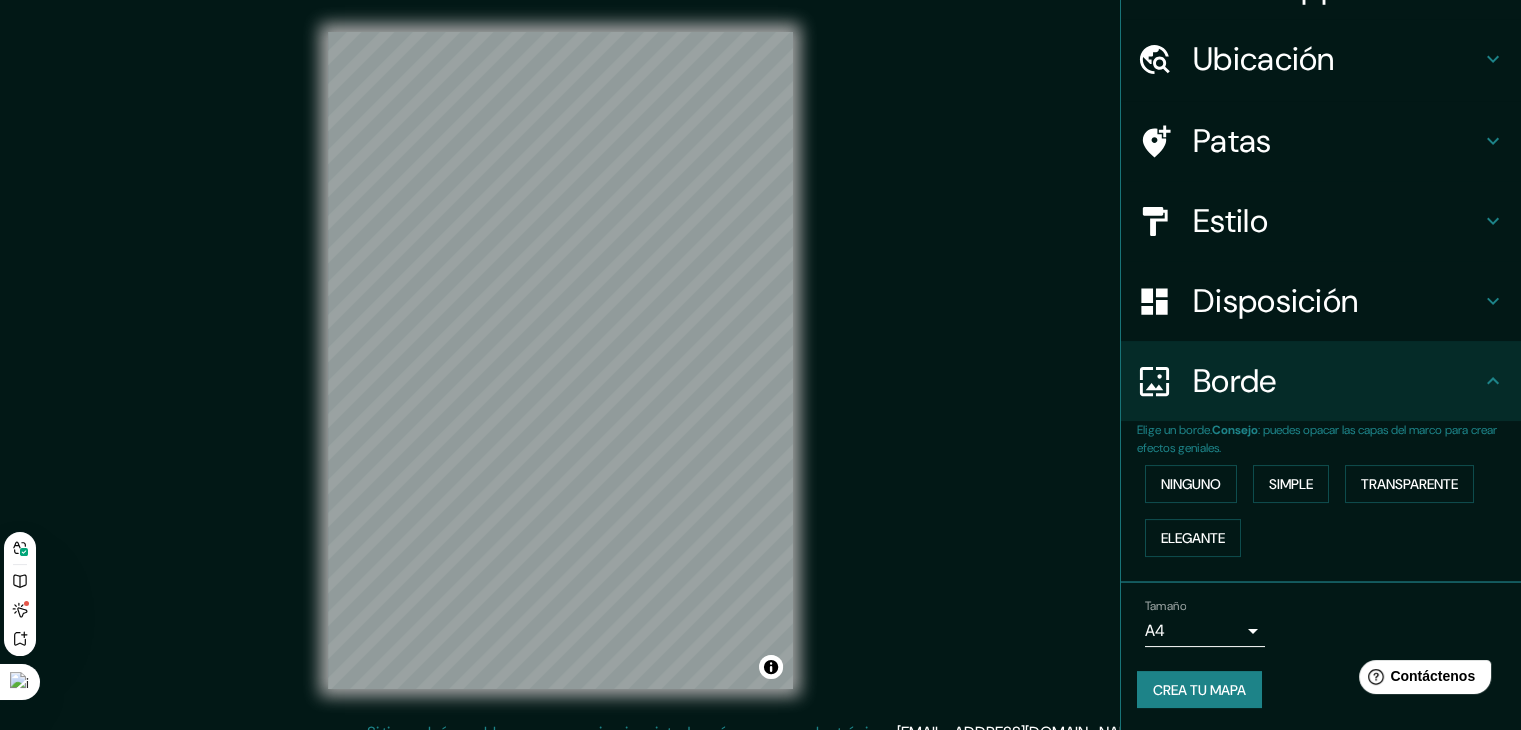 click on "Crea tu mapa" at bounding box center (1199, 690) 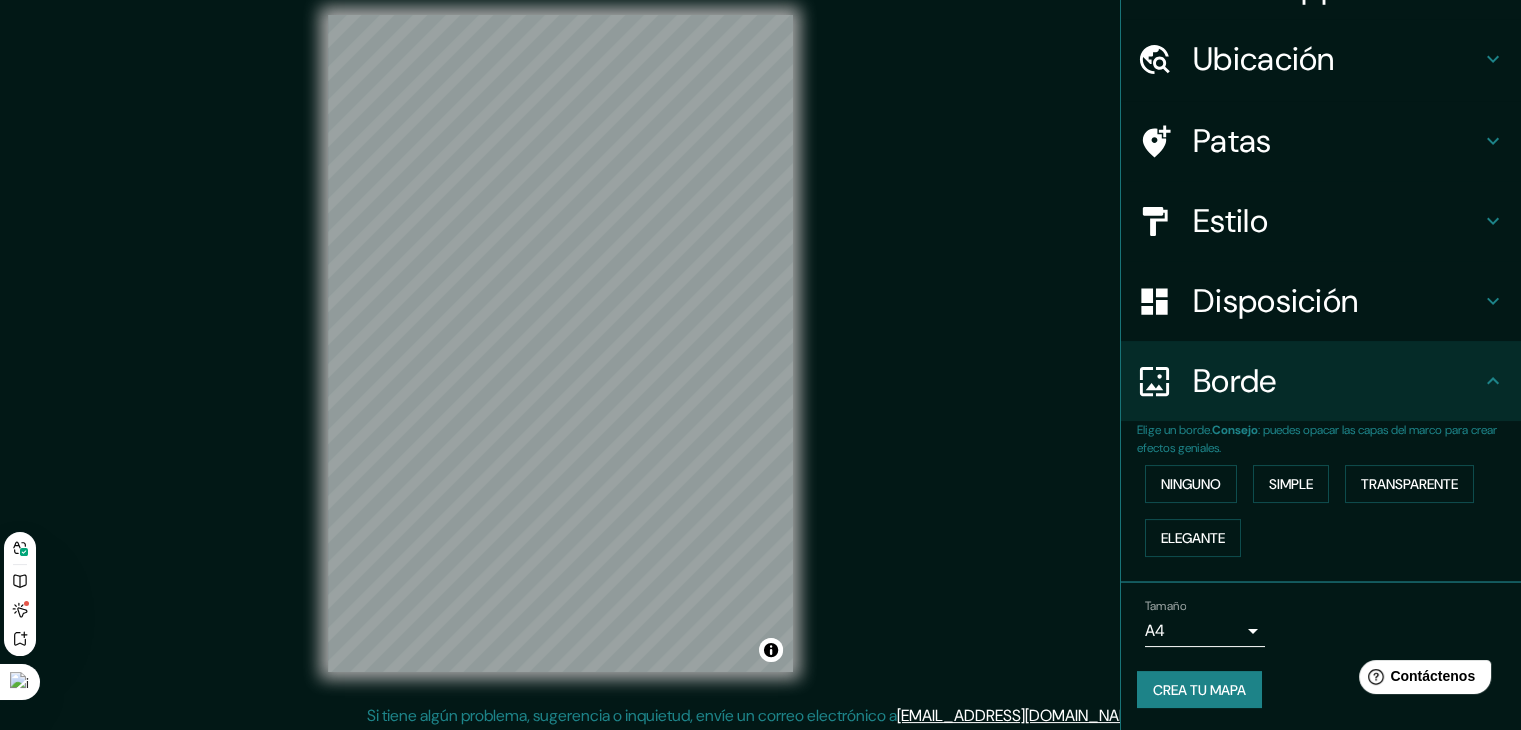 scroll, scrollTop: 23, scrollLeft: 0, axis: vertical 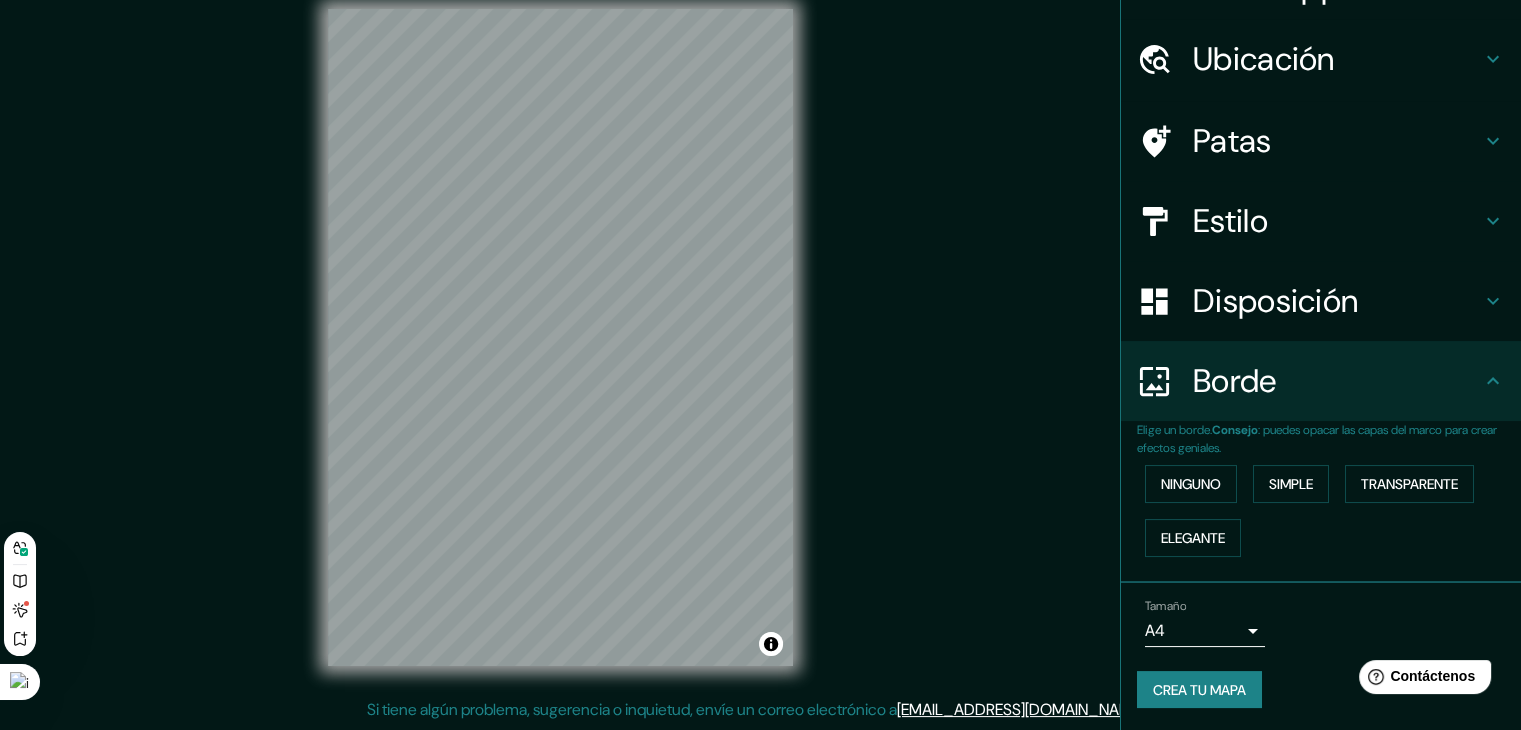 click 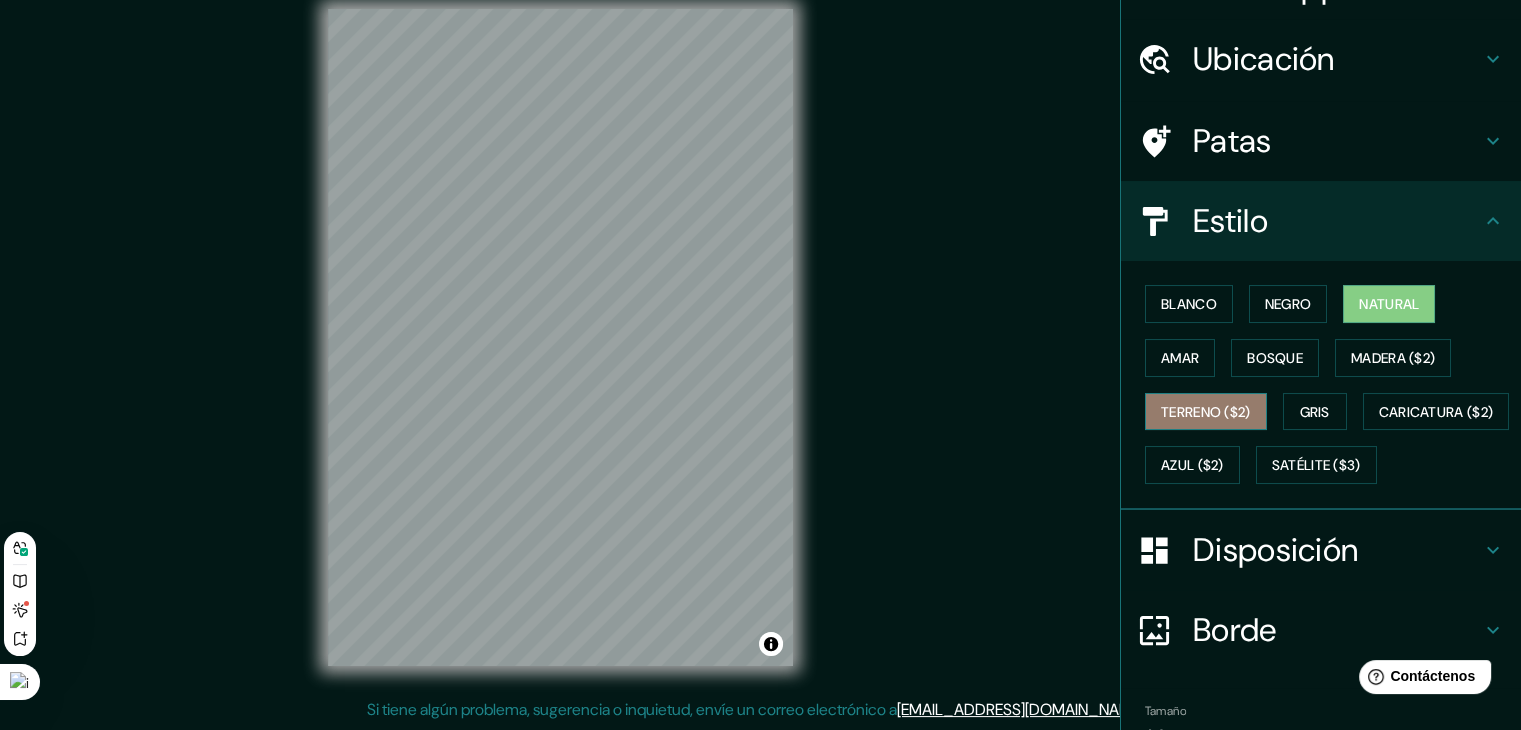 click on "Terreno ($2)" at bounding box center [1206, 412] 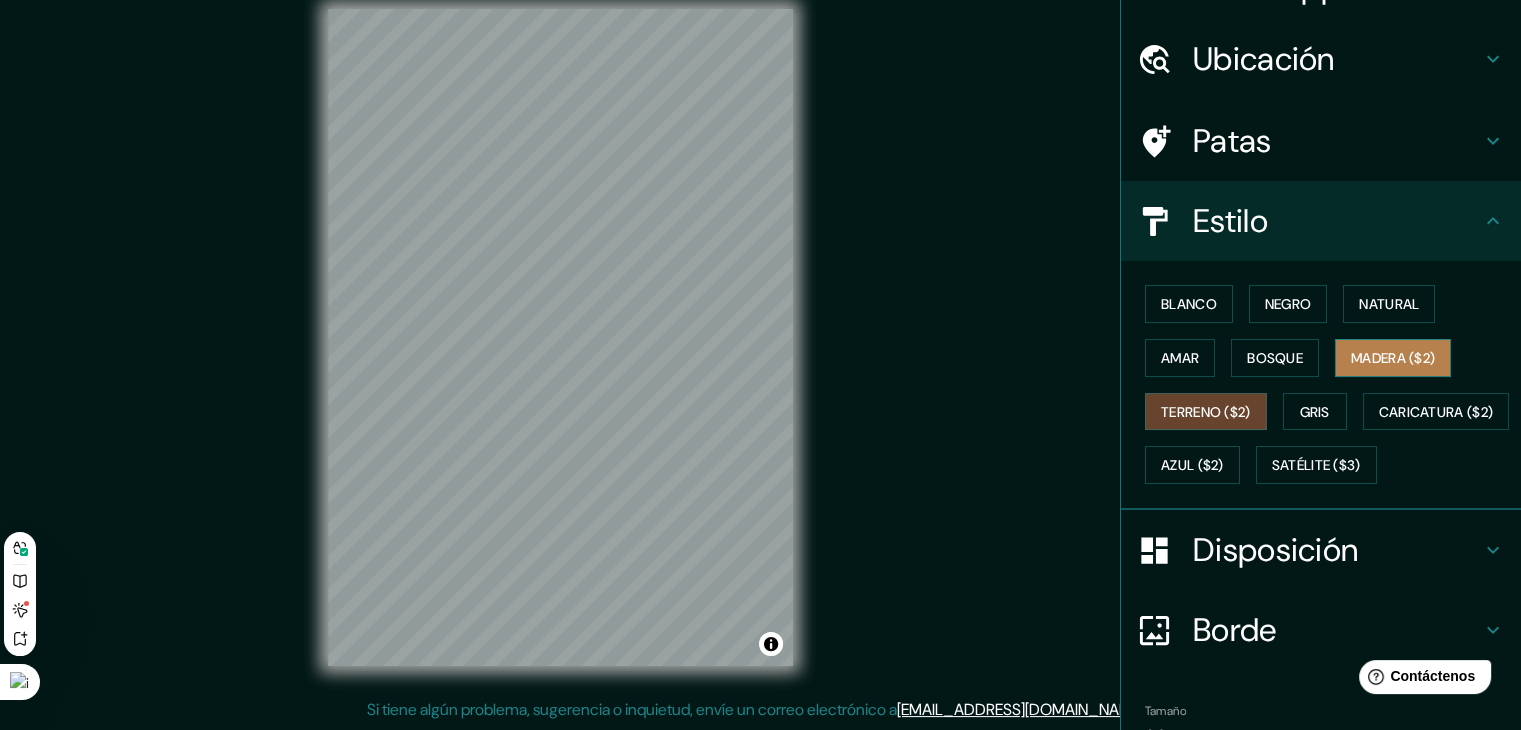 click on "Madera ($2)" at bounding box center (1393, 358) 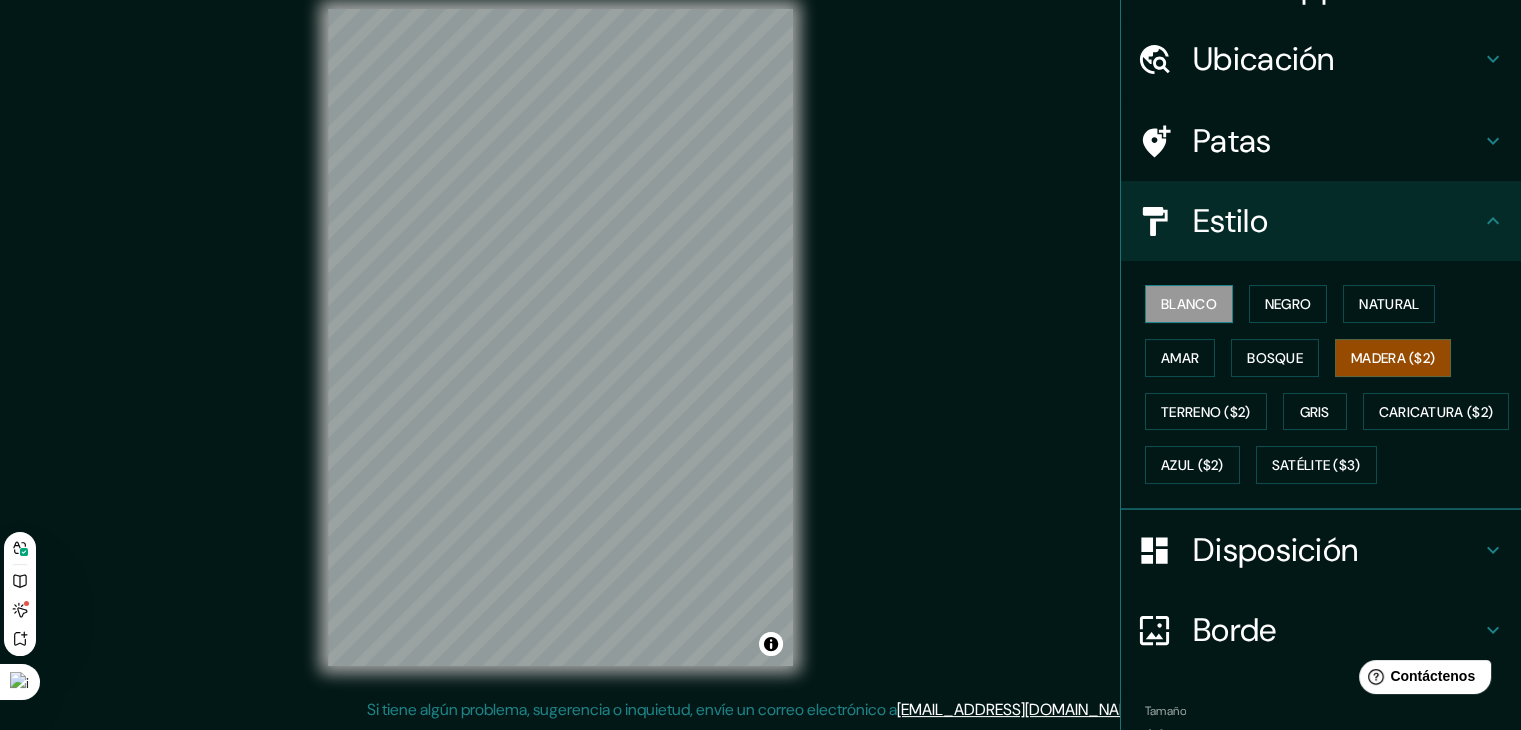 click on "Blanco" at bounding box center (1189, 304) 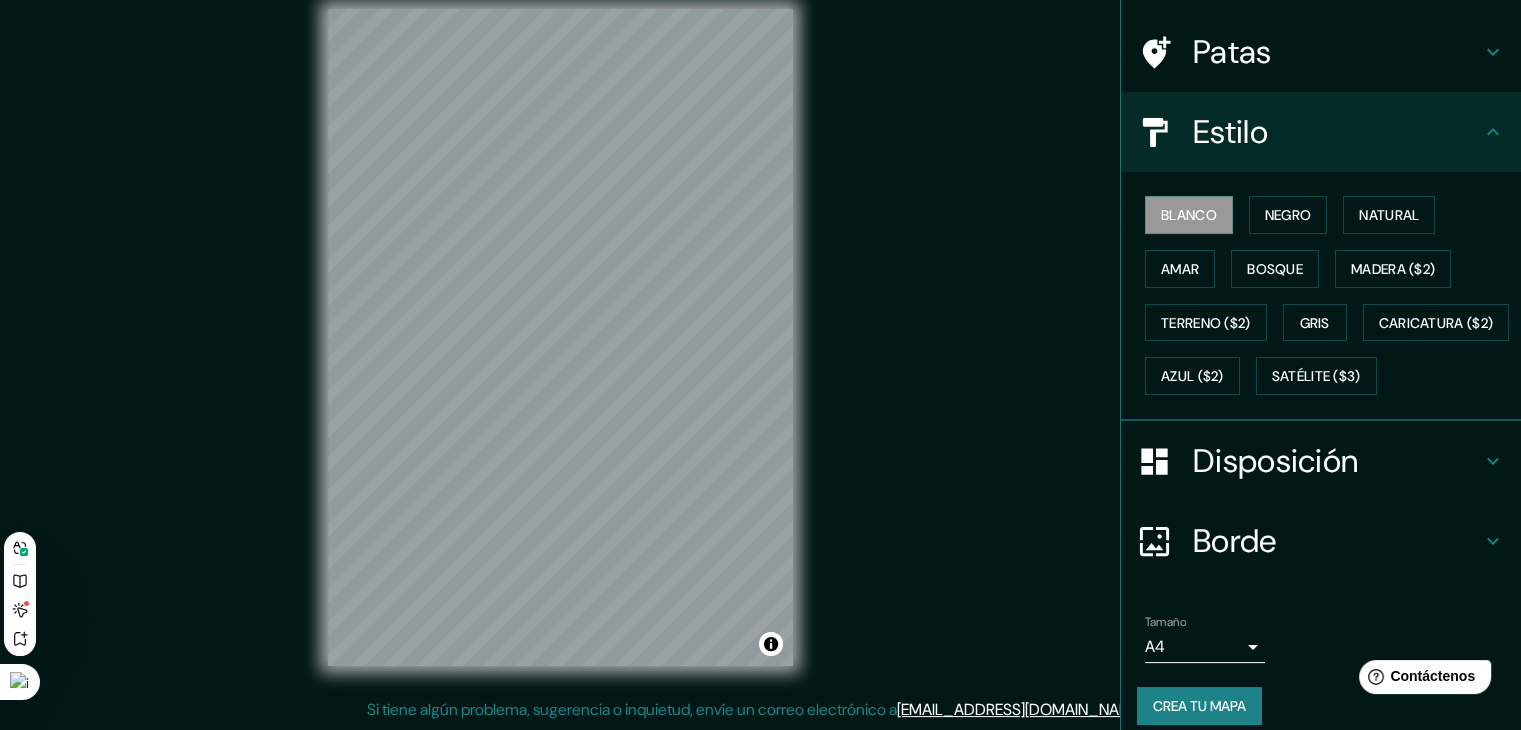 scroll, scrollTop: 202, scrollLeft: 0, axis: vertical 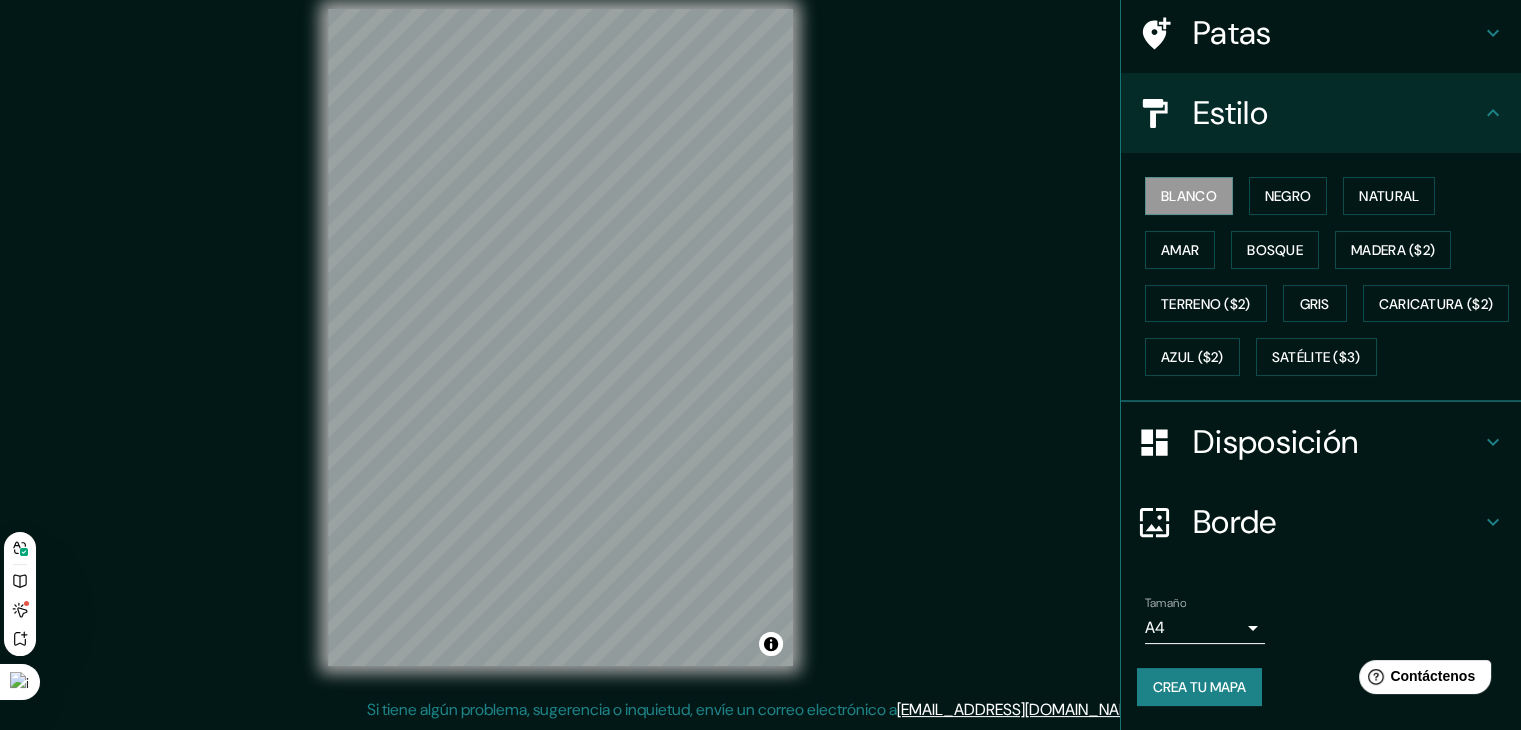 click on "Crea tu mapa" at bounding box center [1199, 687] 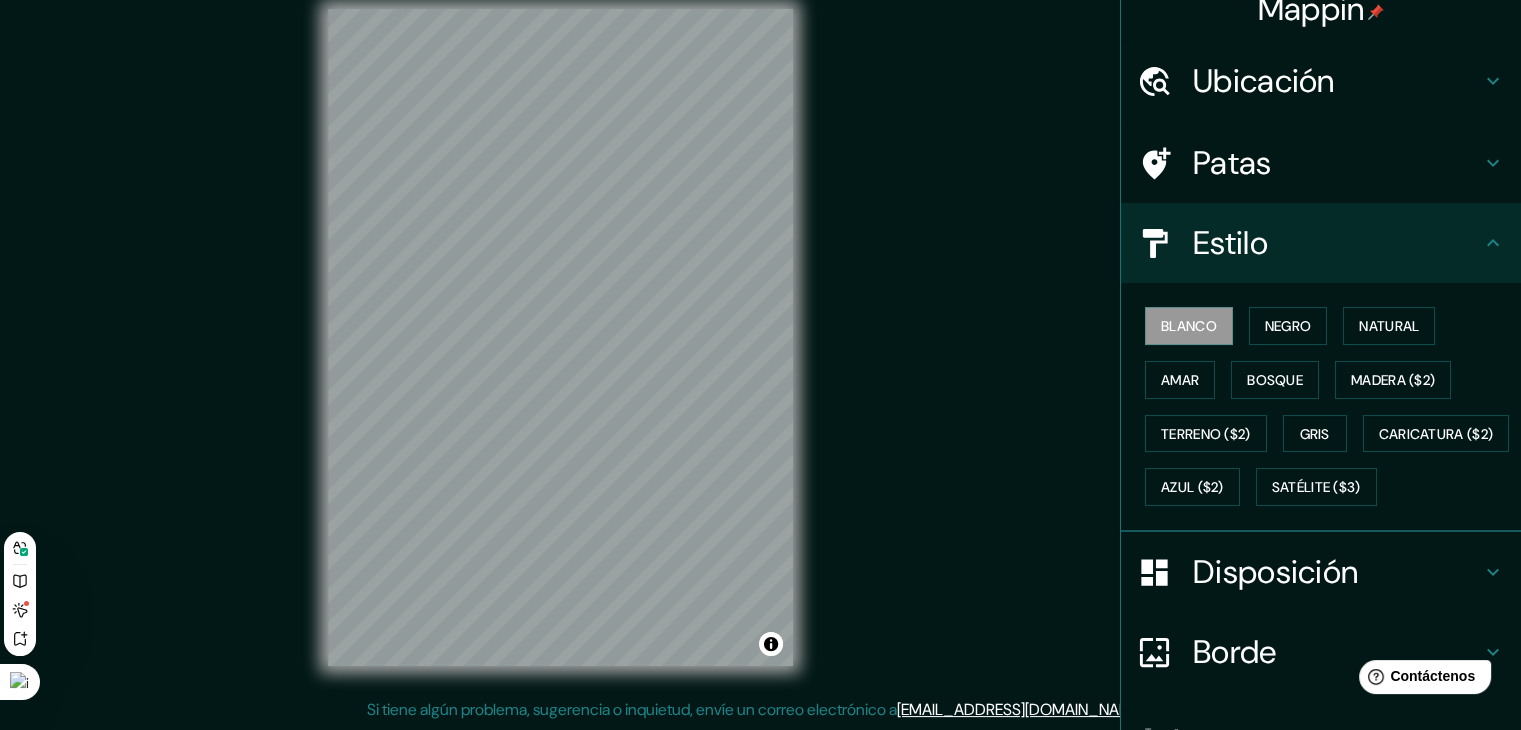 scroll, scrollTop: 0, scrollLeft: 0, axis: both 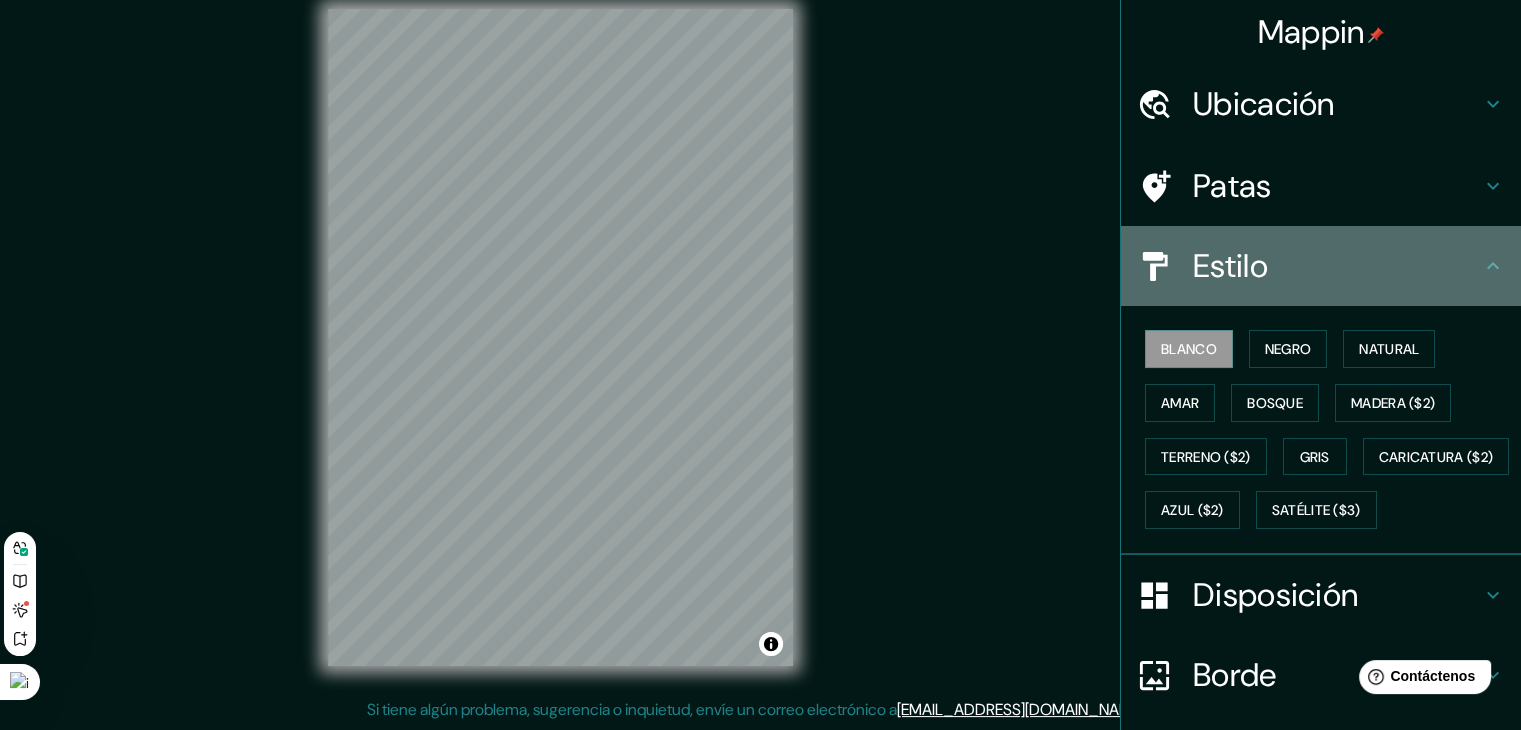 click on "Estilo" at bounding box center [1321, 266] 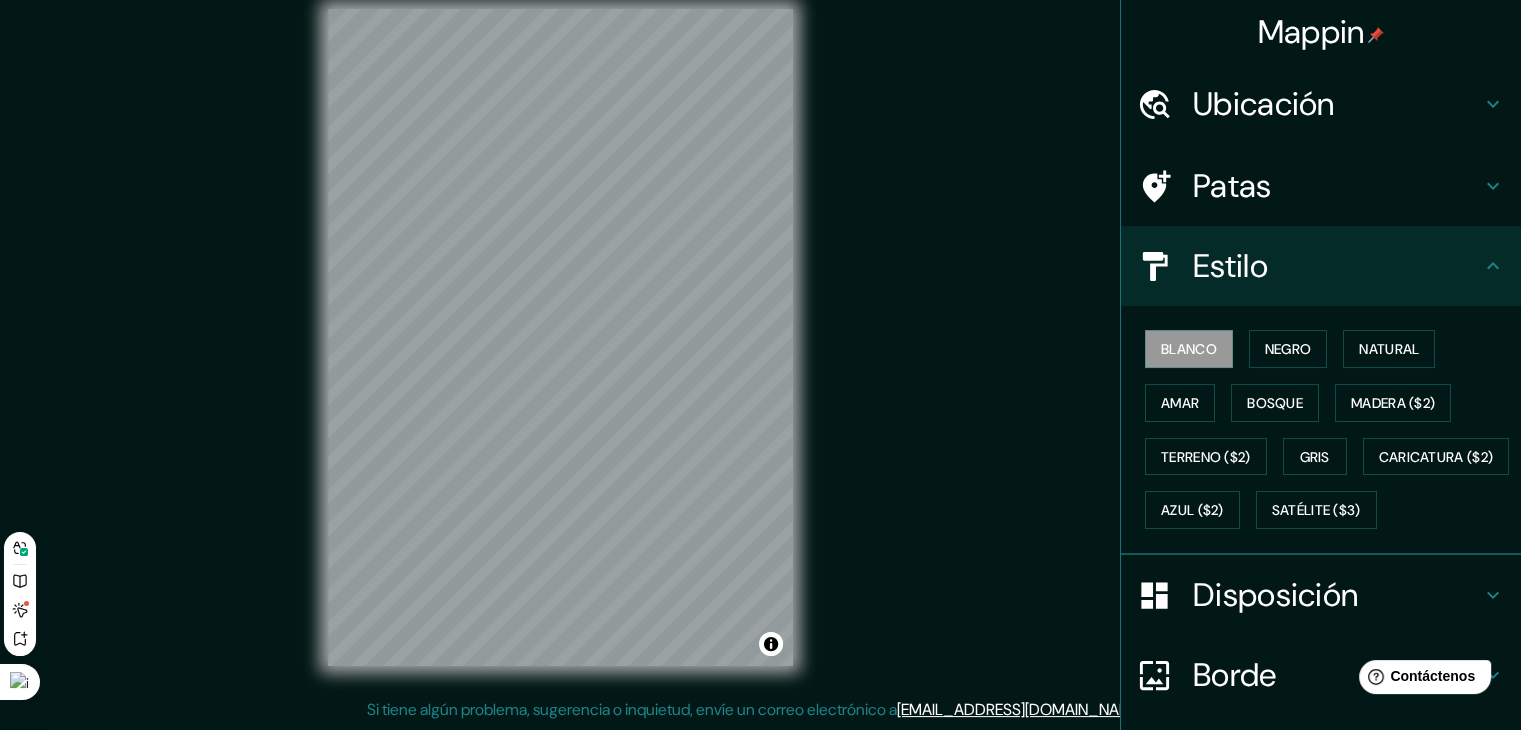 click 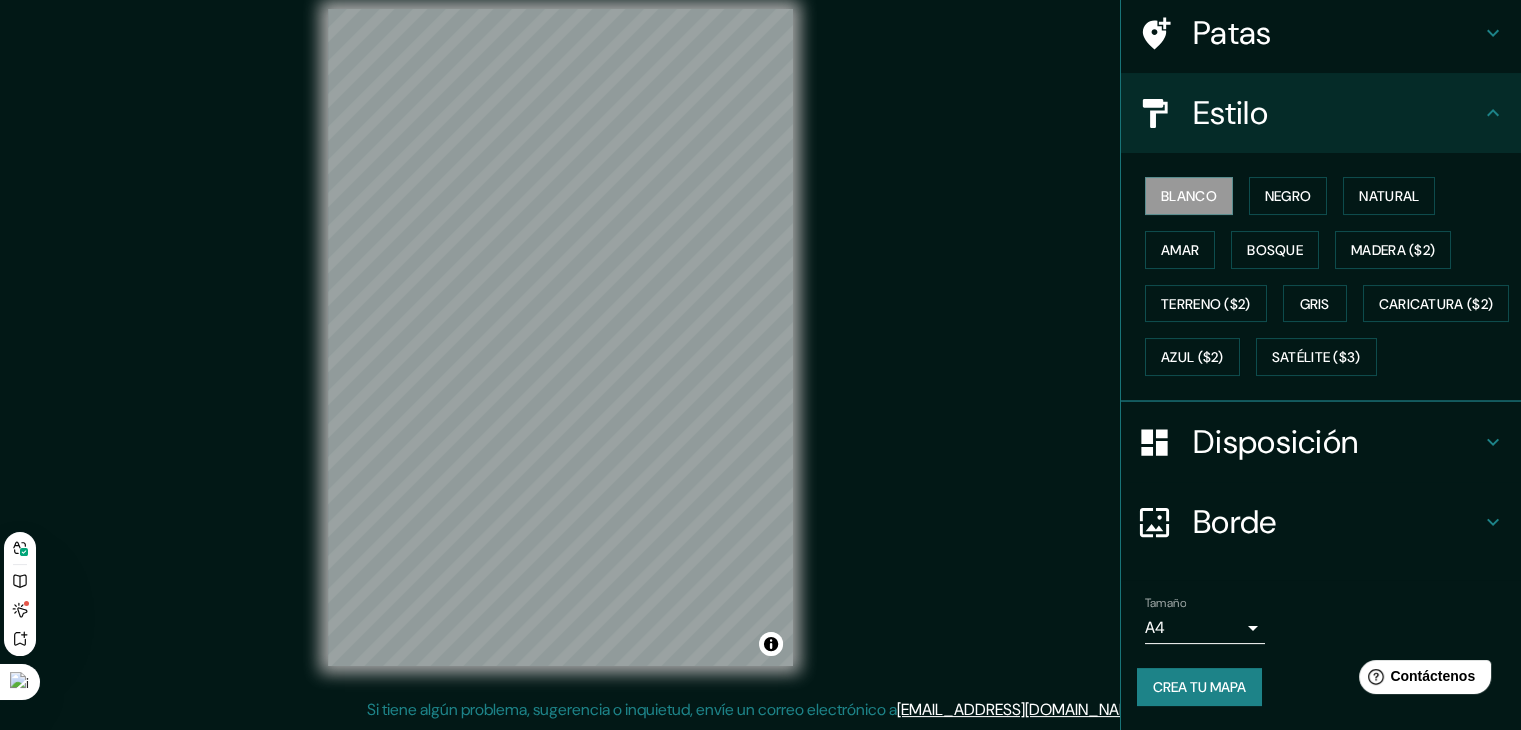 scroll, scrollTop: 202, scrollLeft: 0, axis: vertical 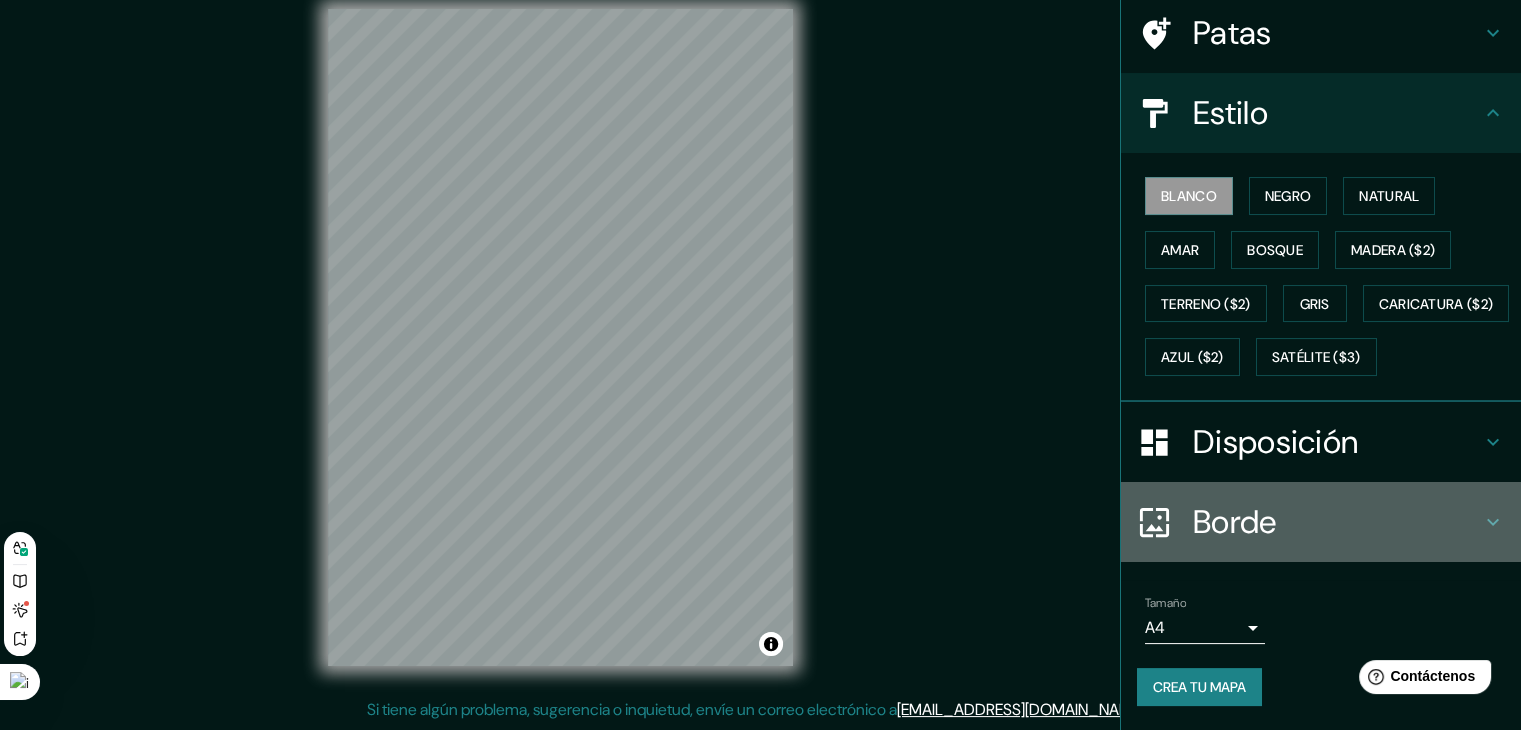click 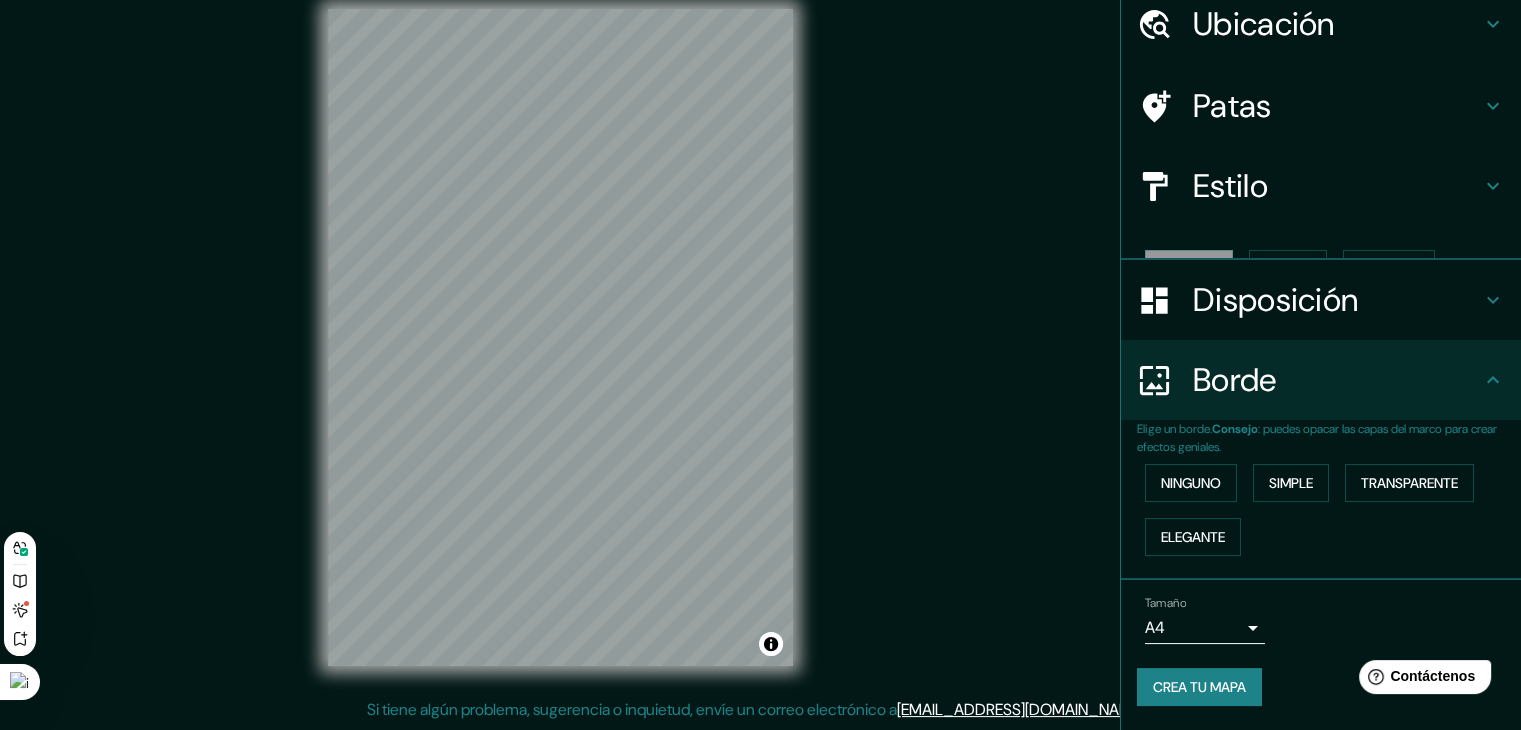 scroll, scrollTop: 45, scrollLeft: 0, axis: vertical 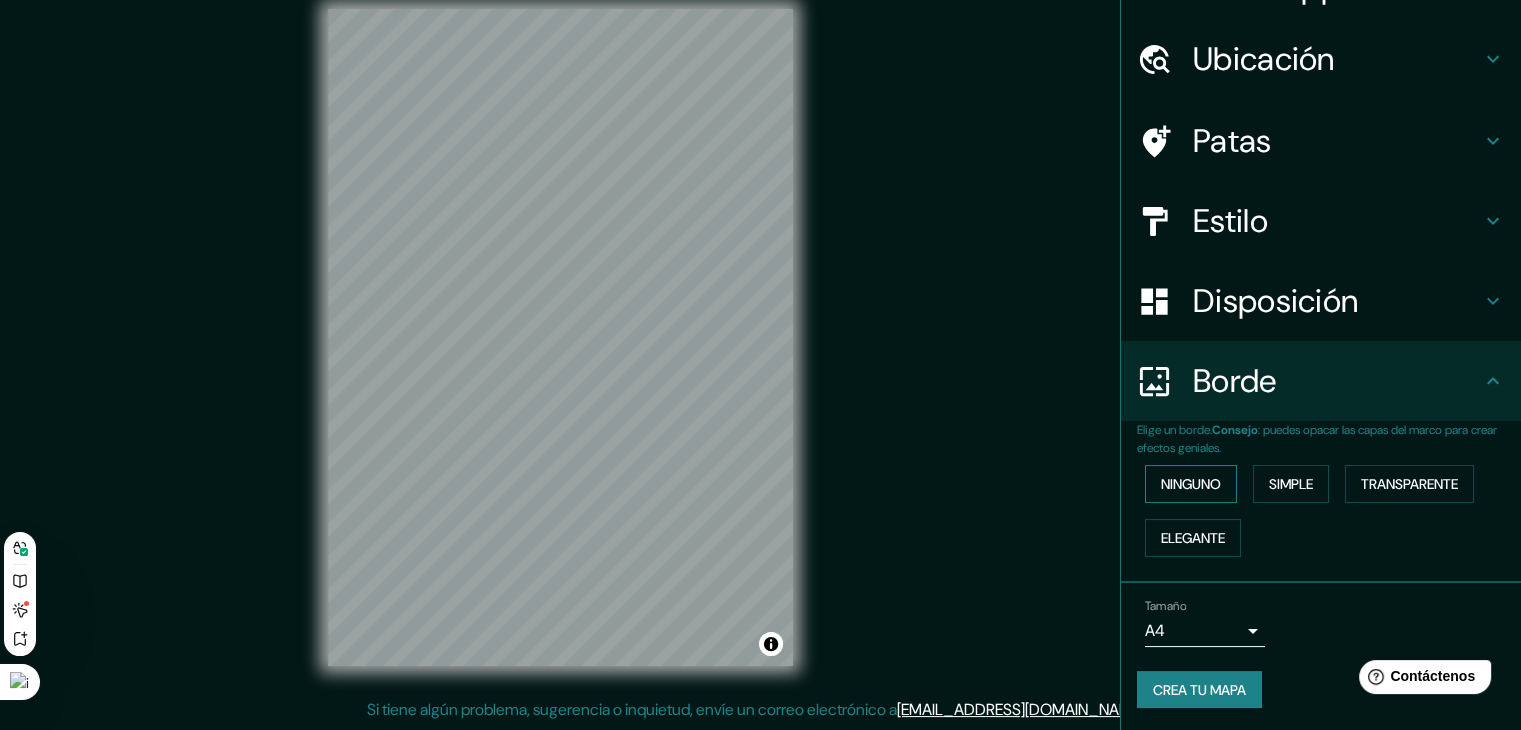click on "Ninguno" at bounding box center (1191, 484) 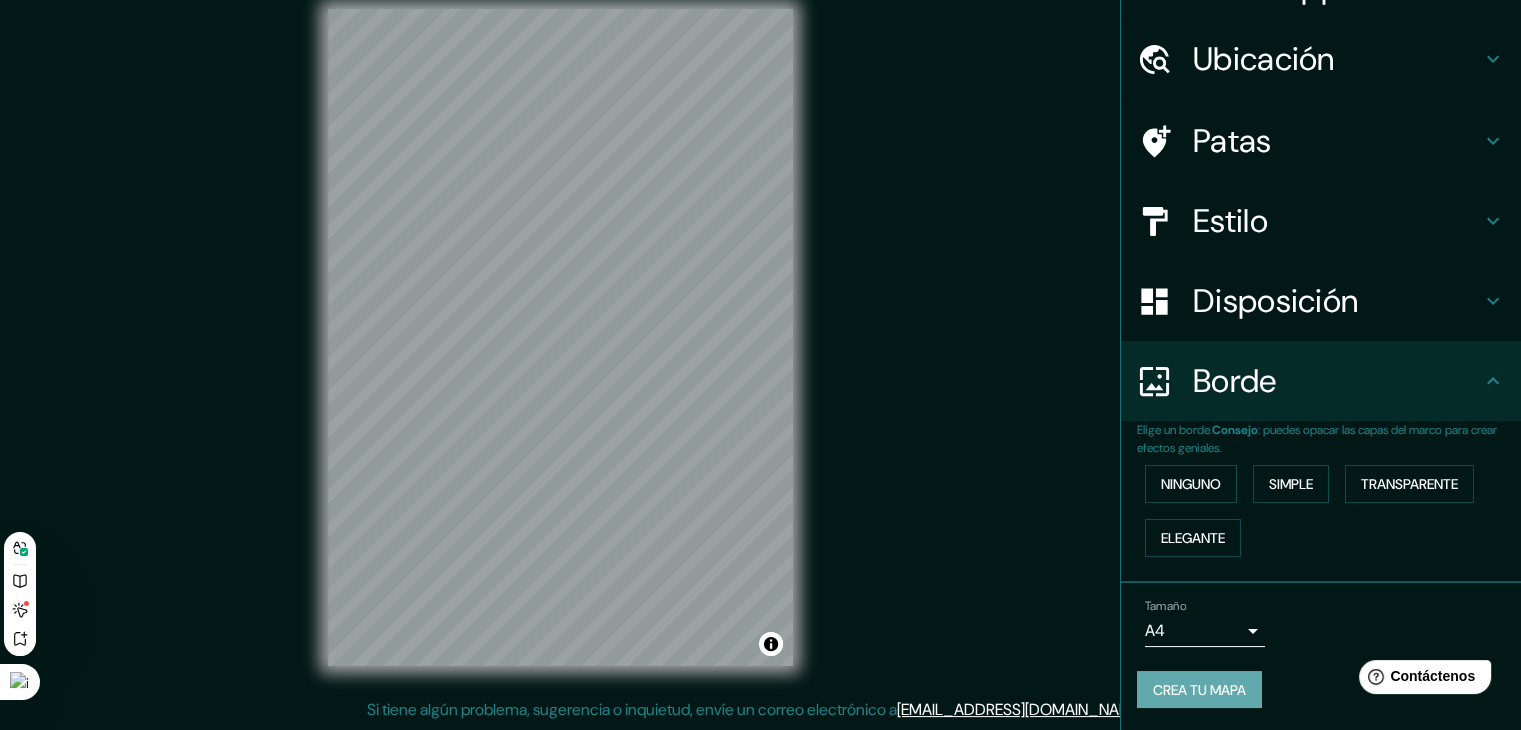 click on "Crea tu mapa" at bounding box center (1199, 690) 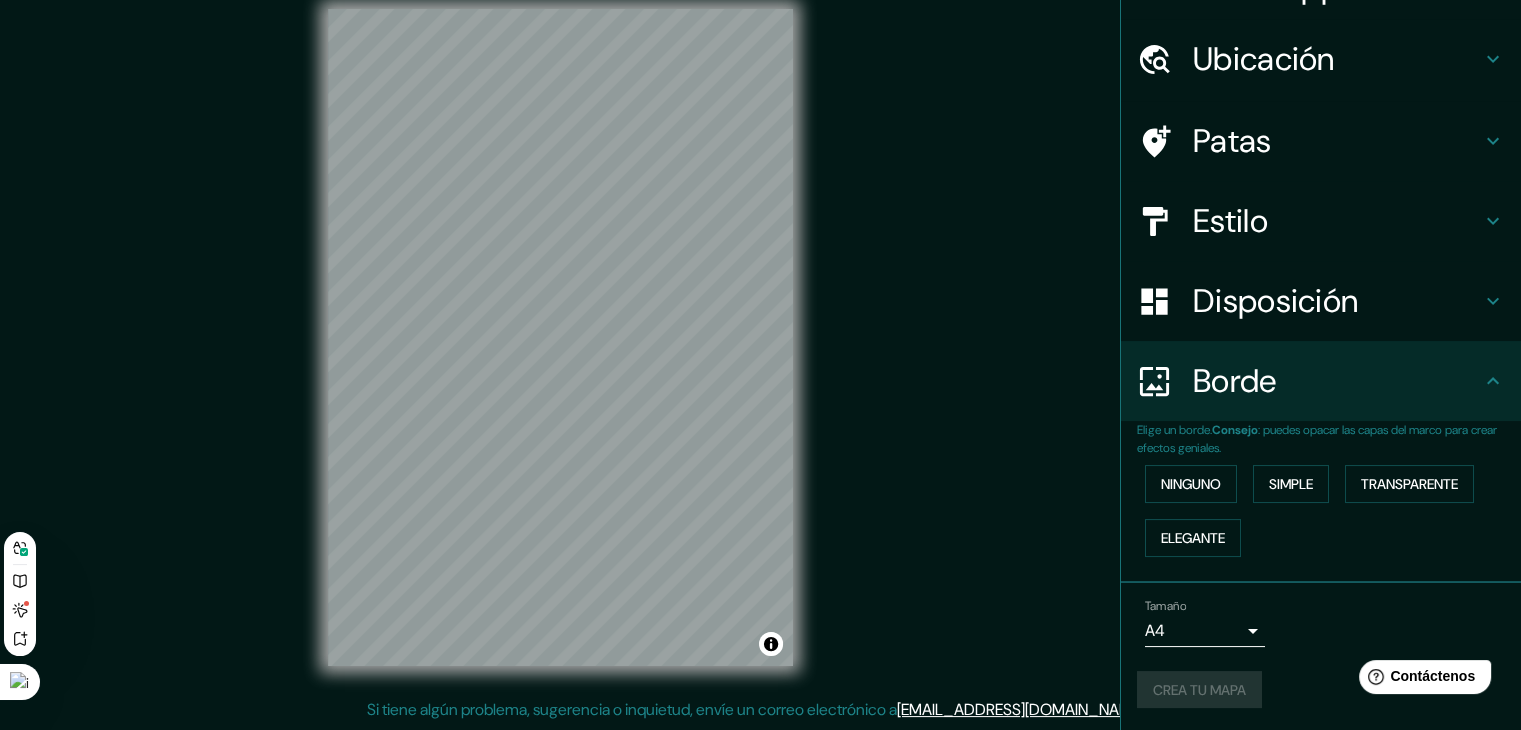 scroll, scrollTop: 0, scrollLeft: 0, axis: both 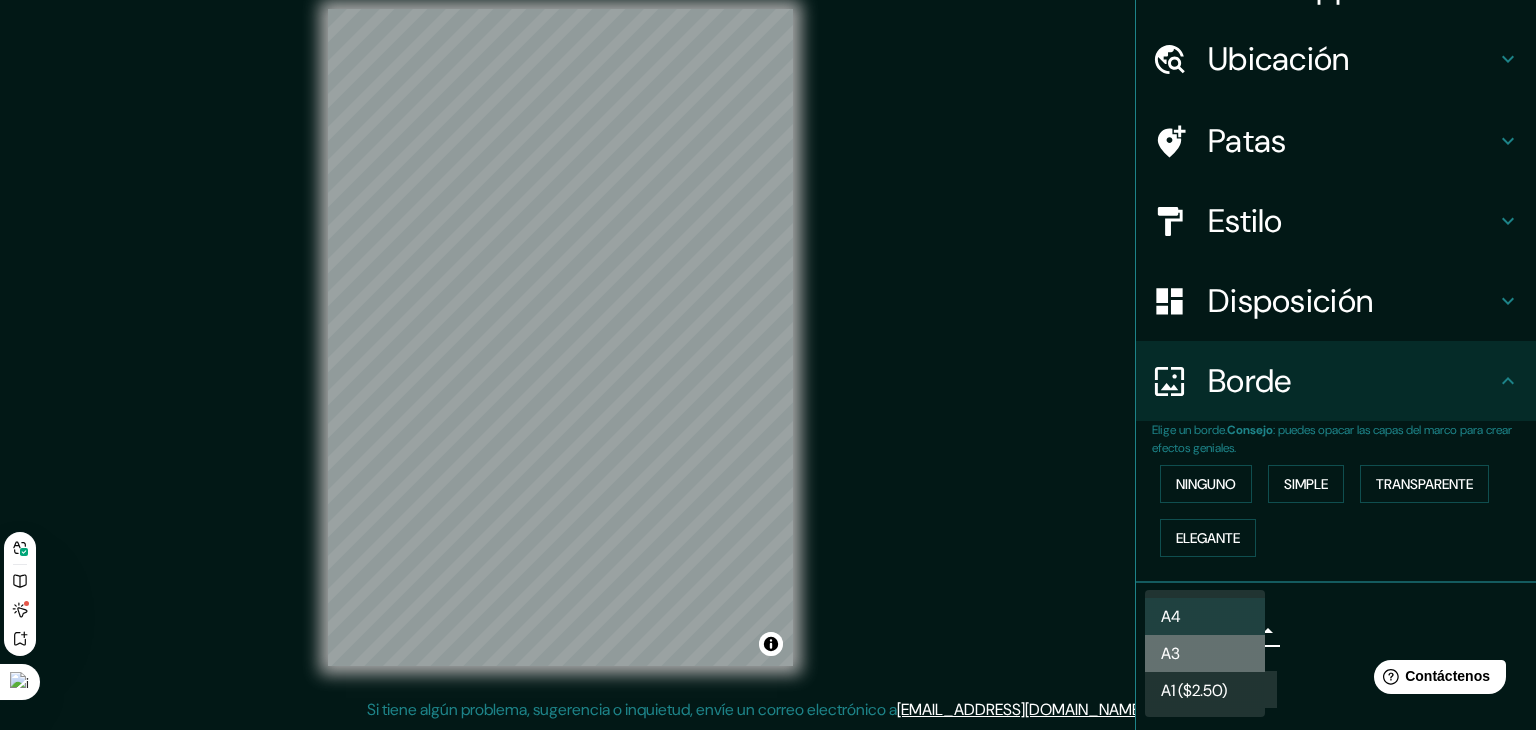 click on "A3" at bounding box center (1205, 653) 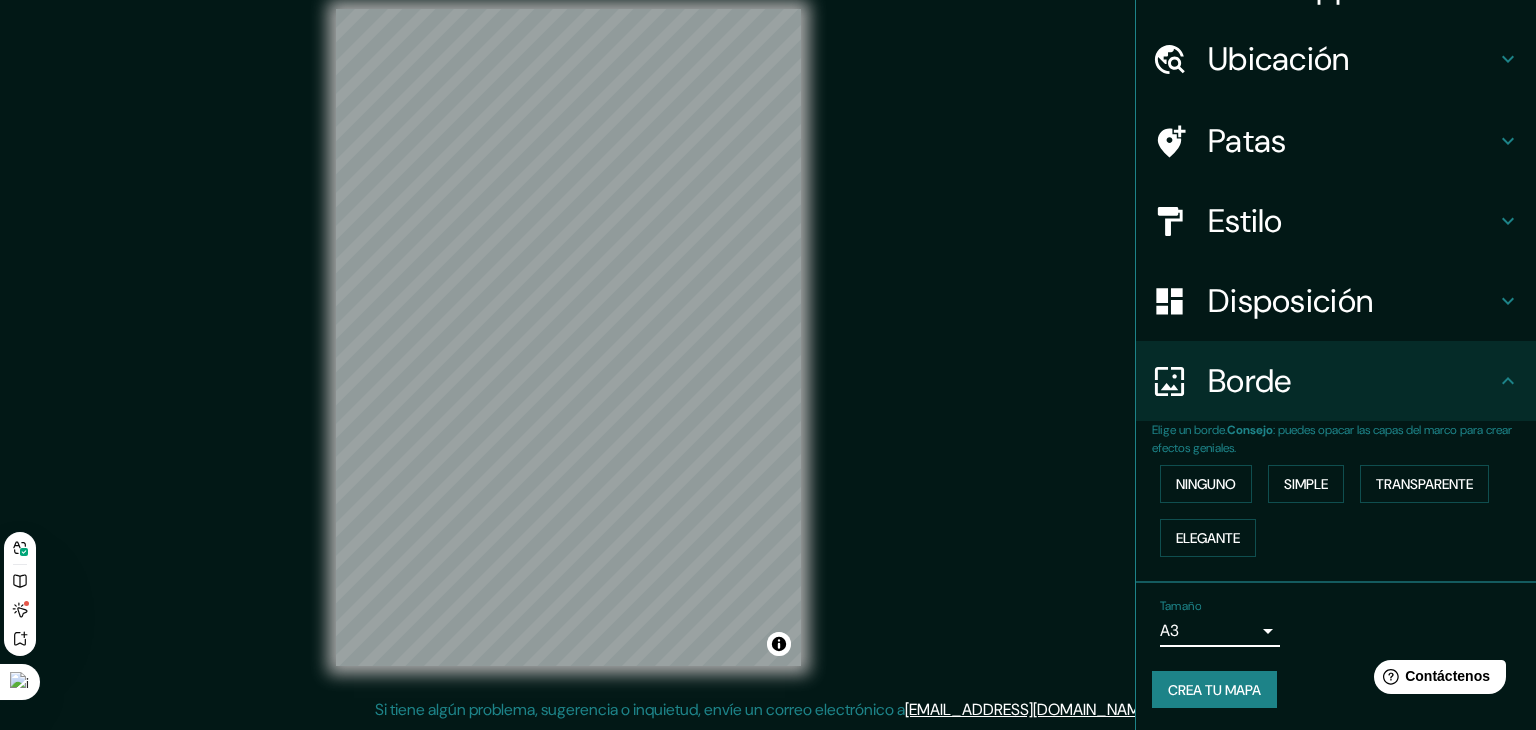 click on "Mappin Ubicación Toluca, [GEOGRAPHIC_DATA], [GEOGRAPHIC_DATA] [GEOGRAPHIC_DATA] [GEOGRAPHIC_DATA], [GEOGRAPHIC_DATA] [GEOGRAPHIC_DATA] [US_STATE], [GEOGRAPHIC_DATA] [GEOGRAPHIC_DATA][PERSON_NAME] [GEOGRAPHIC_DATA], [GEOGRAPHIC_DATA] [GEOGRAPHIC_DATA] [GEOGRAPHIC_DATA], [GEOGRAPHIC_DATA] [GEOGRAPHIC_DATA] [GEOGRAPHIC_DATA], [GEOGRAPHIC_DATA] 9120000, [GEOGRAPHIC_DATA] Patas Estilo Disposición Borde Elige un borde.  Consejo  : puedes opacar las capas del marco para crear efectos geniales. Ninguno Simple Transparente Elegante Tamaño A3 a4 Crea tu mapa © Mapbox   © OpenStreetMap   Improve this map Si tiene algún problema, sugerencia o inquietud, envíe un correo electrónico a  [EMAIL_ADDRESS][DOMAIN_NAME]  .   . . Texto original Valora esta traducción Tu opinión servirá para ayudar a mejorar el Traductor de Google" at bounding box center [768, 342] 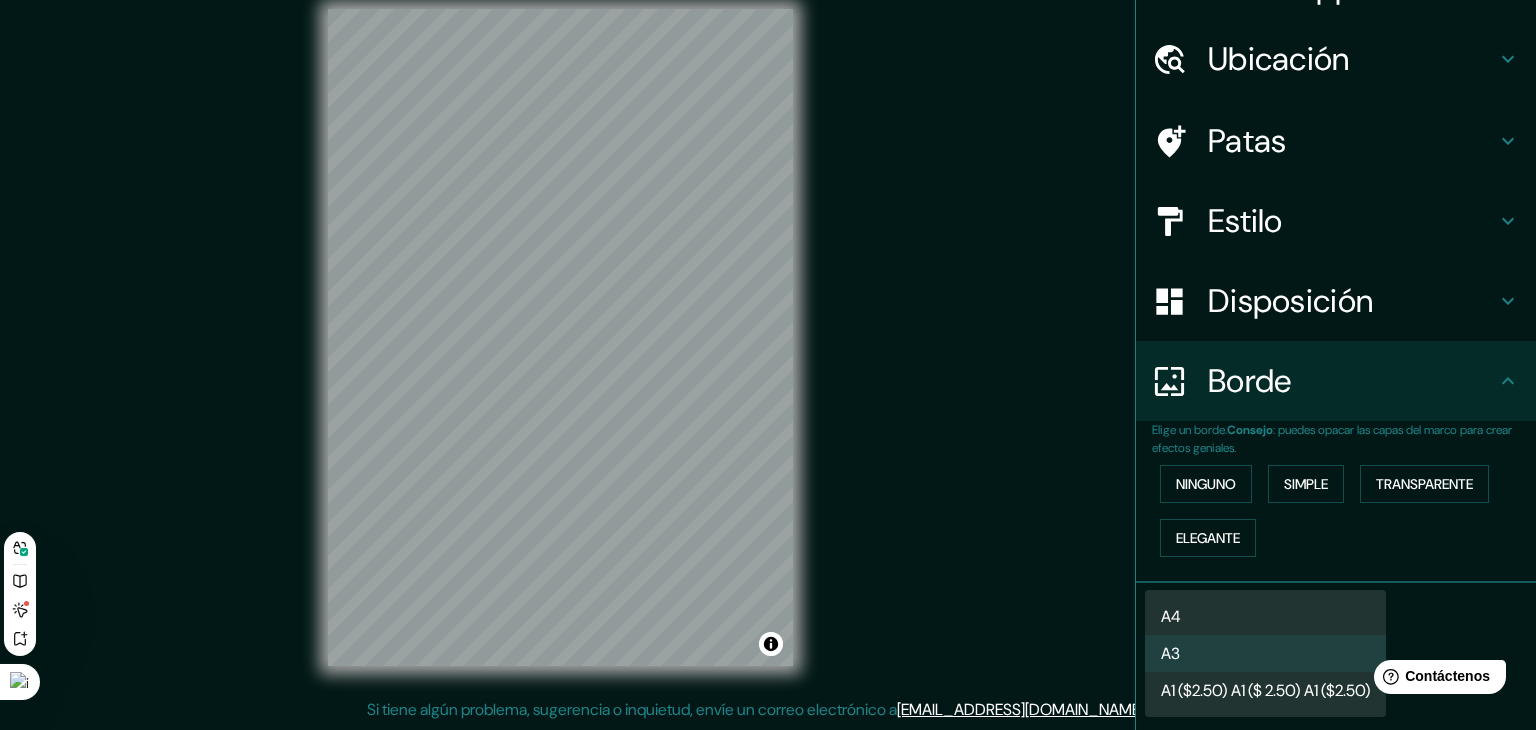 click on "A4" at bounding box center (1171, 616) 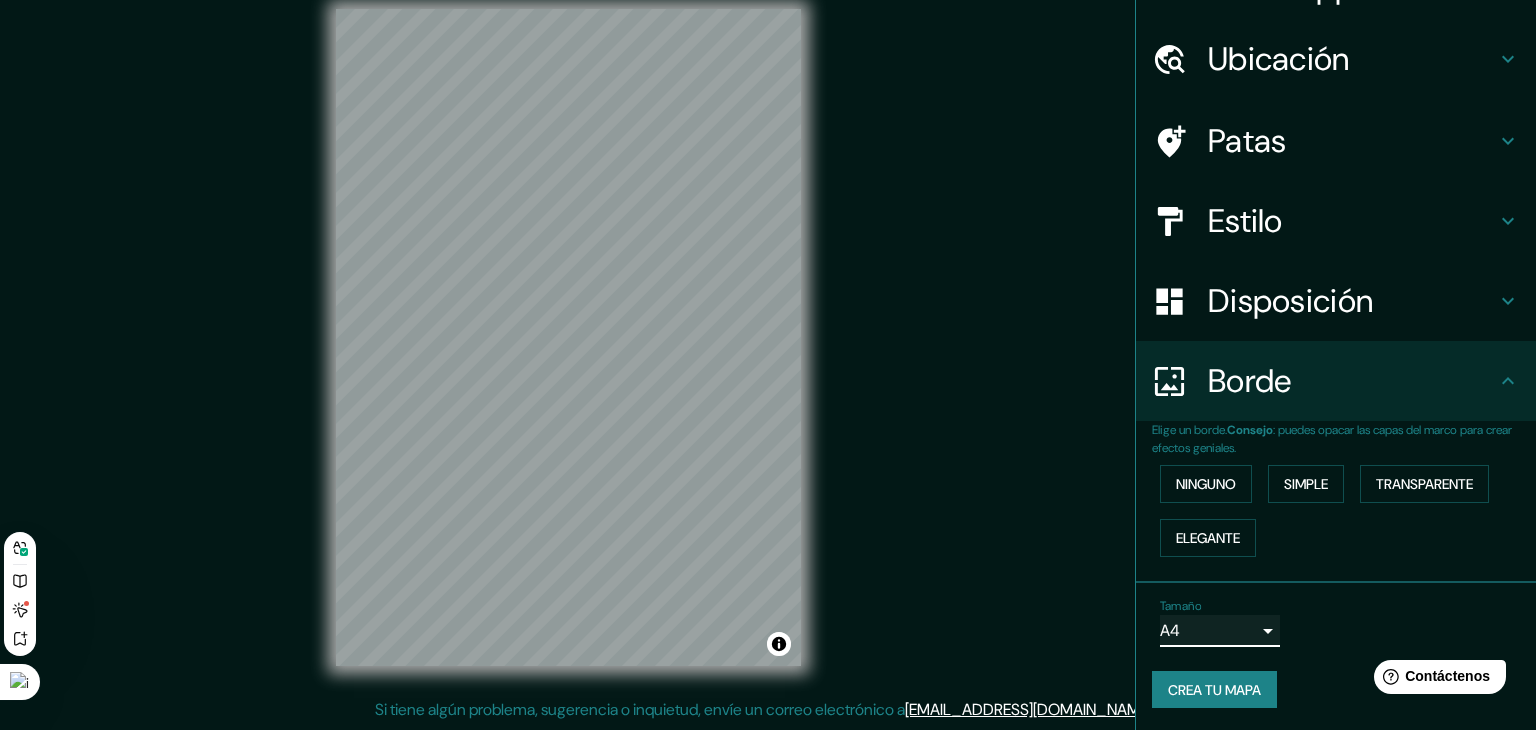 type on "single" 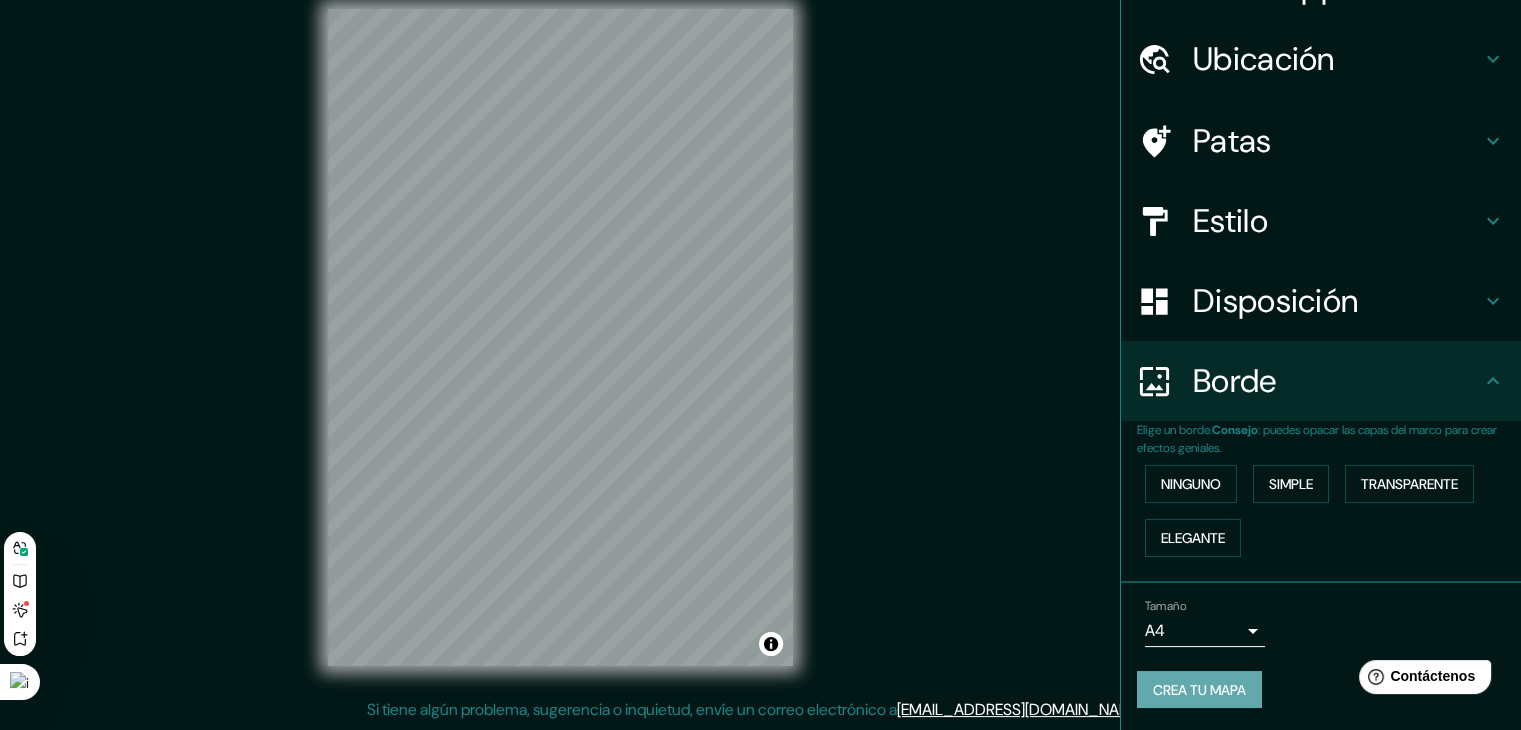 click on "Crea tu mapa" at bounding box center [1199, 690] 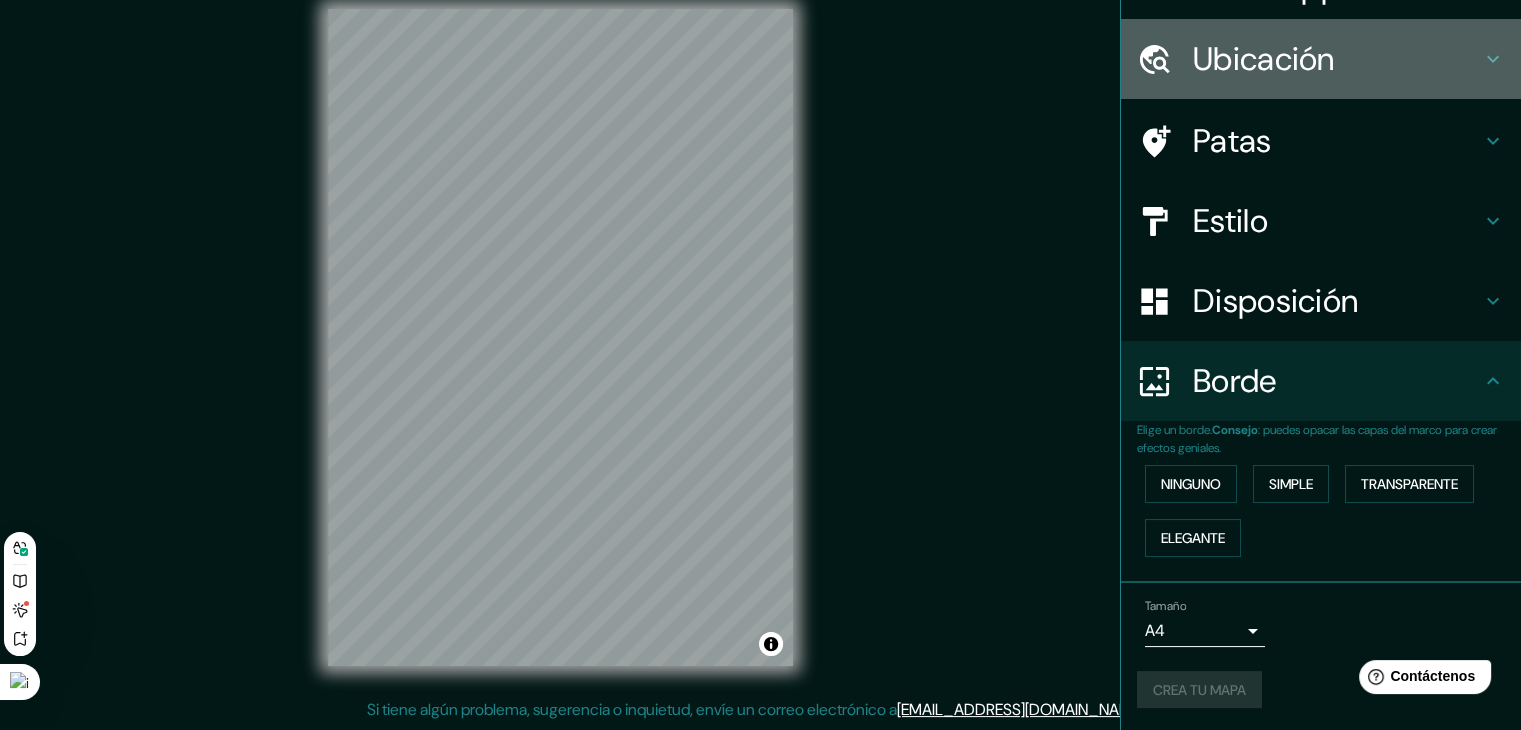 click 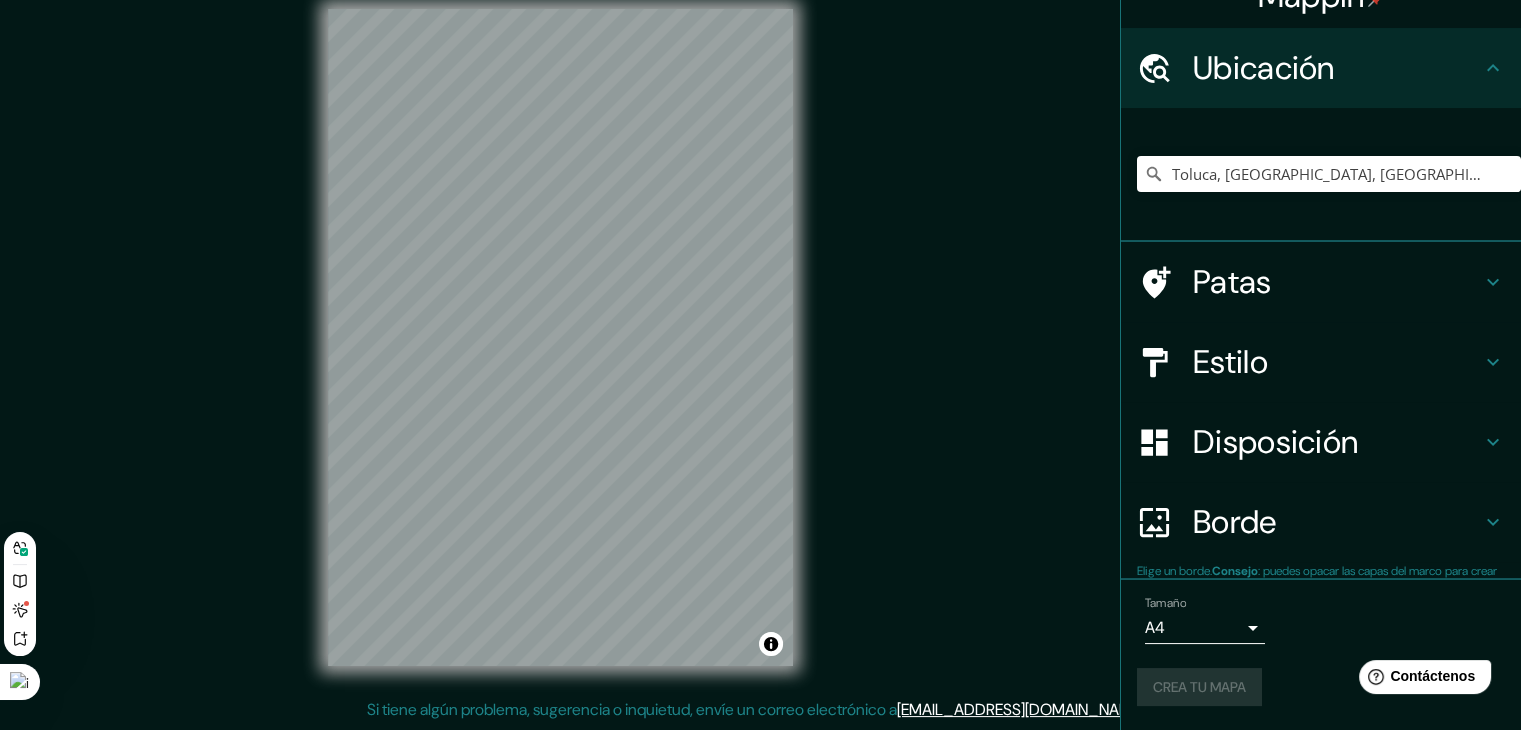 scroll, scrollTop: 35, scrollLeft: 0, axis: vertical 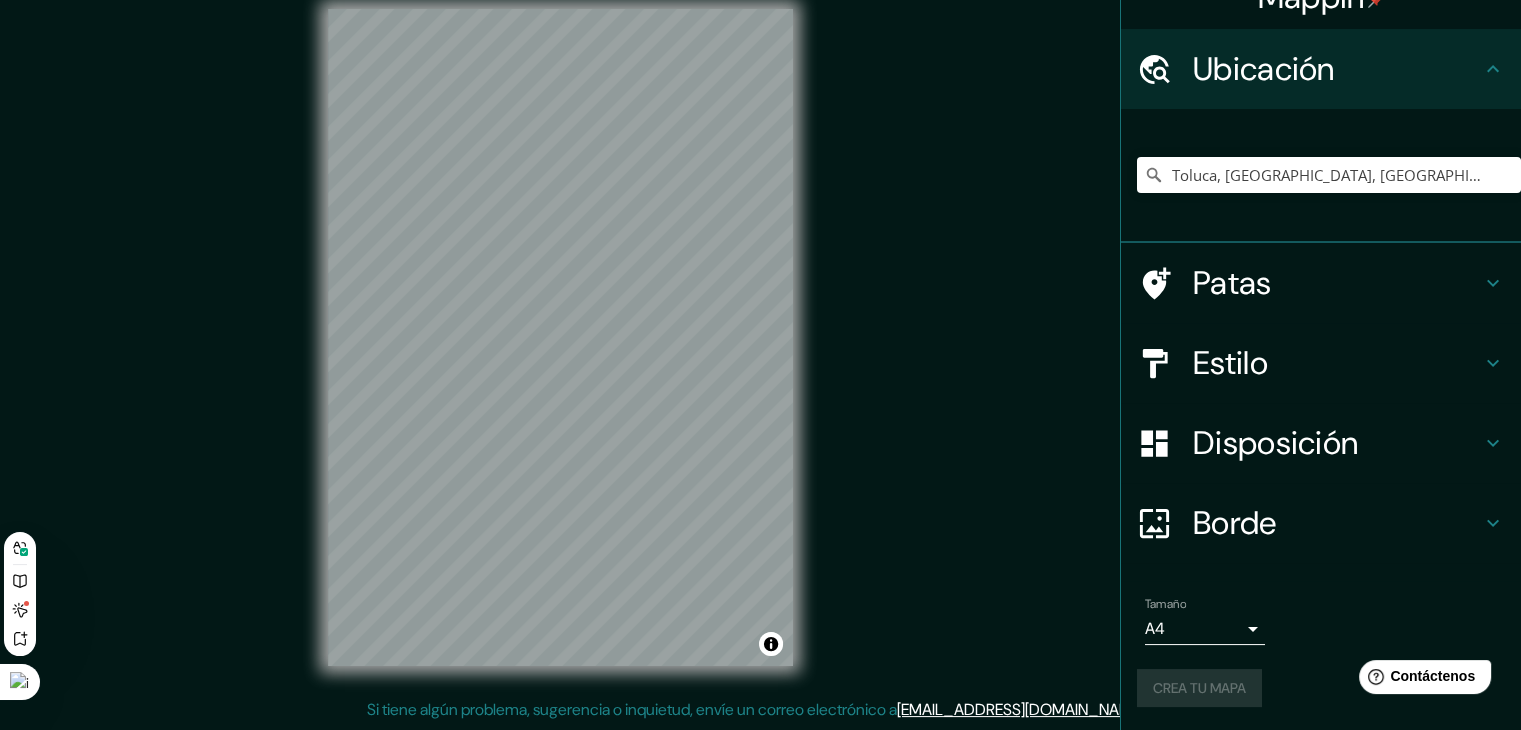 click 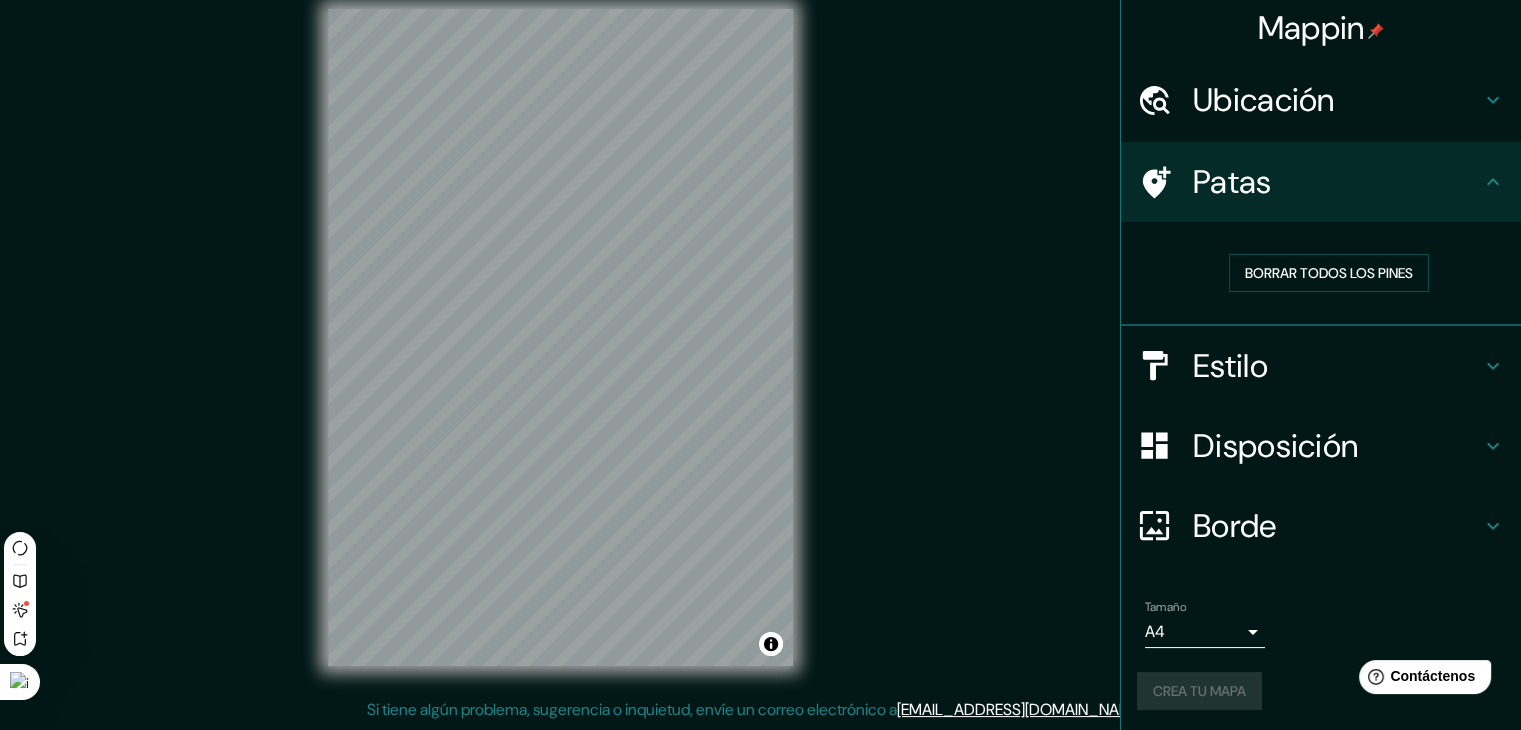 scroll, scrollTop: 5, scrollLeft: 0, axis: vertical 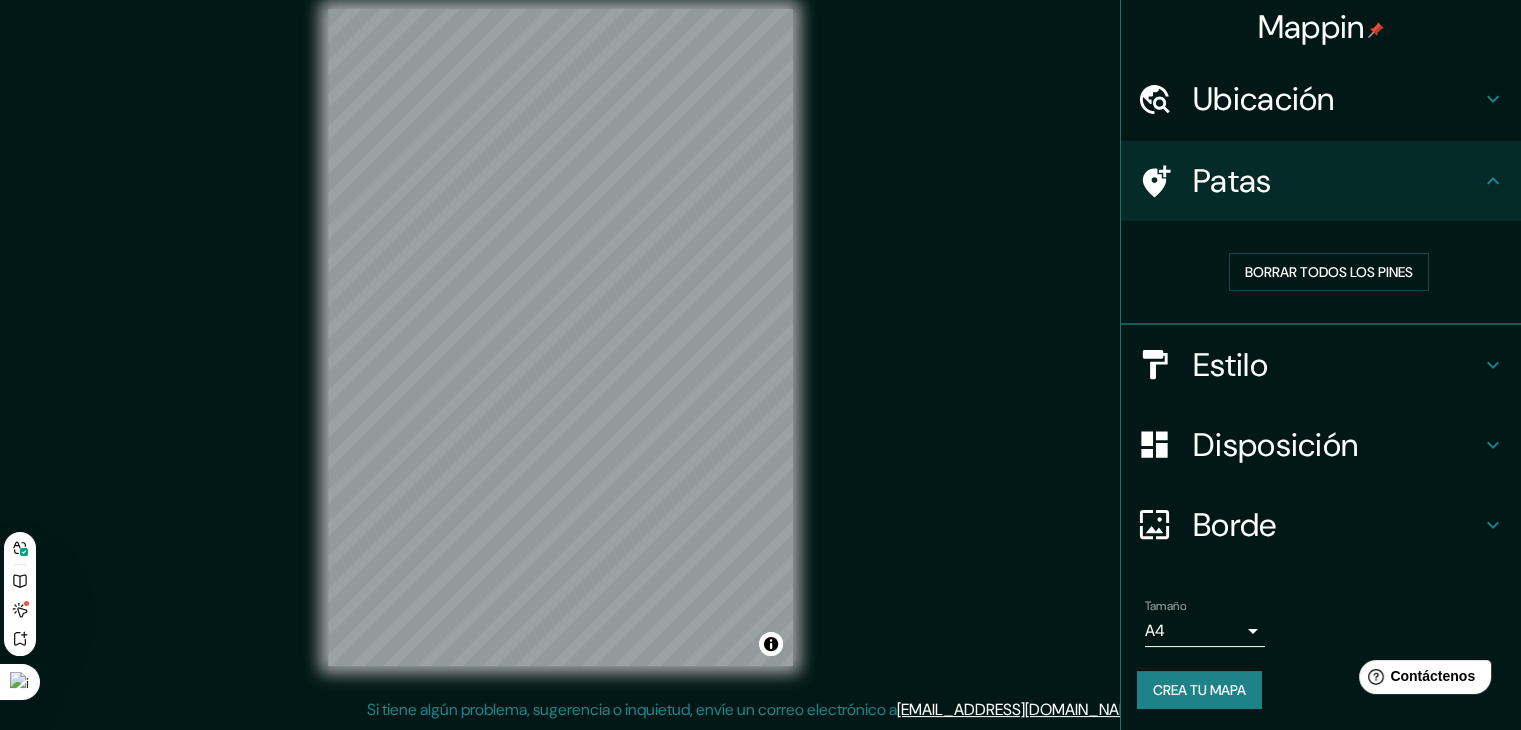 click 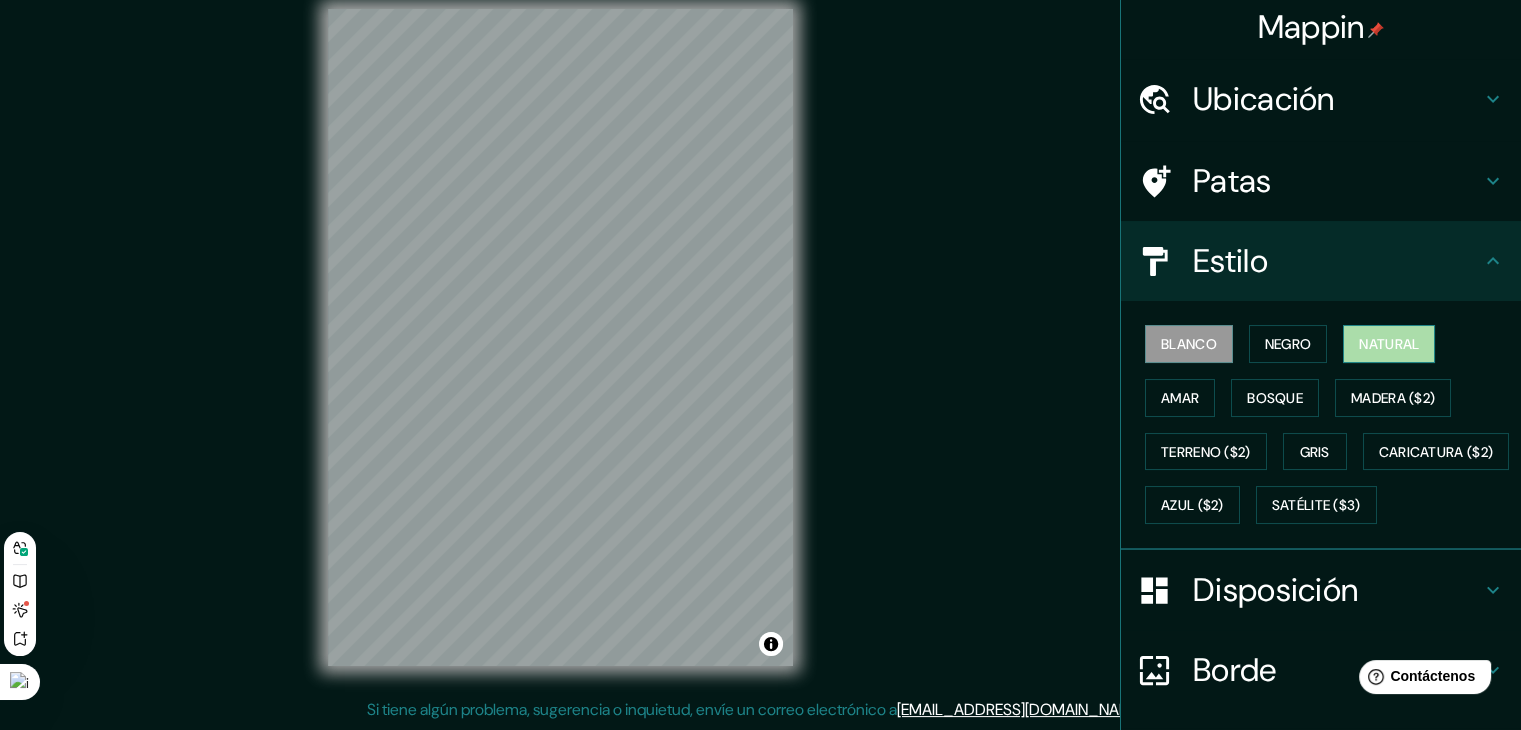 click on "Natural" at bounding box center [1389, 344] 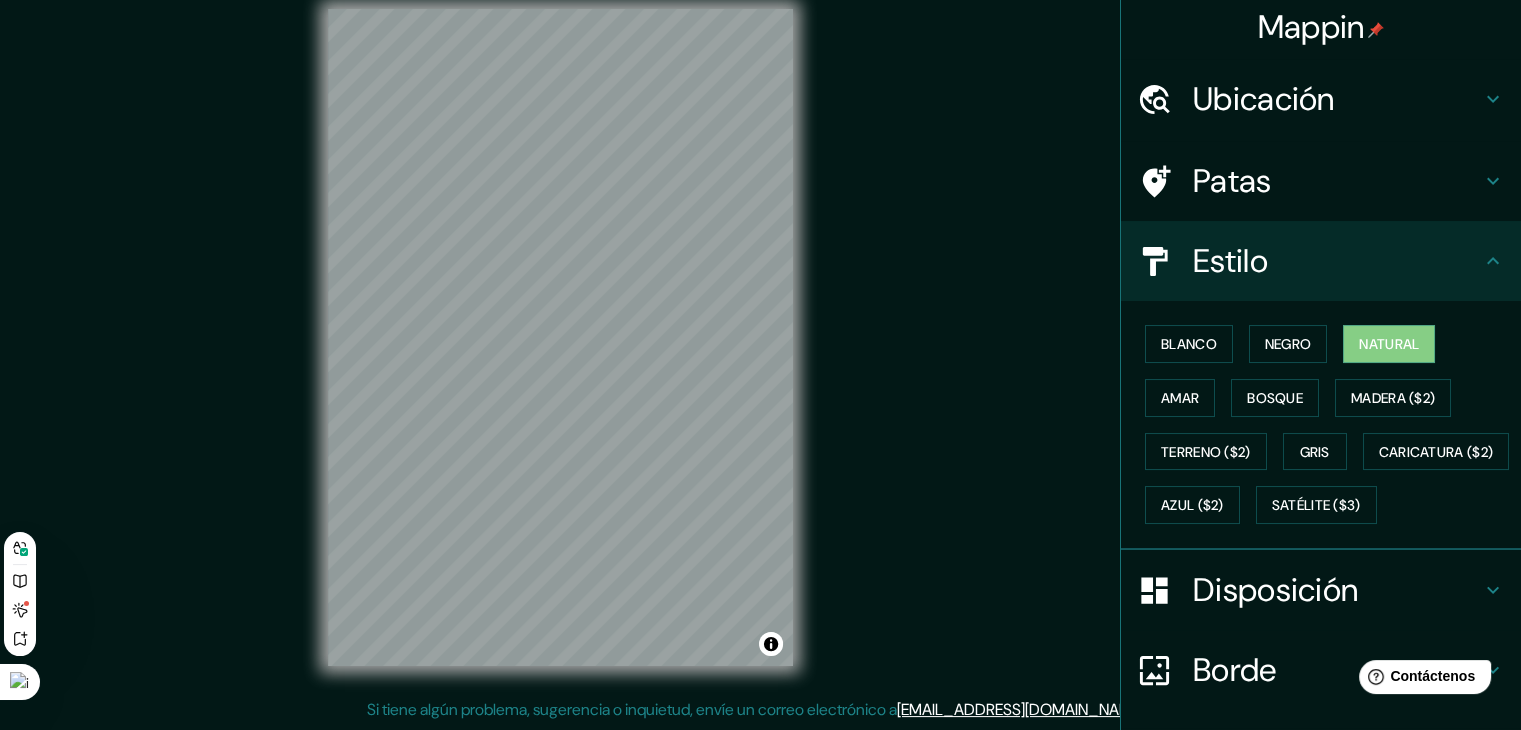 scroll, scrollTop: 202, scrollLeft: 0, axis: vertical 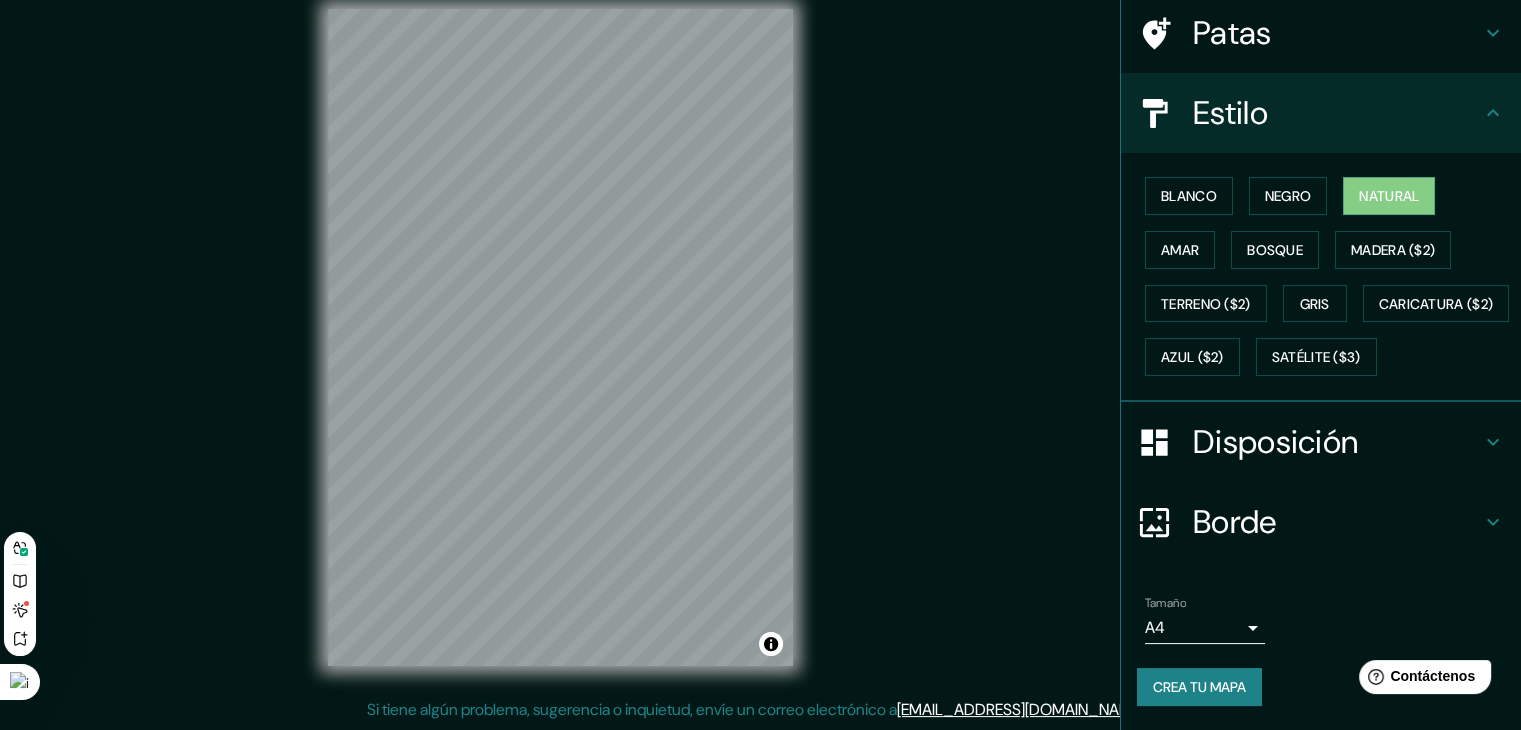 click on "Crea tu mapa" at bounding box center (1199, 687) 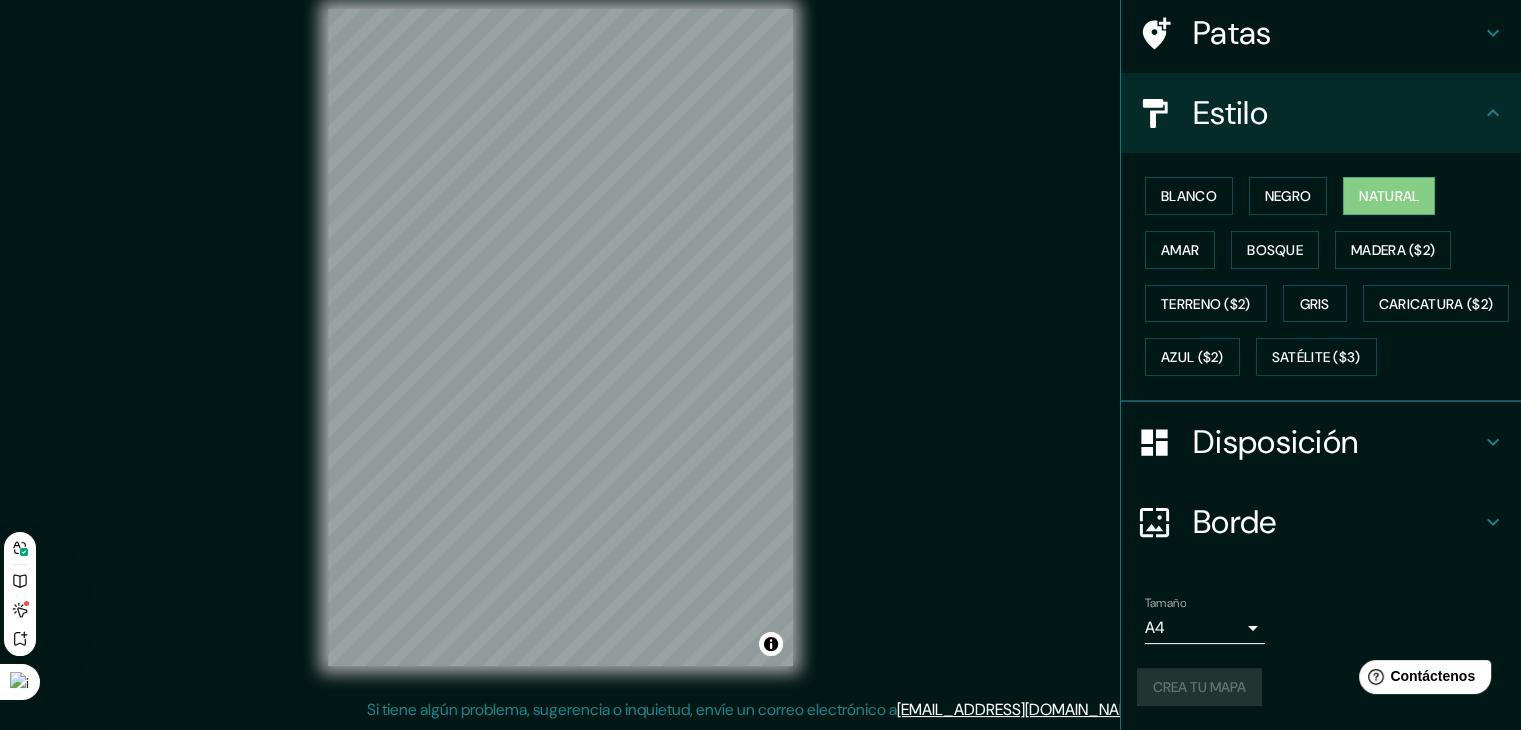 drag, startPoint x: 1187, startPoint y: 693, endPoint x: 1030, endPoint y: 128, distance: 586.4077 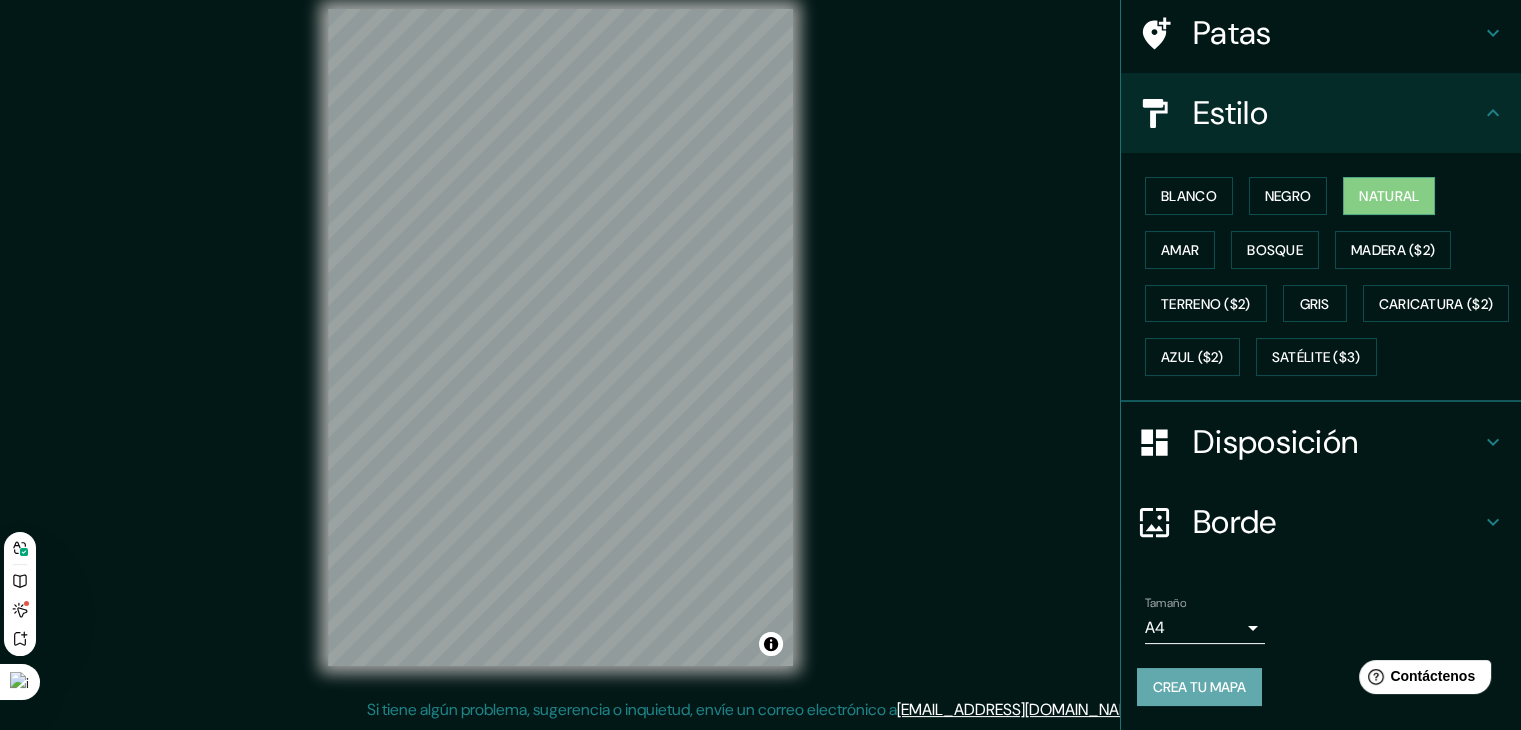 click on "Crea tu mapa" at bounding box center (1199, 687) 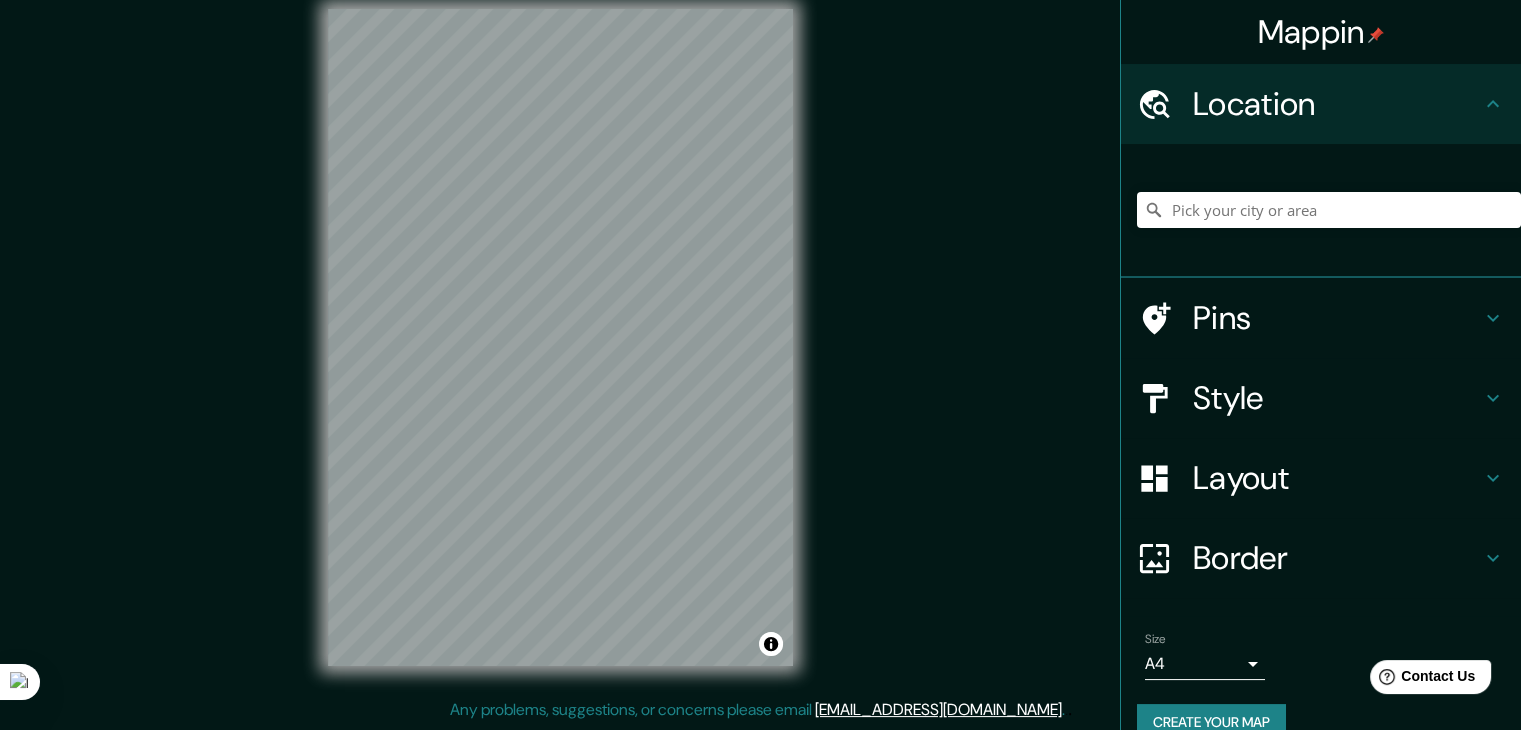 scroll, scrollTop: 0, scrollLeft: 0, axis: both 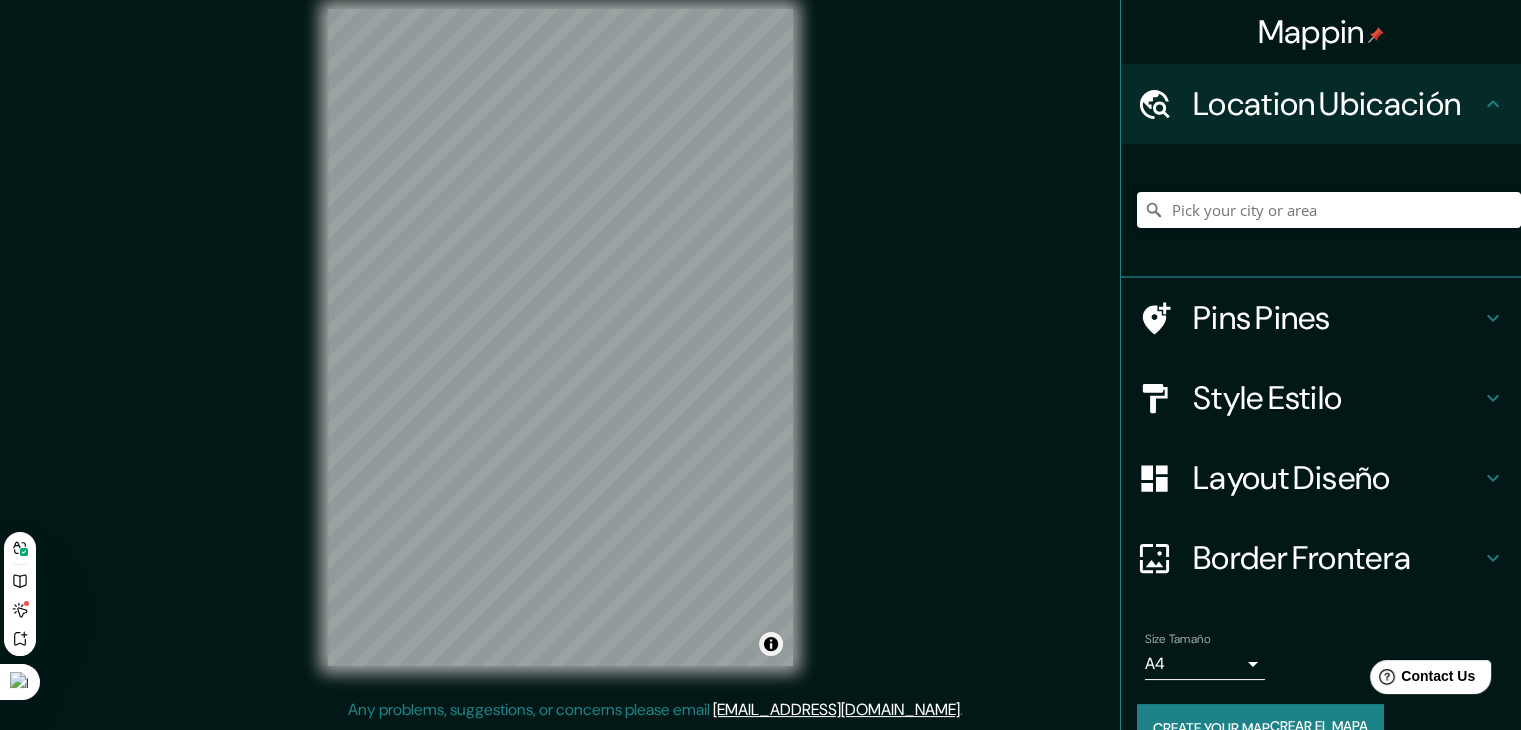 click on "© Mapbox   © OpenStreetMap   Improve this map" at bounding box center [560, 337] 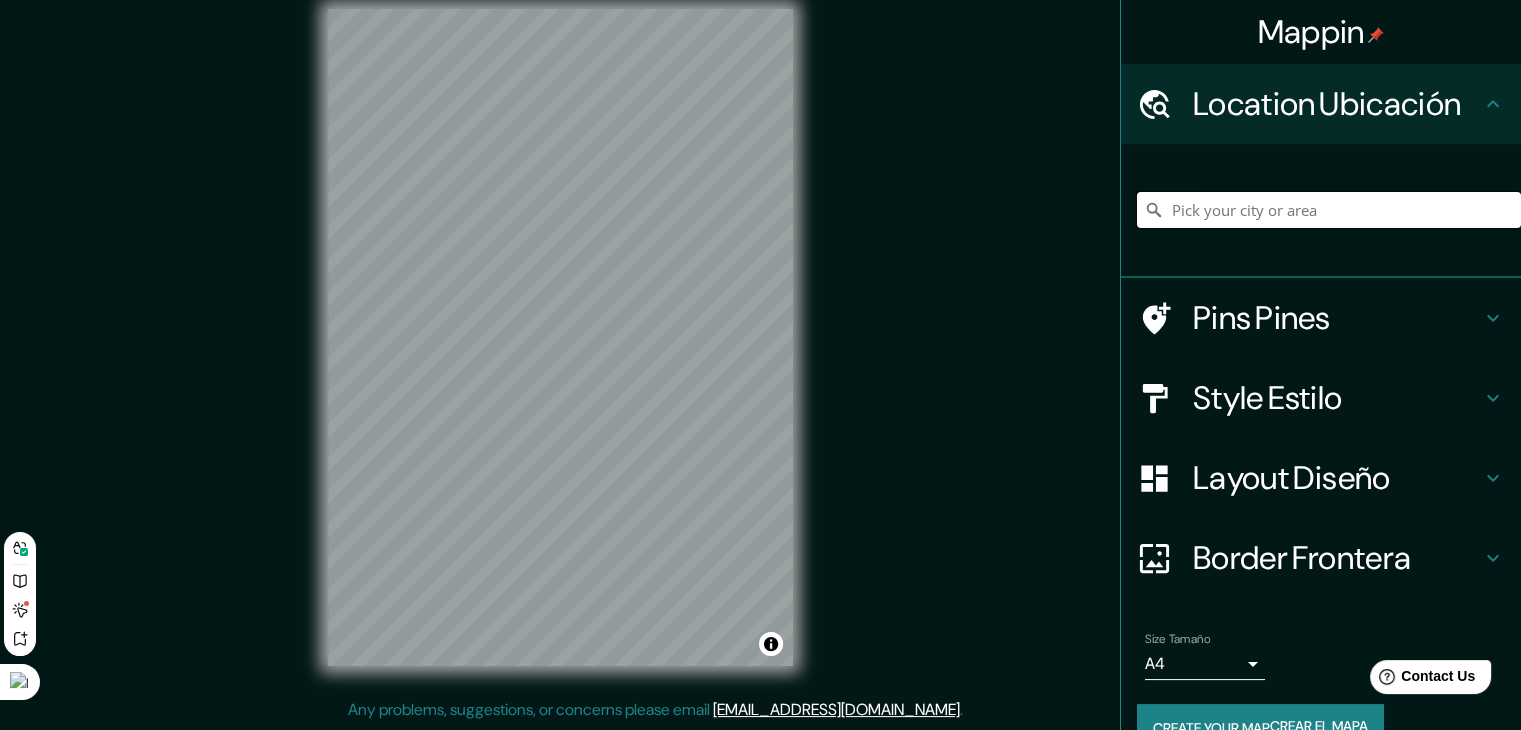 click at bounding box center (1329, 210) 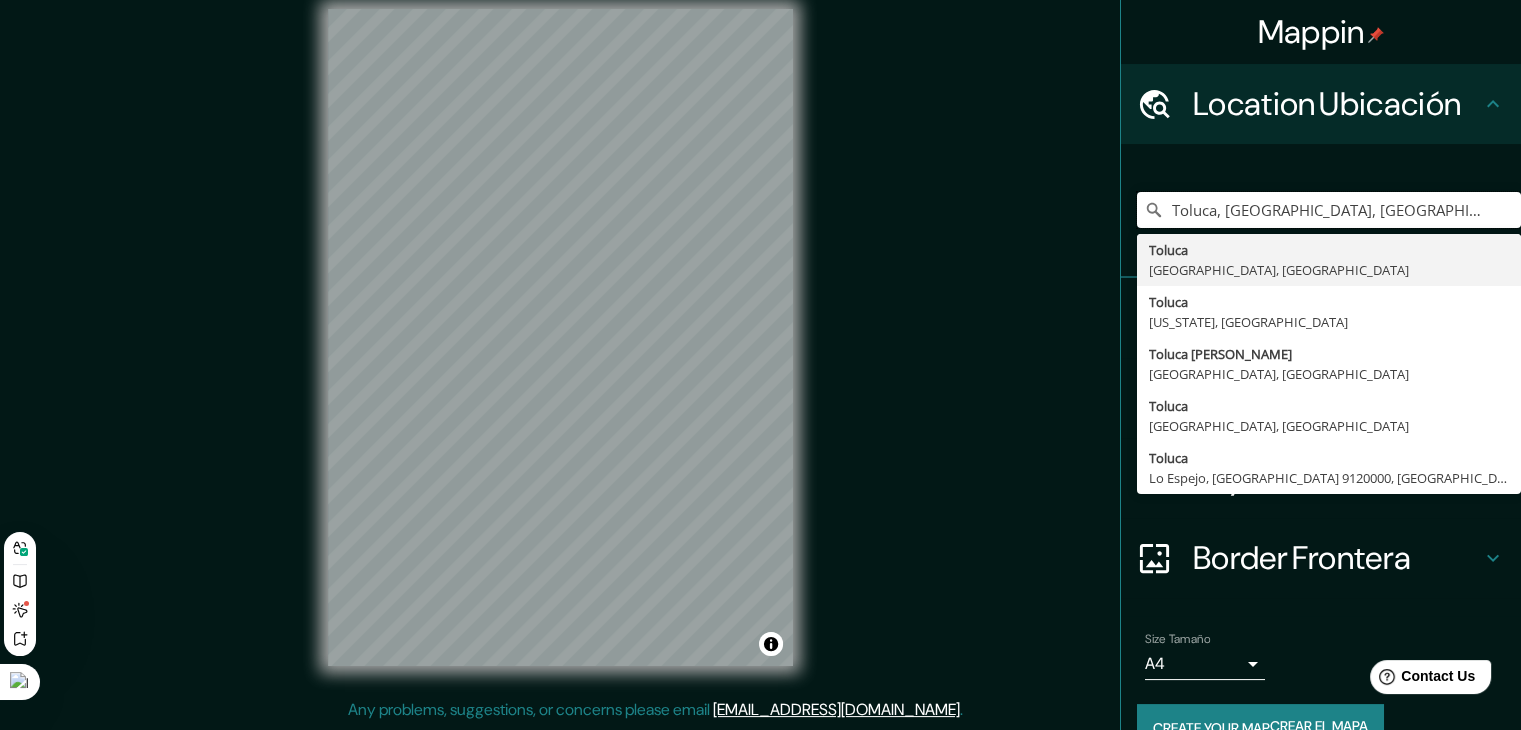 type on "Toluca, [GEOGRAPHIC_DATA], [GEOGRAPHIC_DATA]" 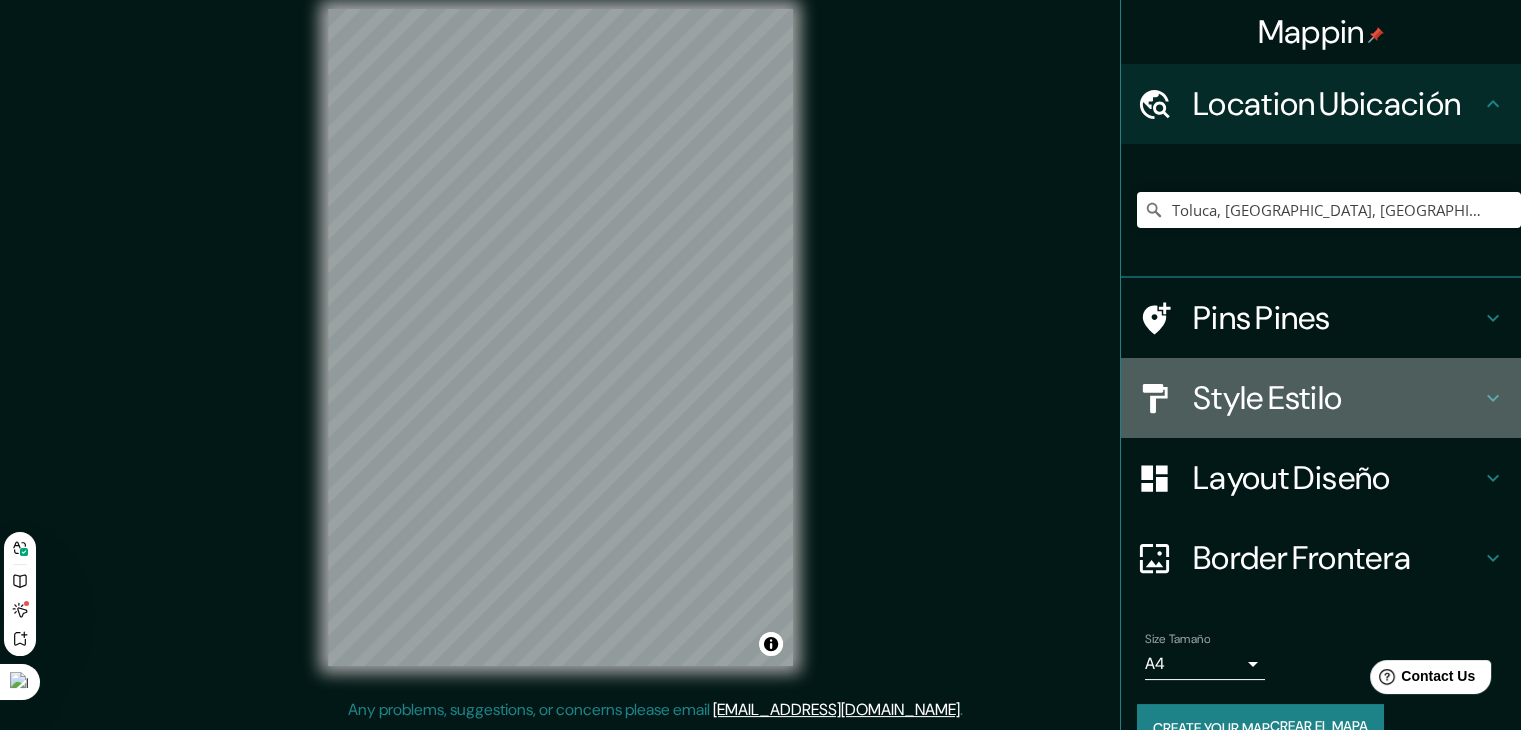 click on "Style Estilo" at bounding box center (1337, 398) 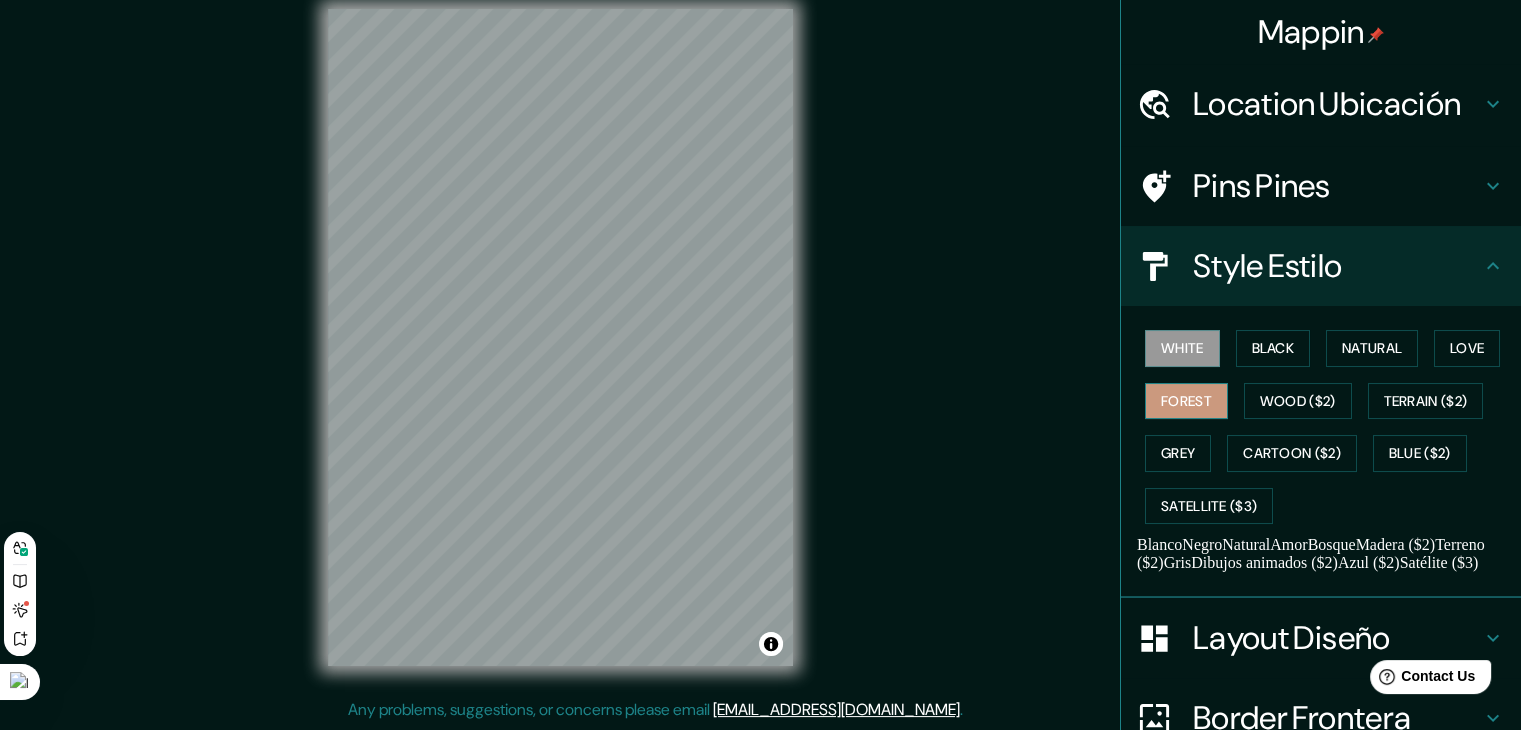 click on "Forest" at bounding box center [1186, 401] 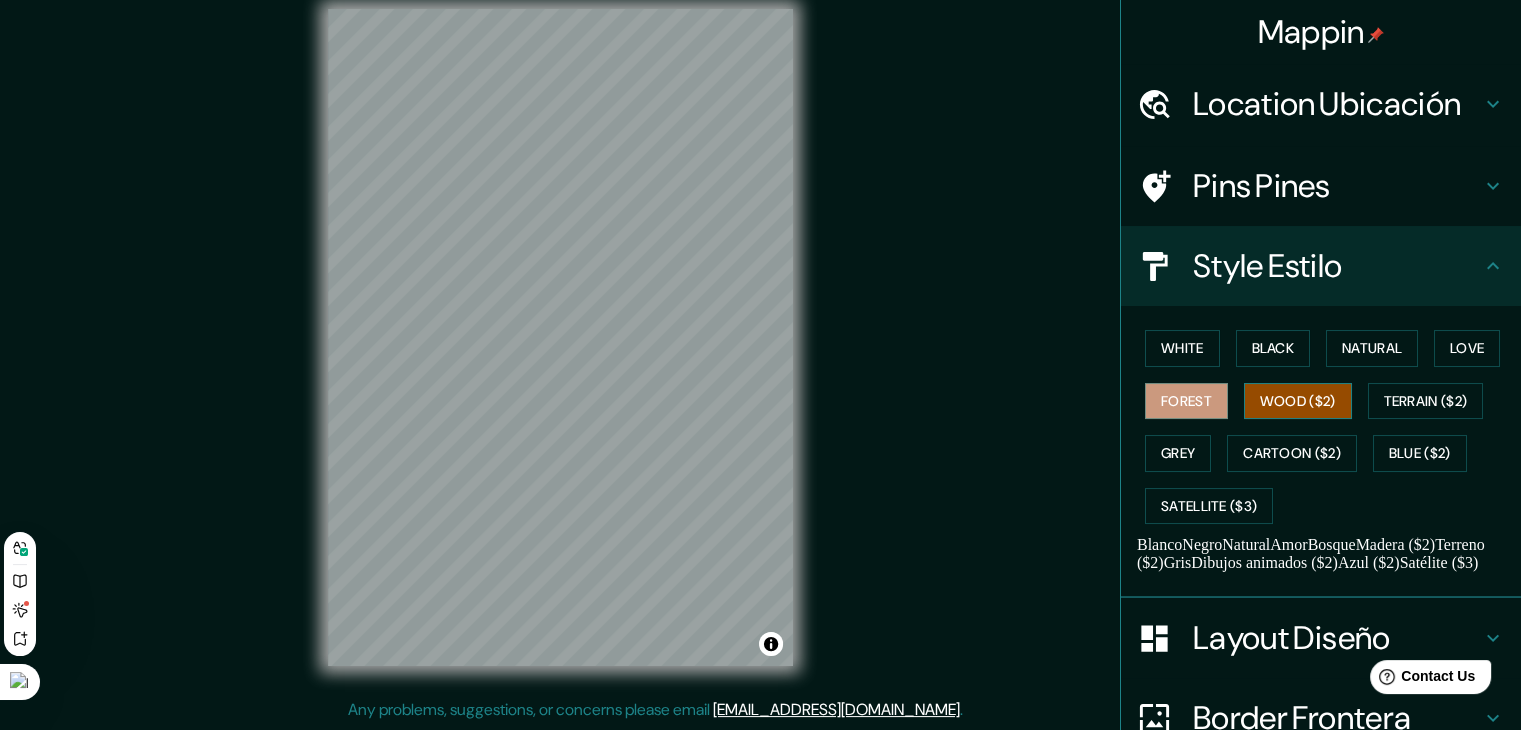 click on "Wood ($2)" at bounding box center (1298, 401) 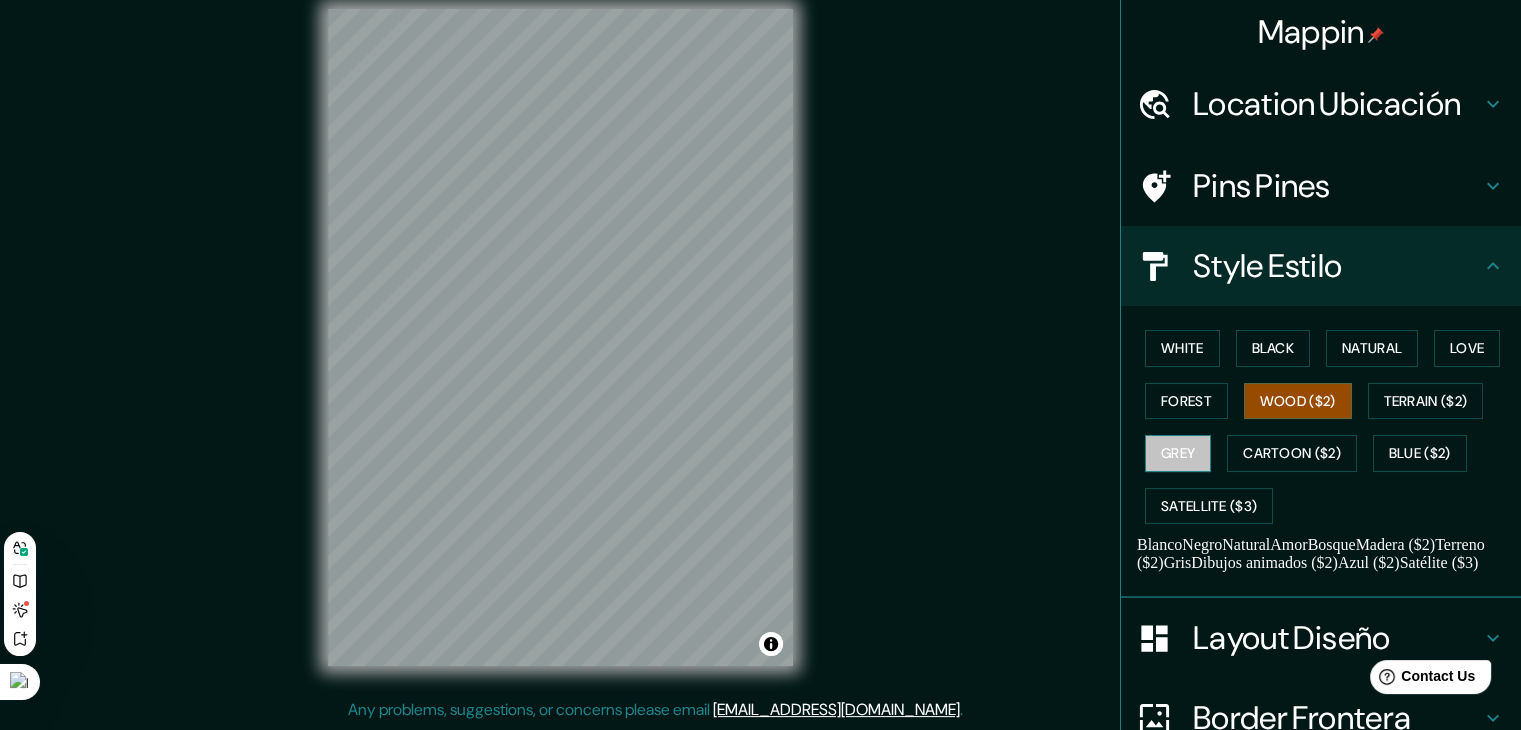 click on "Grey" at bounding box center [1178, 453] 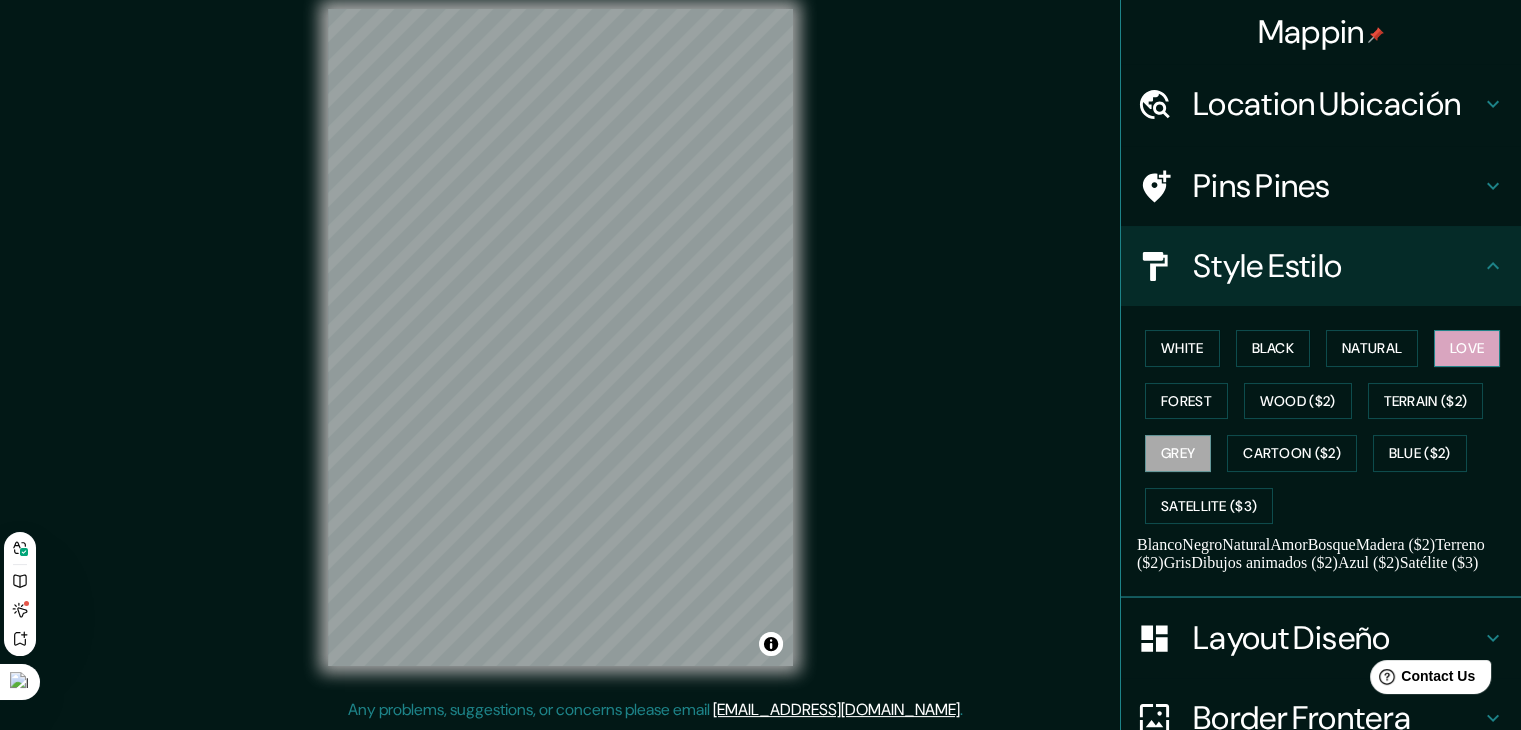 click on "Love" at bounding box center (1467, 348) 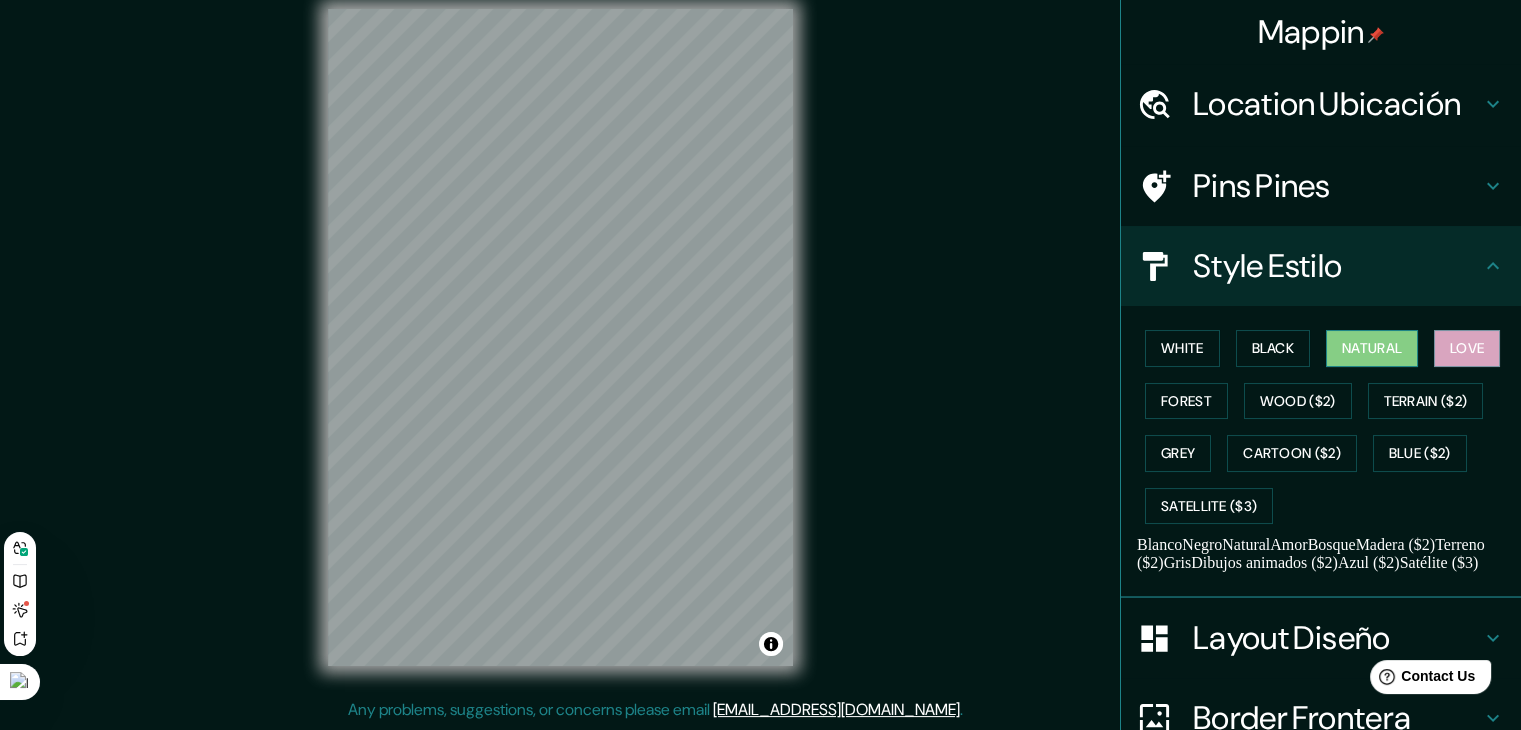 click on "Natural" at bounding box center (1372, 348) 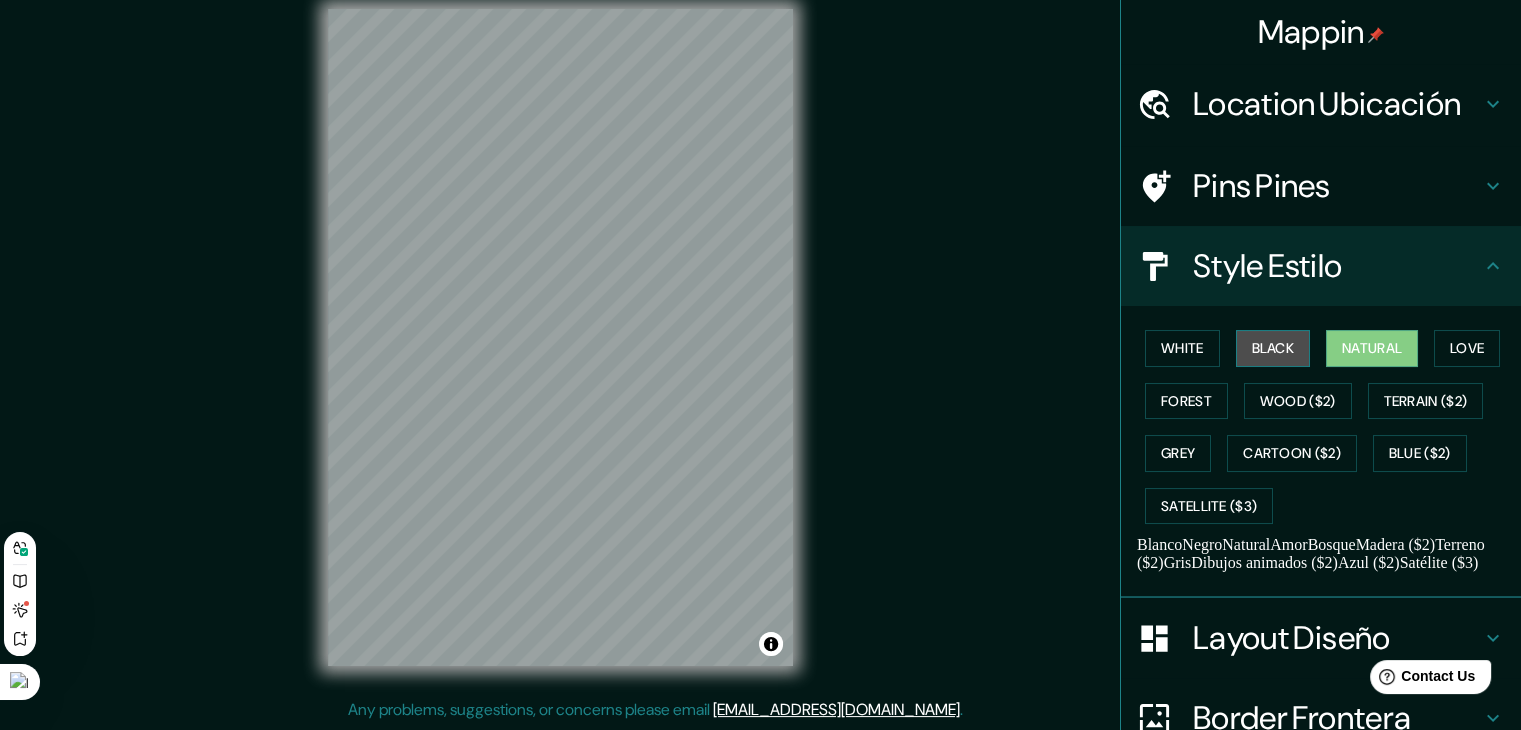 click on "Black" at bounding box center (1273, 348) 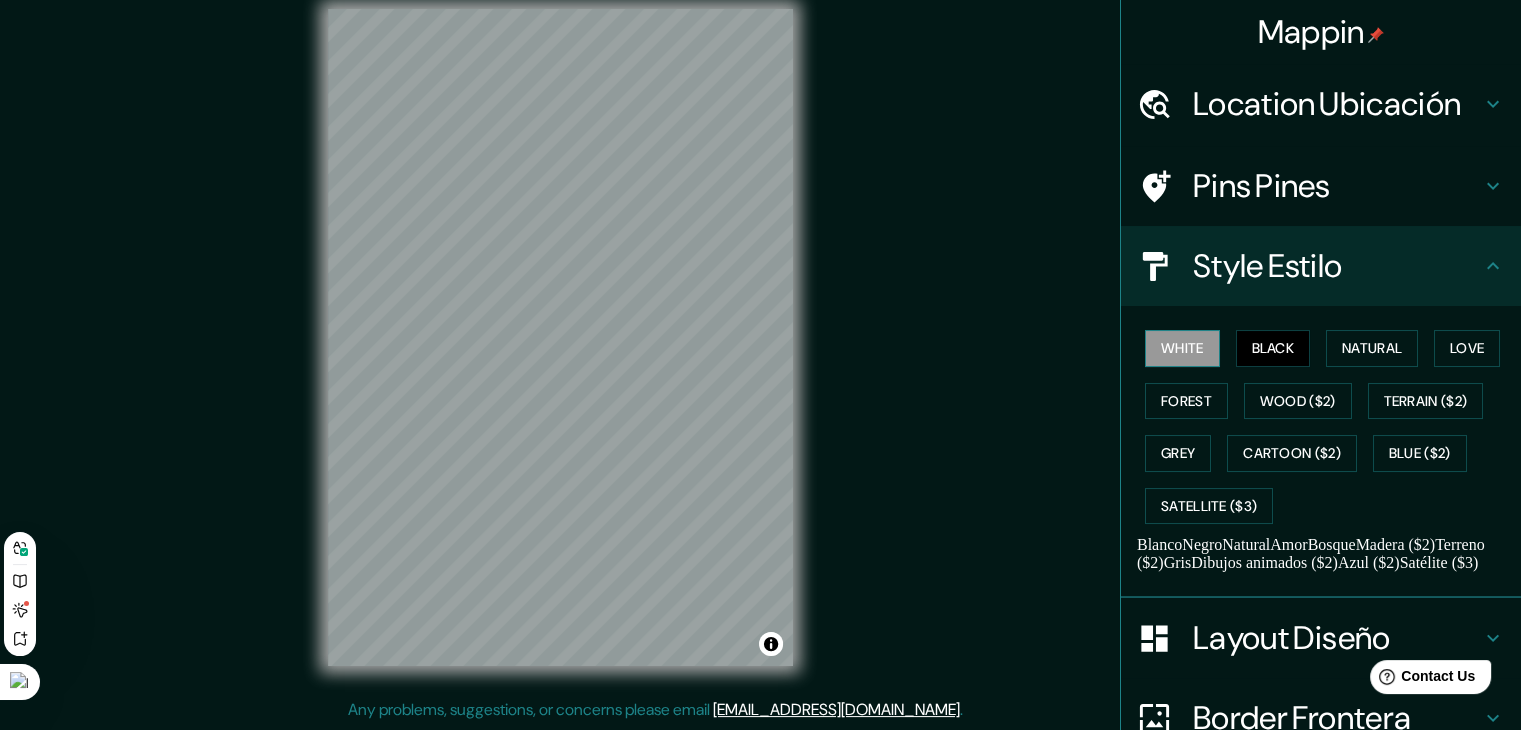 click on "White" at bounding box center (1182, 348) 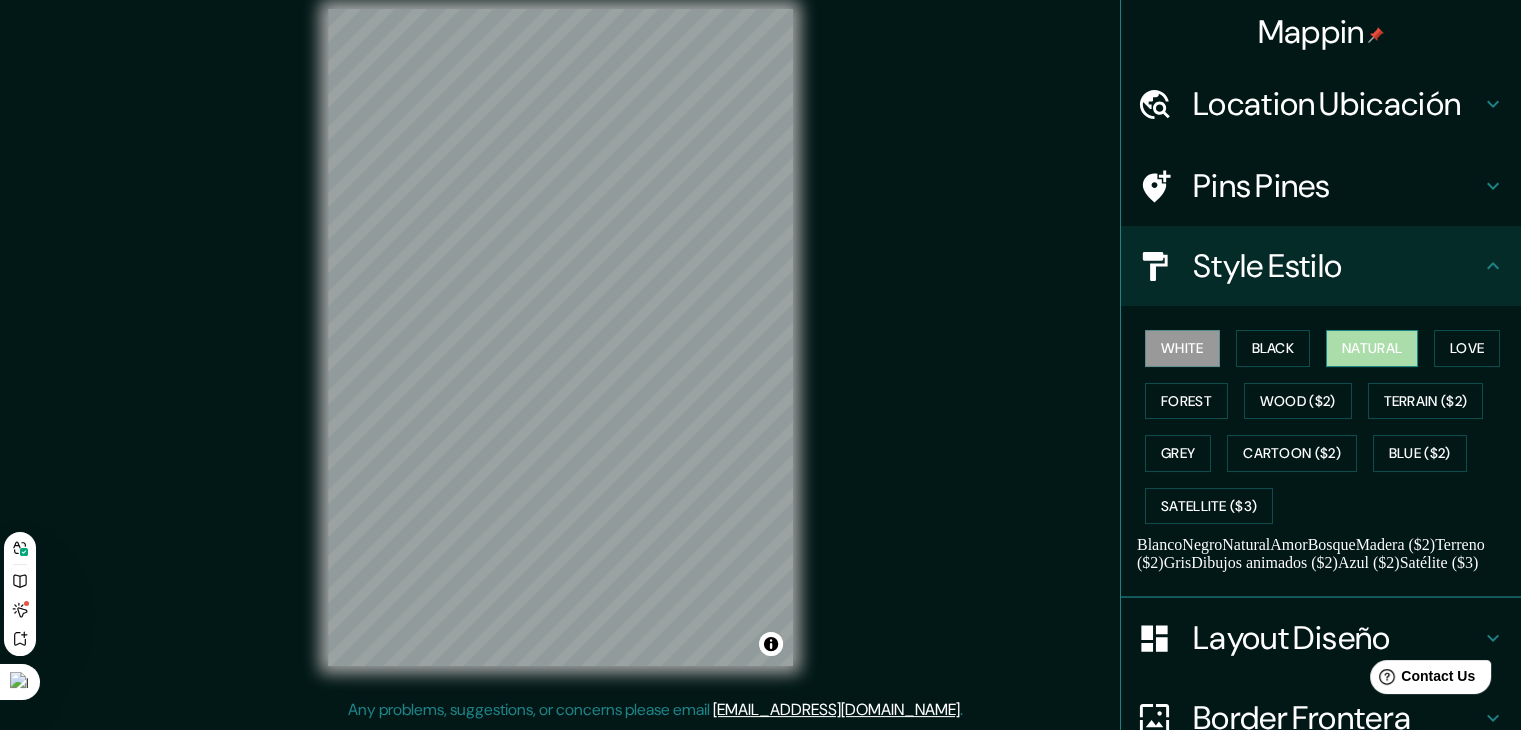 click on "Natural" at bounding box center (1372, 348) 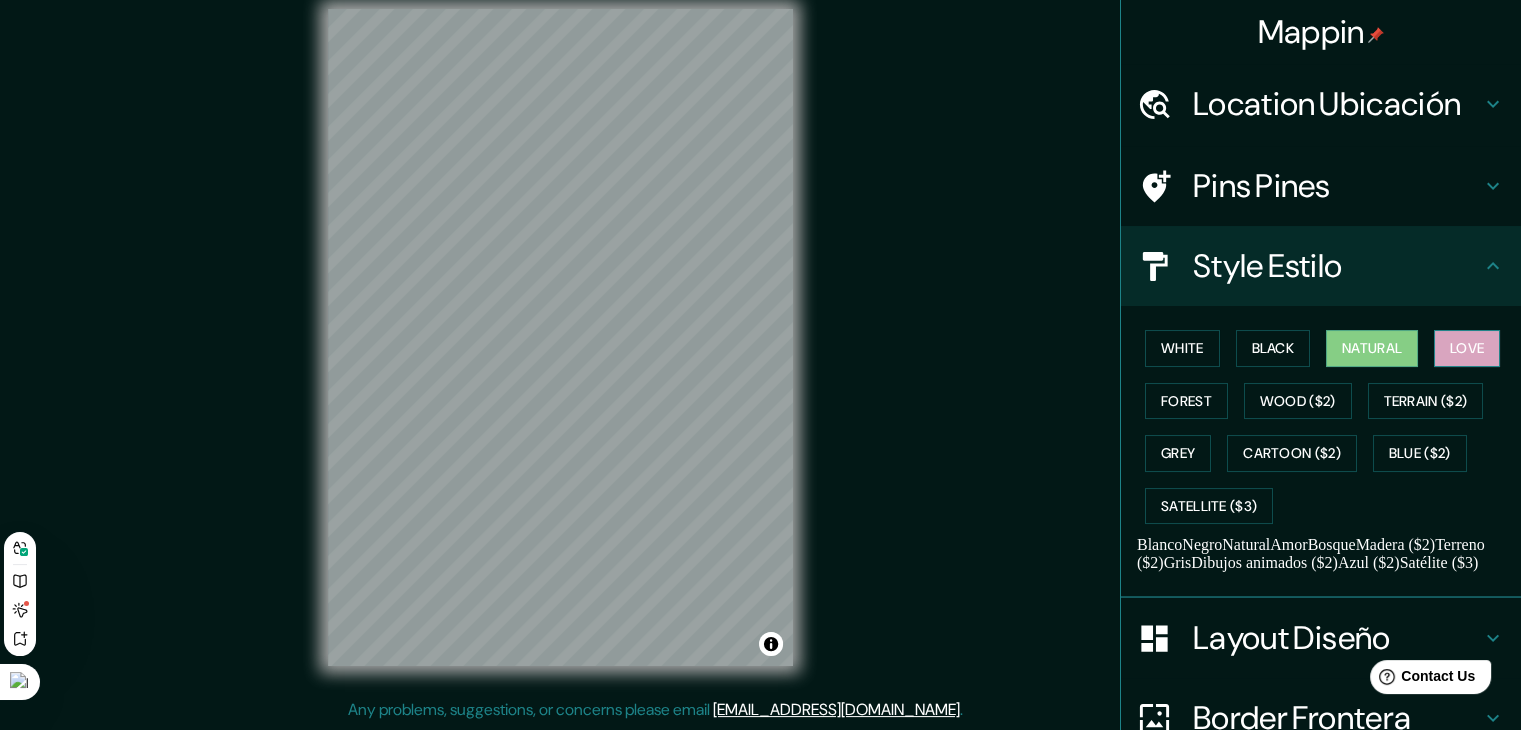 click on "Love" at bounding box center (1467, 348) 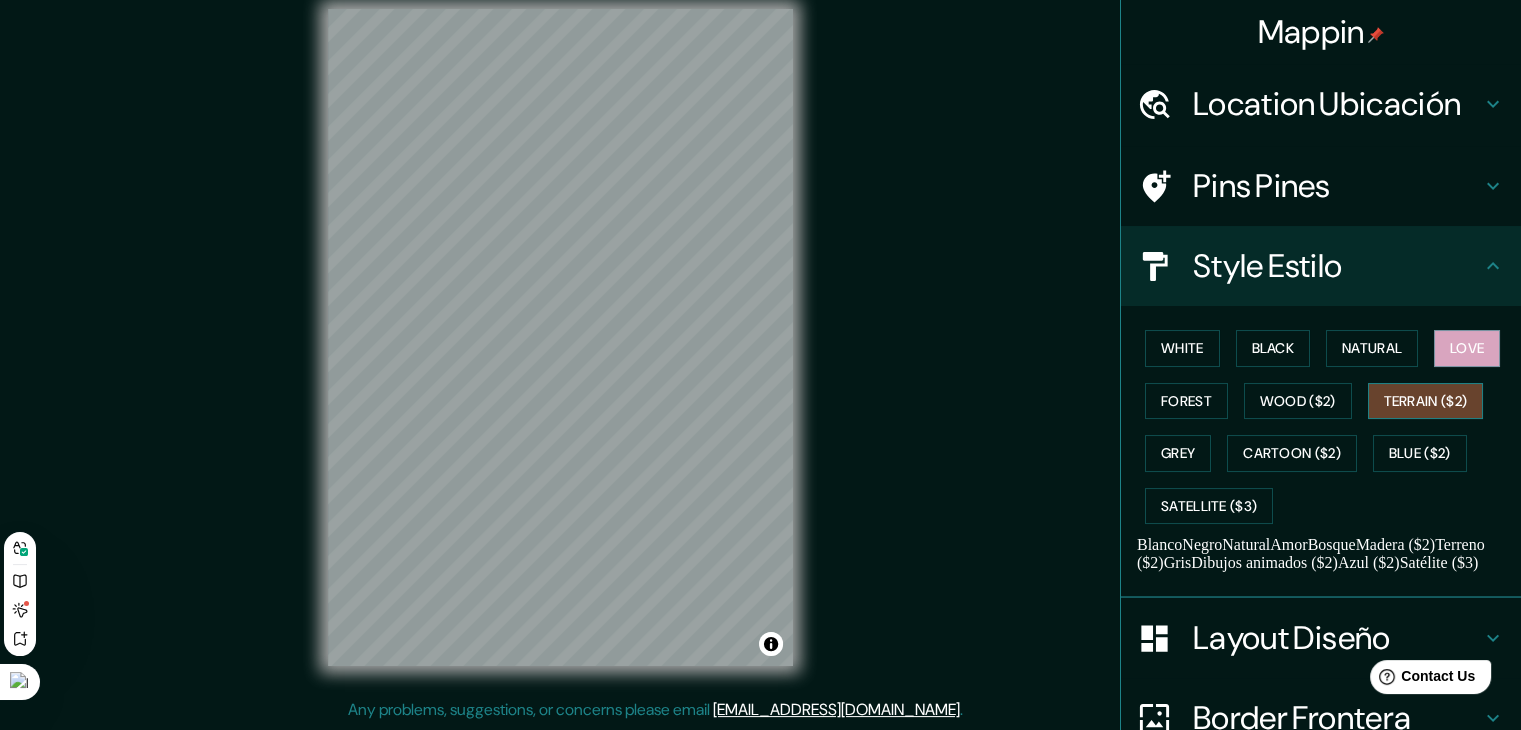 click on "Terrain ($2)" at bounding box center (1426, 401) 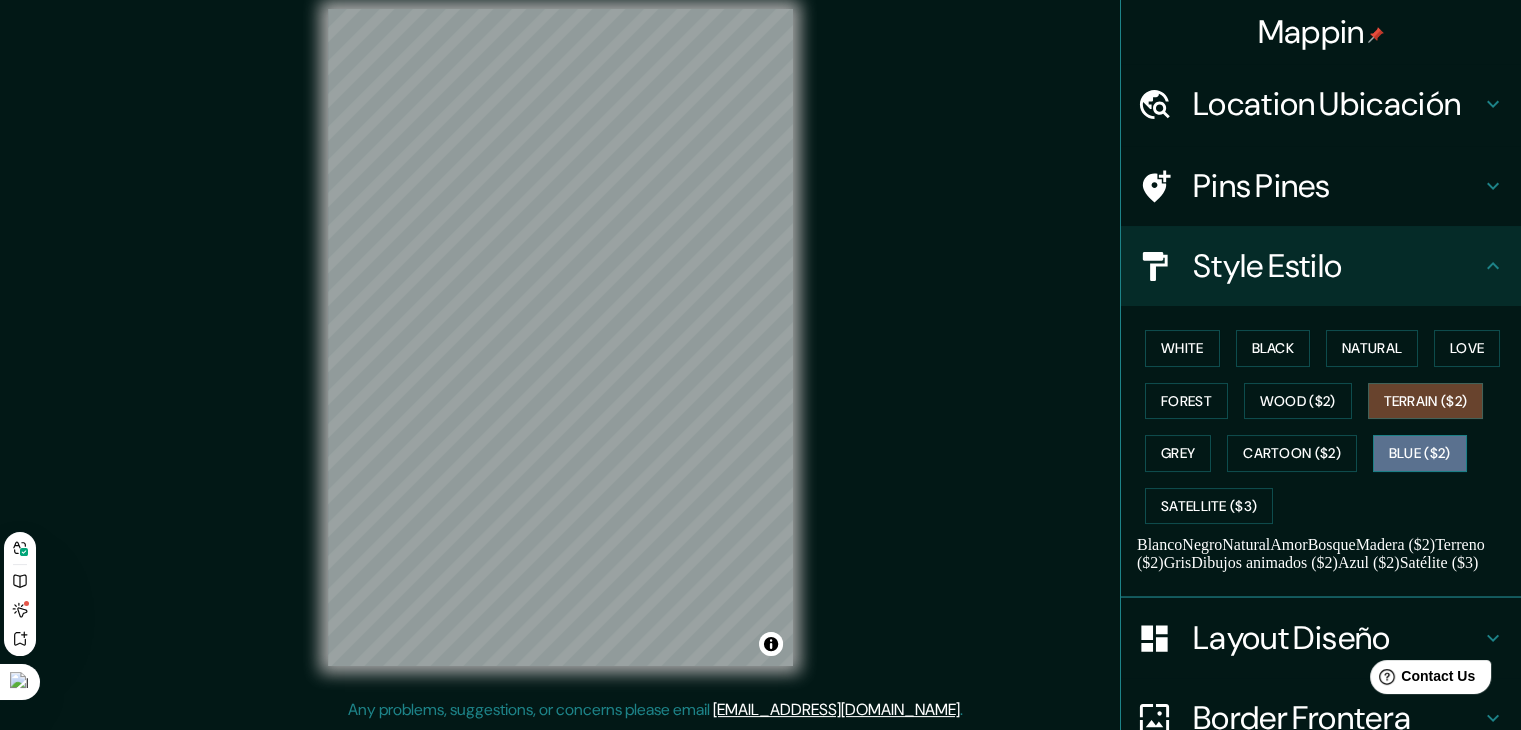click on "Blue ($2)" at bounding box center [1420, 453] 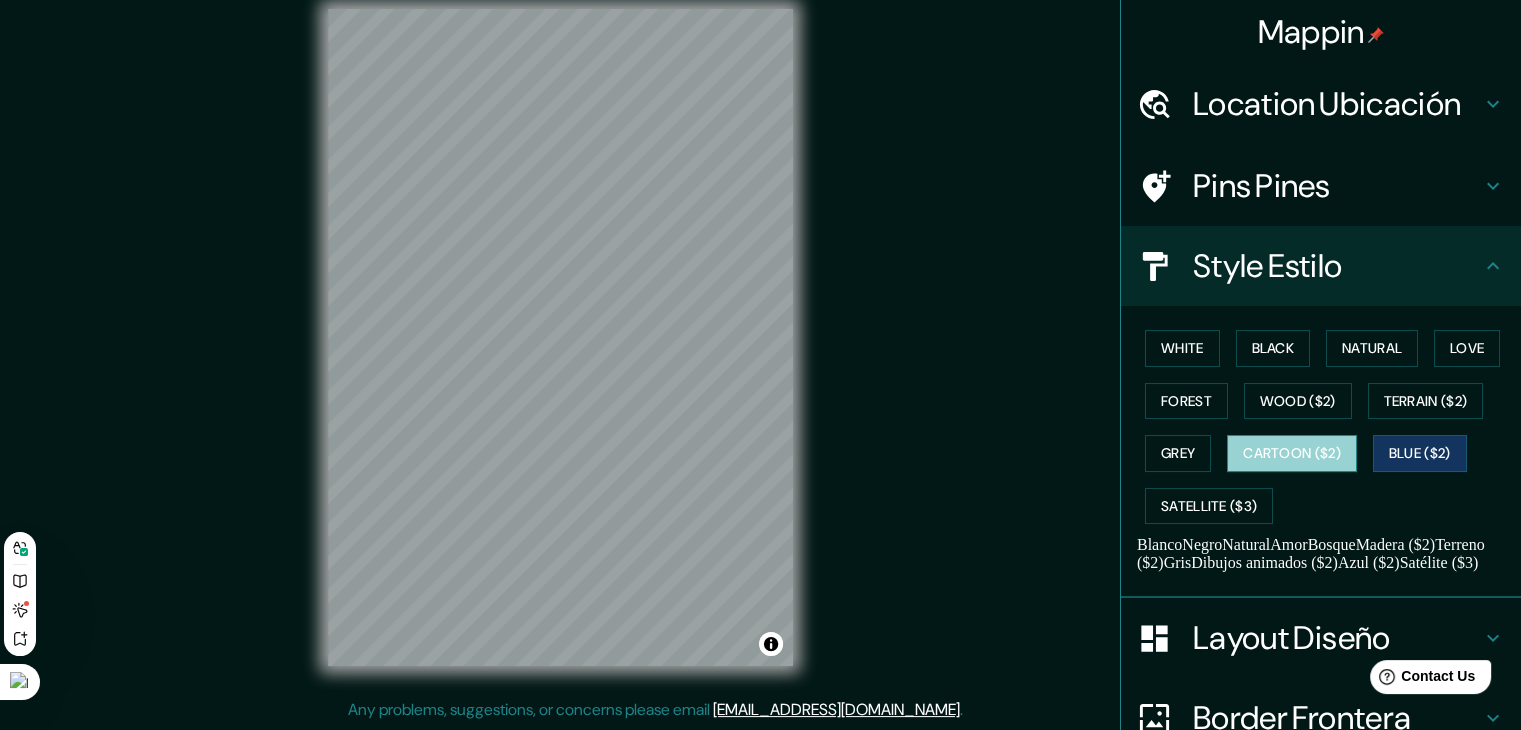 click on "Cartoon ($2)" at bounding box center (1292, 453) 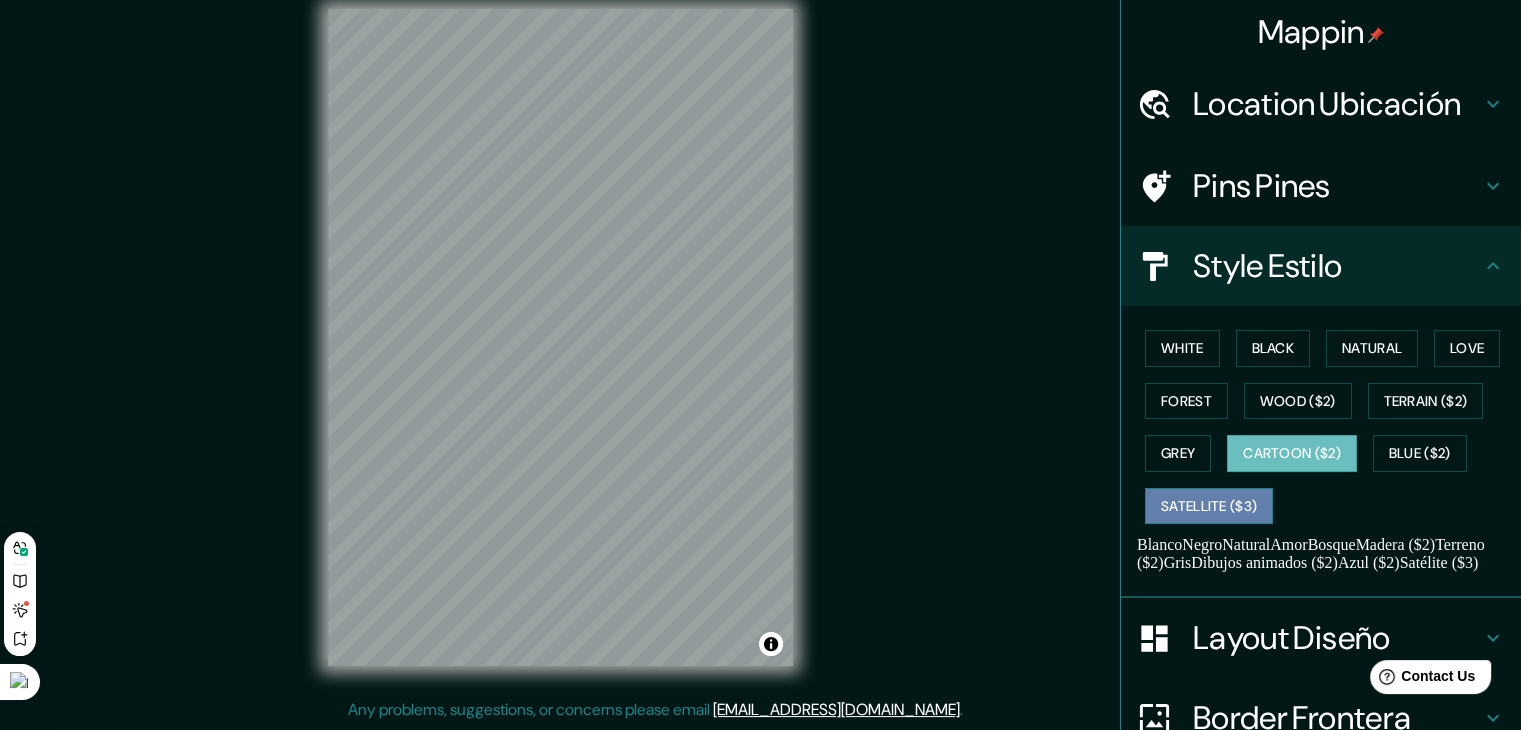 click on "Satellite ($3)" at bounding box center (1209, 506) 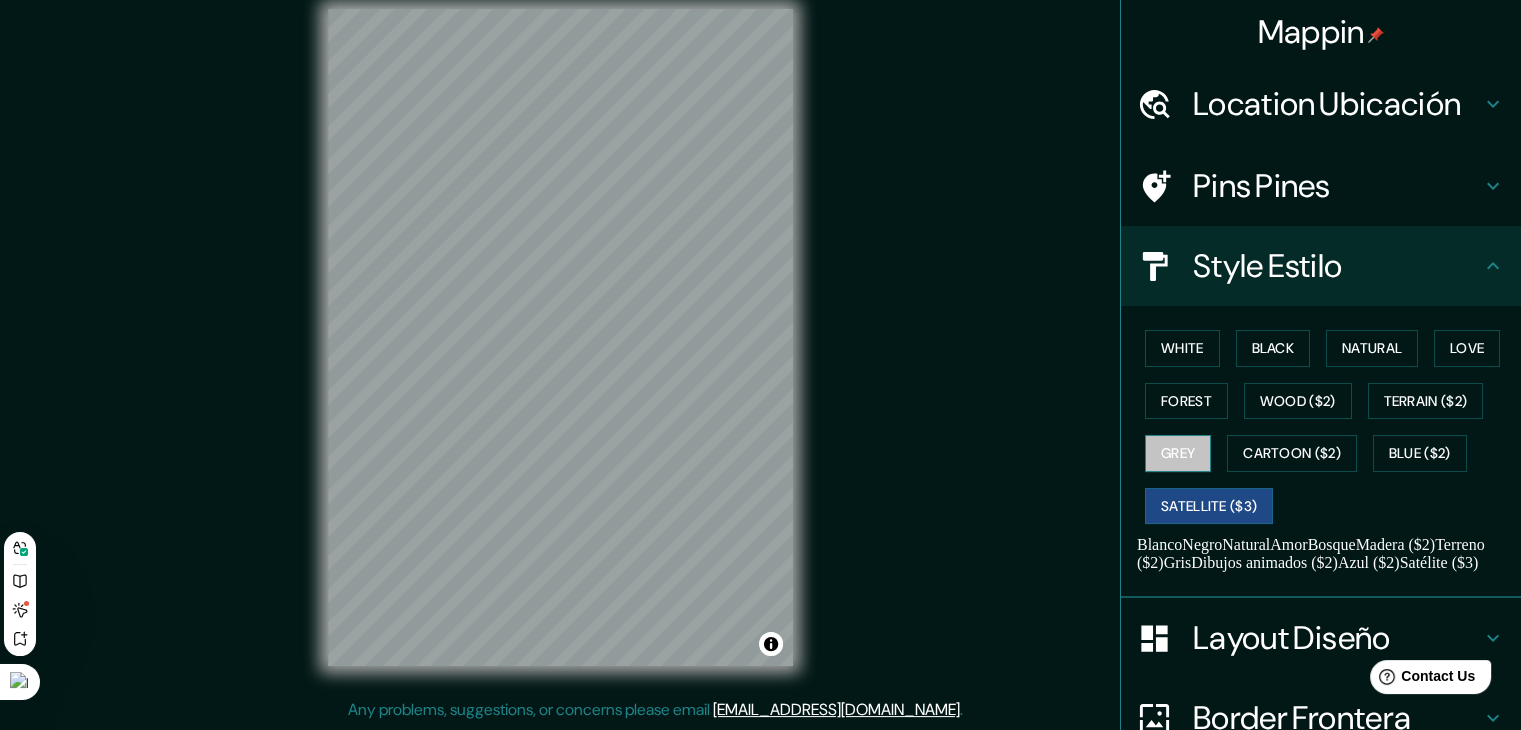 click on "Grey" at bounding box center [1178, 453] 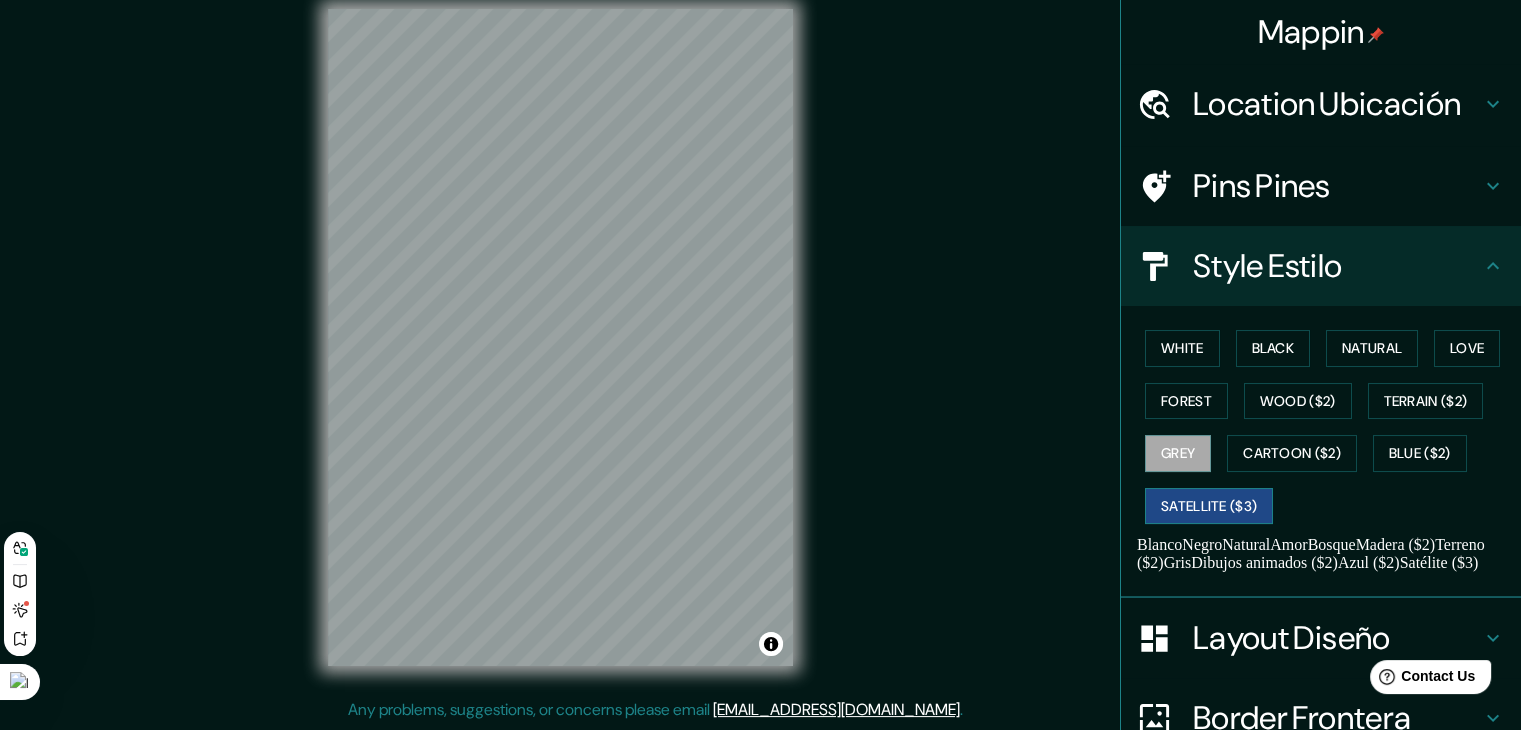 click on "Satellite ($3)" at bounding box center (1209, 506) 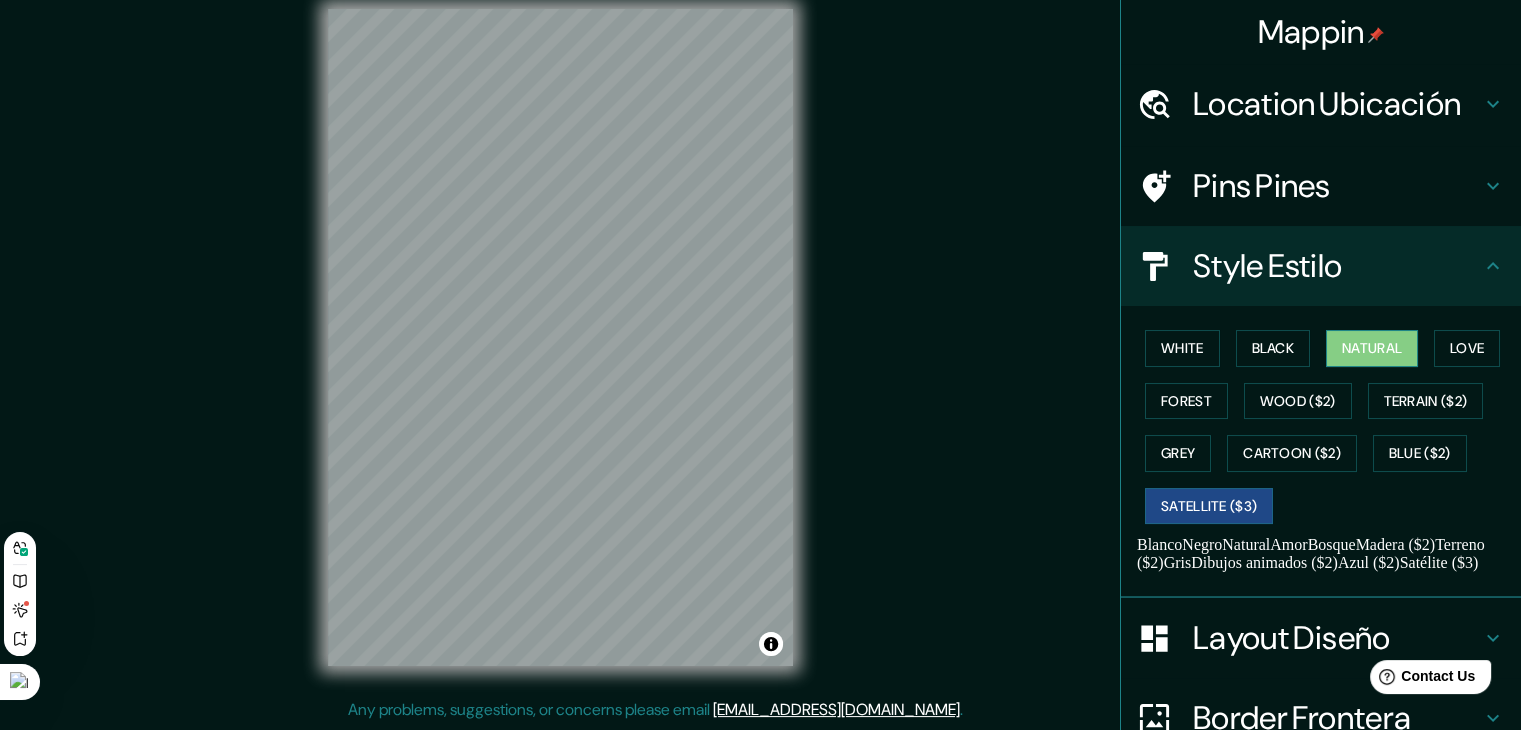 click on "Natural" at bounding box center (1372, 348) 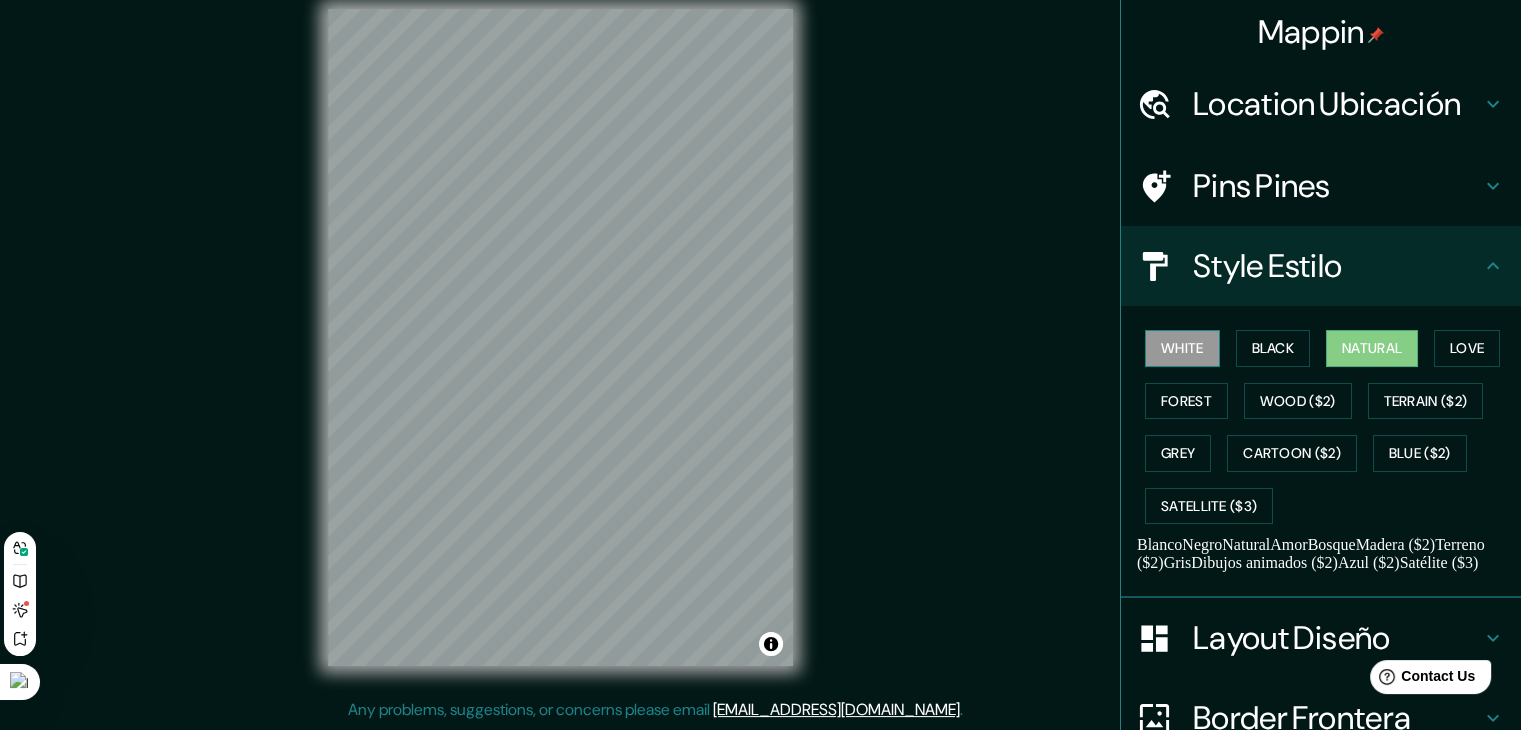 click on "White" at bounding box center (1182, 348) 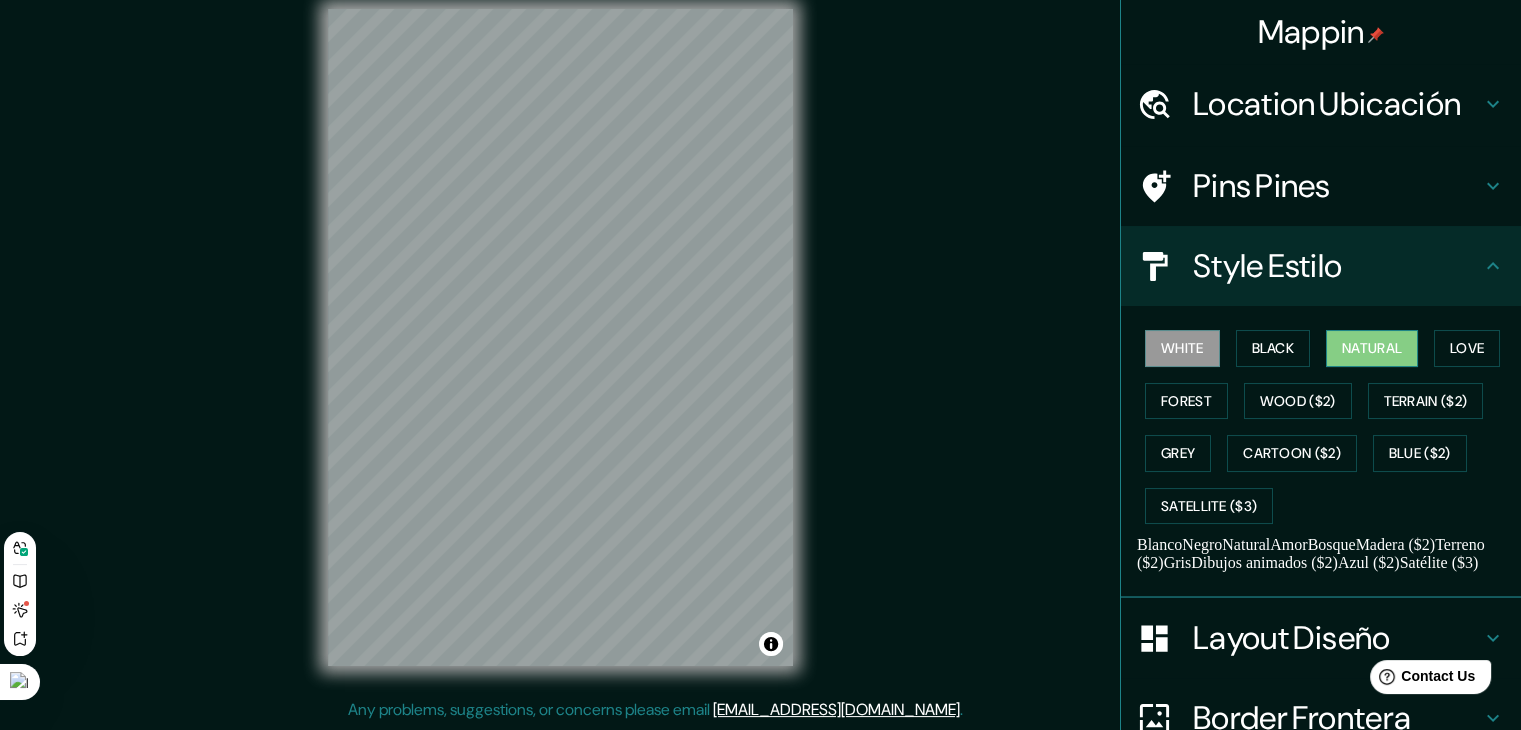 click on "Natural" at bounding box center [1372, 348] 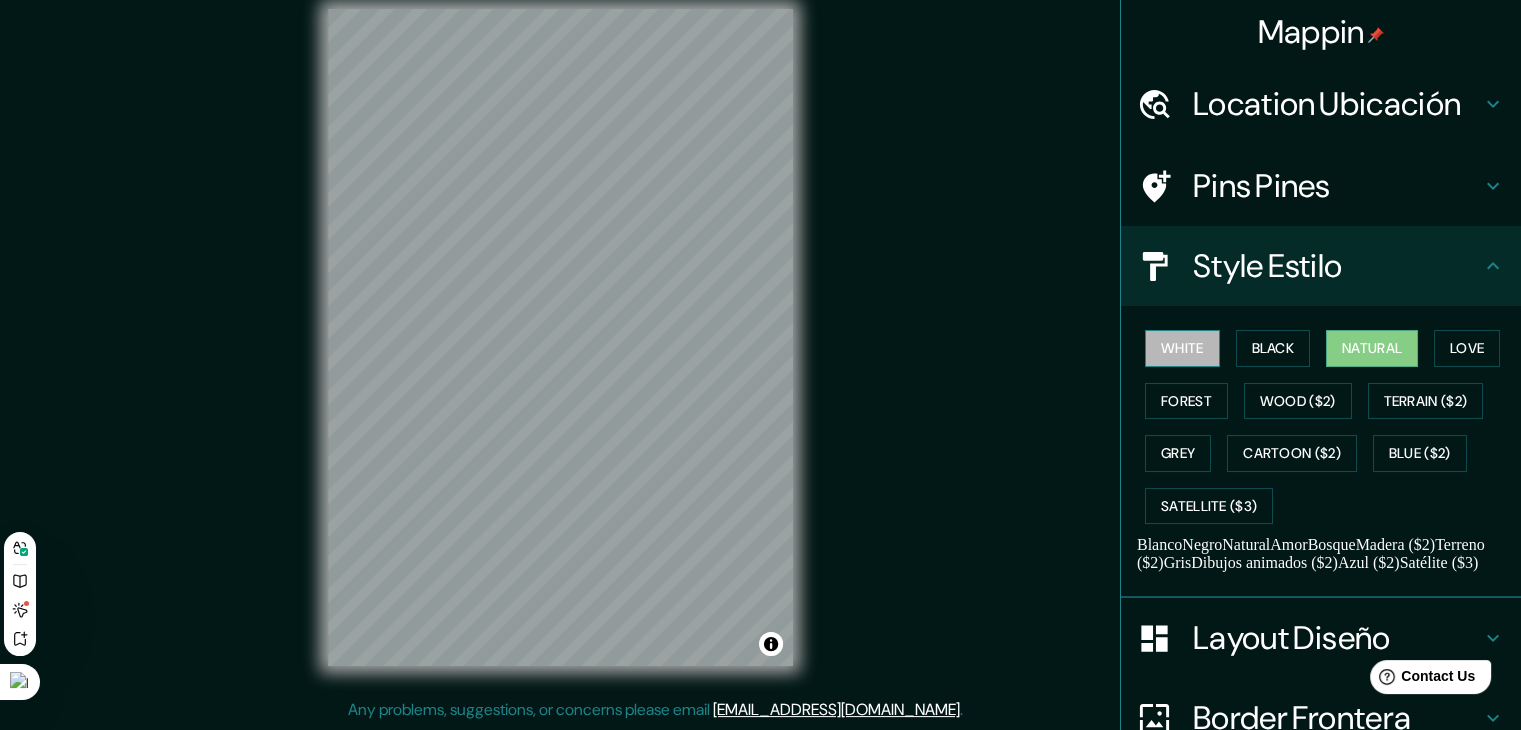 click on "White" at bounding box center [1182, 348] 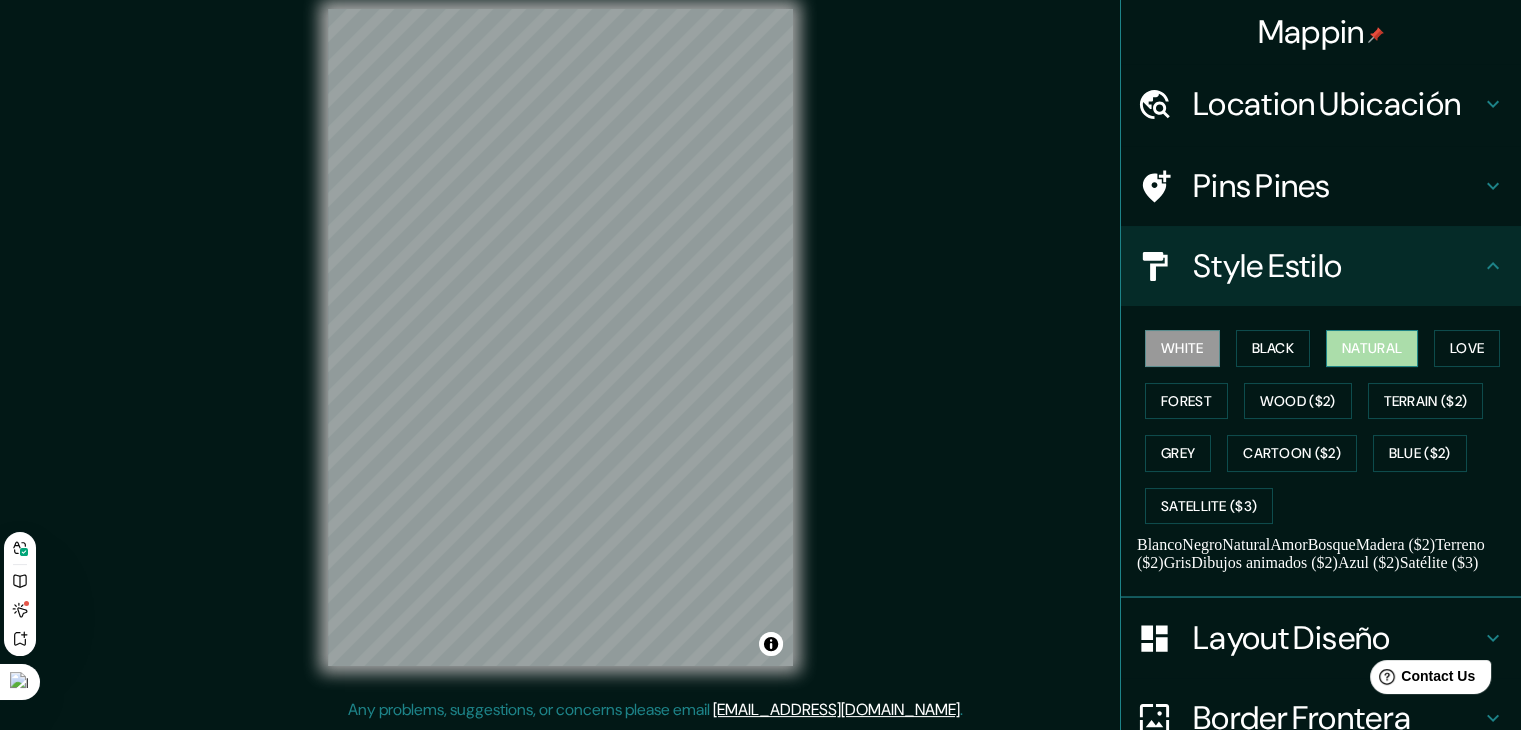 click on "Natural" at bounding box center (1372, 348) 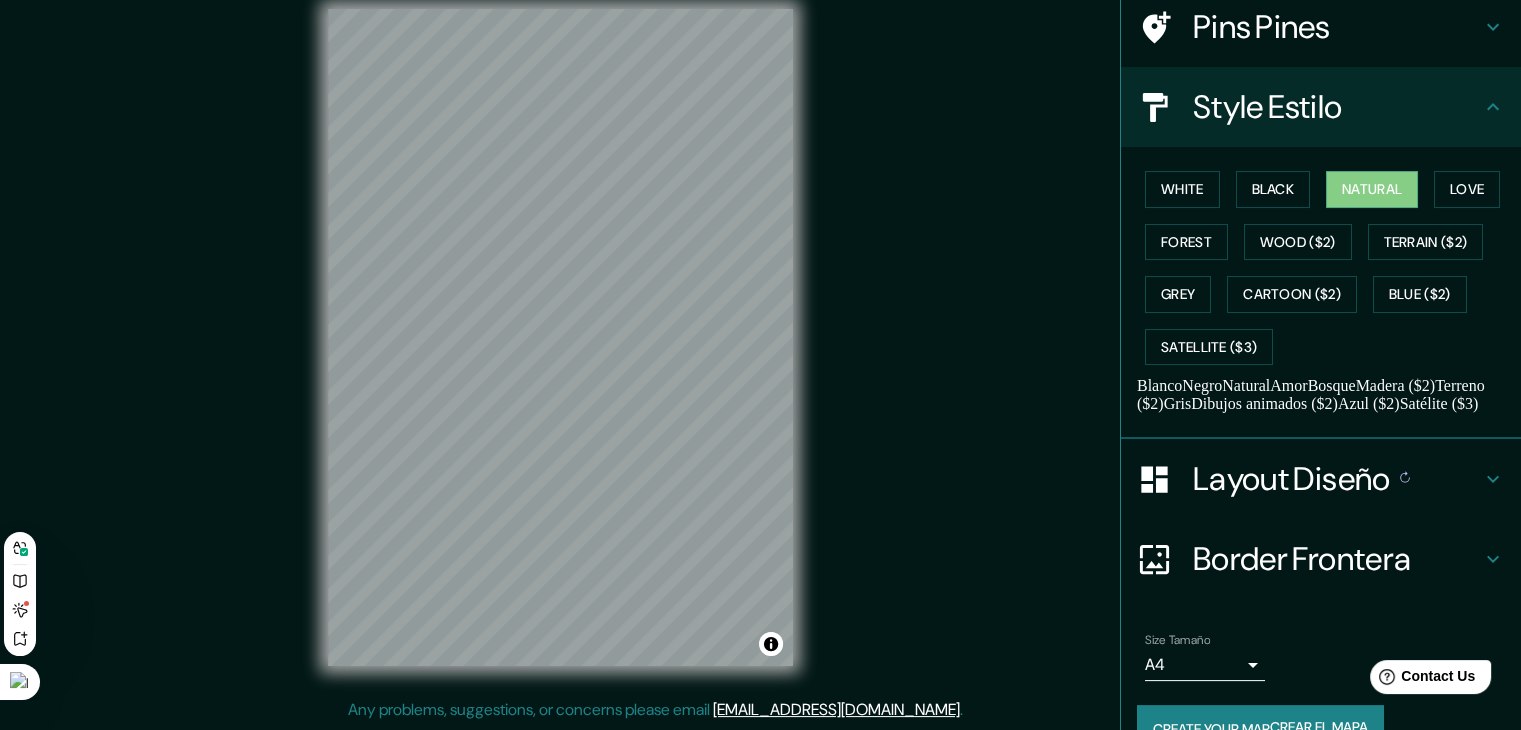 scroll, scrollTop: 204, scrollLeft: 0, axis: vertical 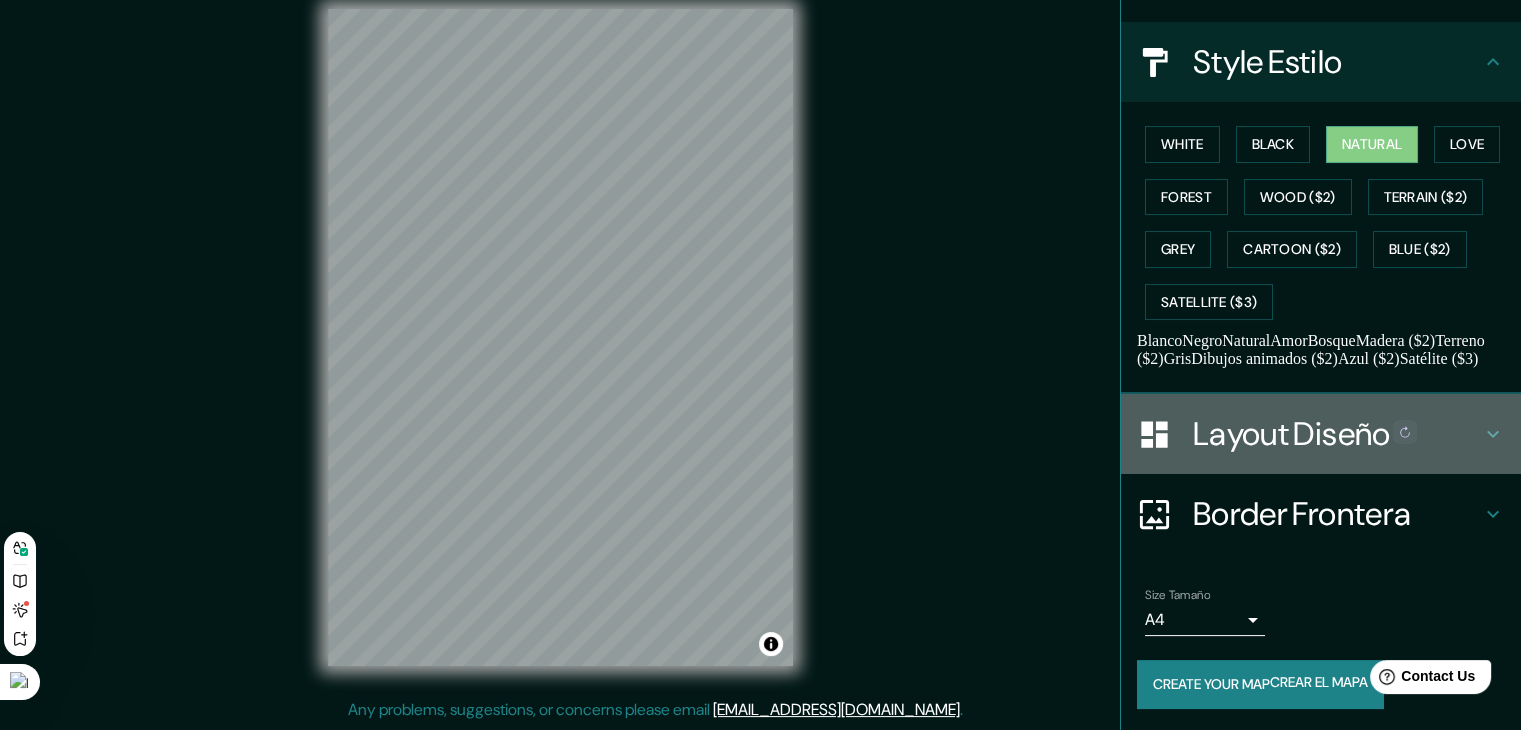click 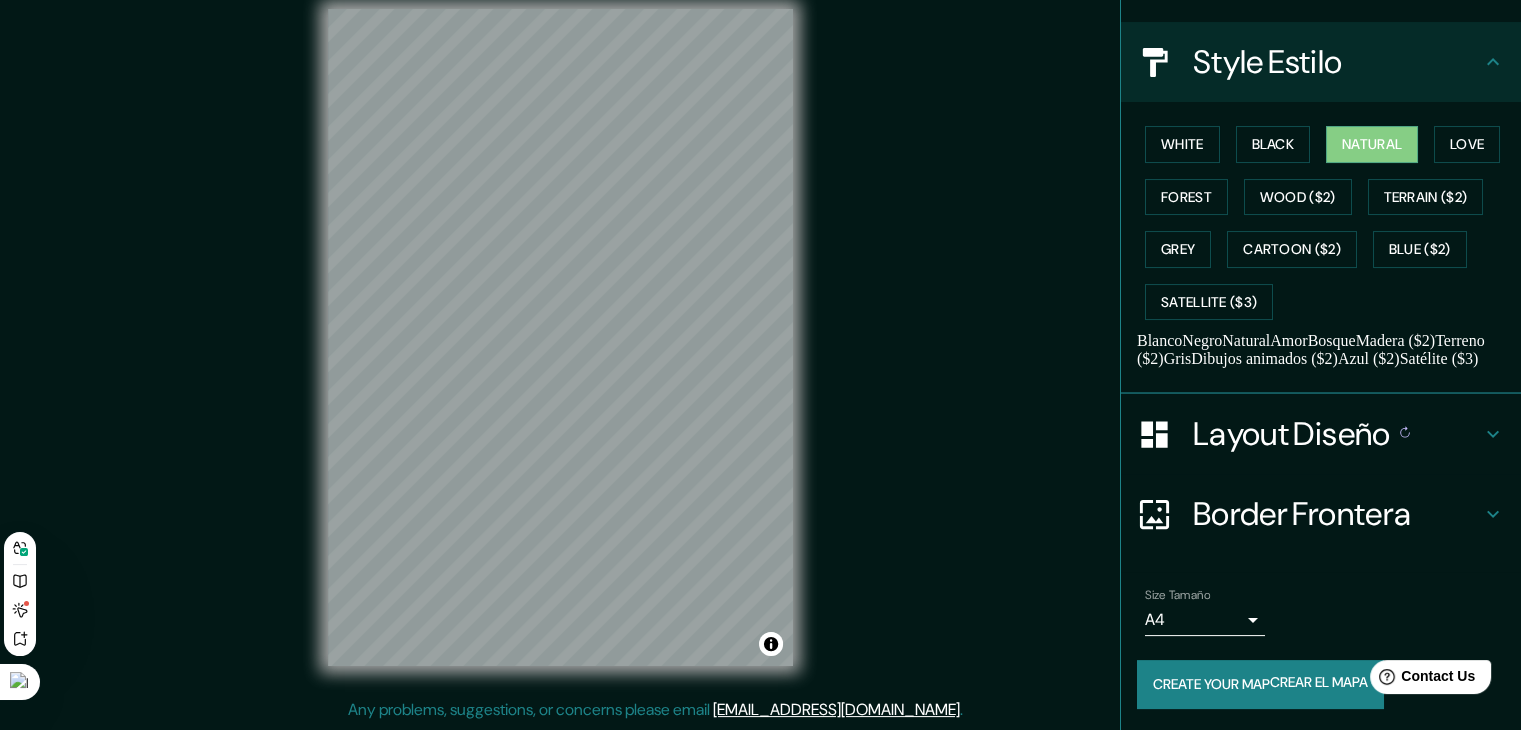 click 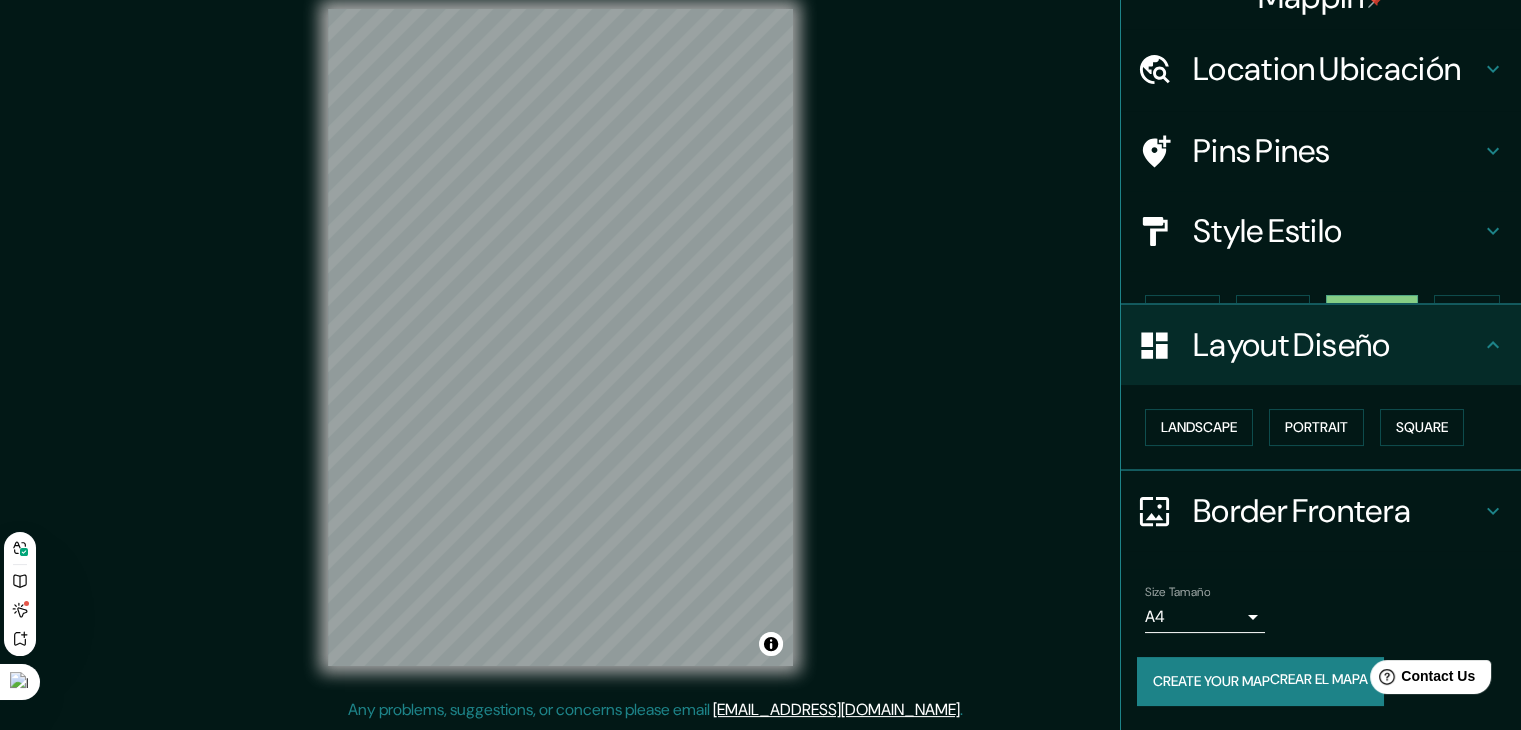scroll, scrollTop: 33, scrollLeft: 0, axis: vertical 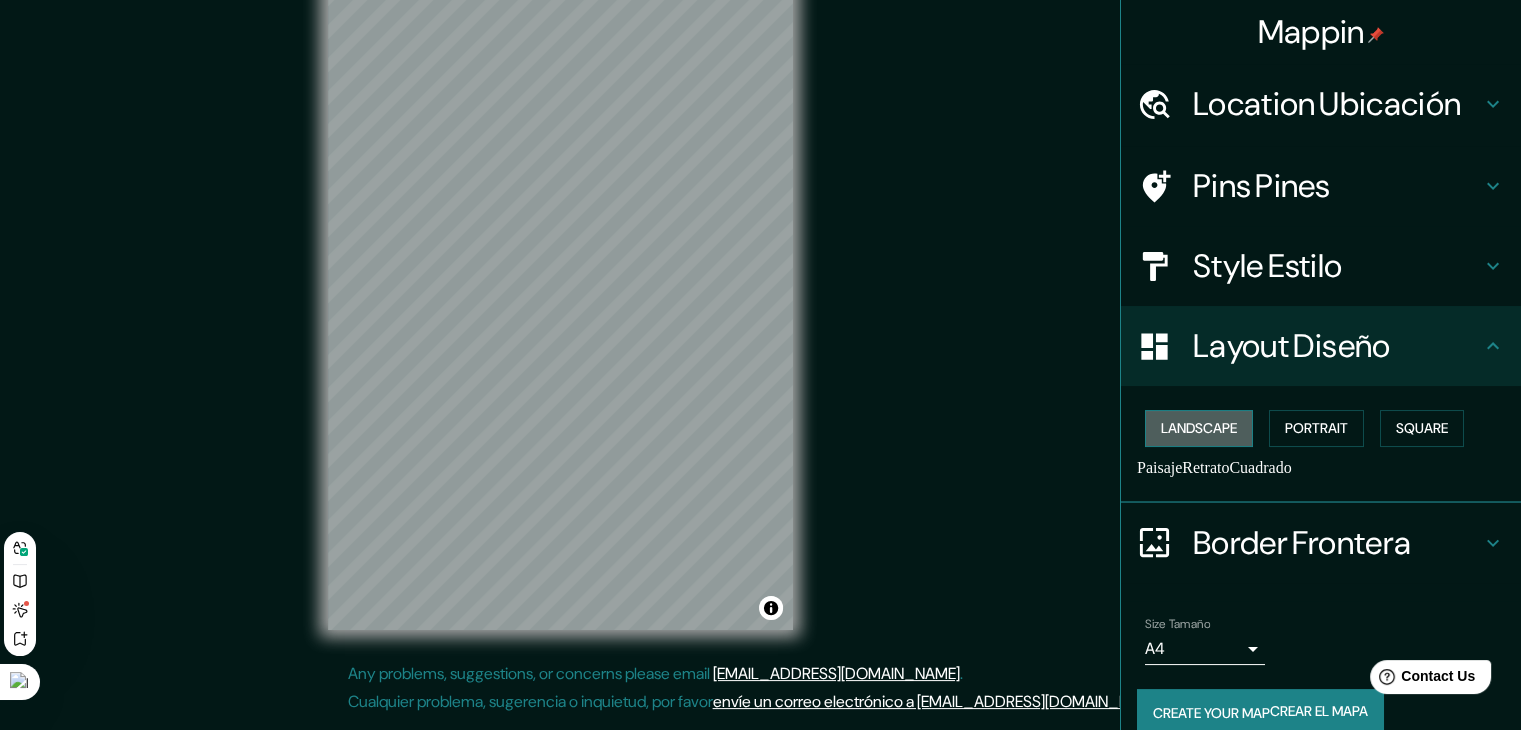 click on "Landscape" at bounding box center [1199, 428] 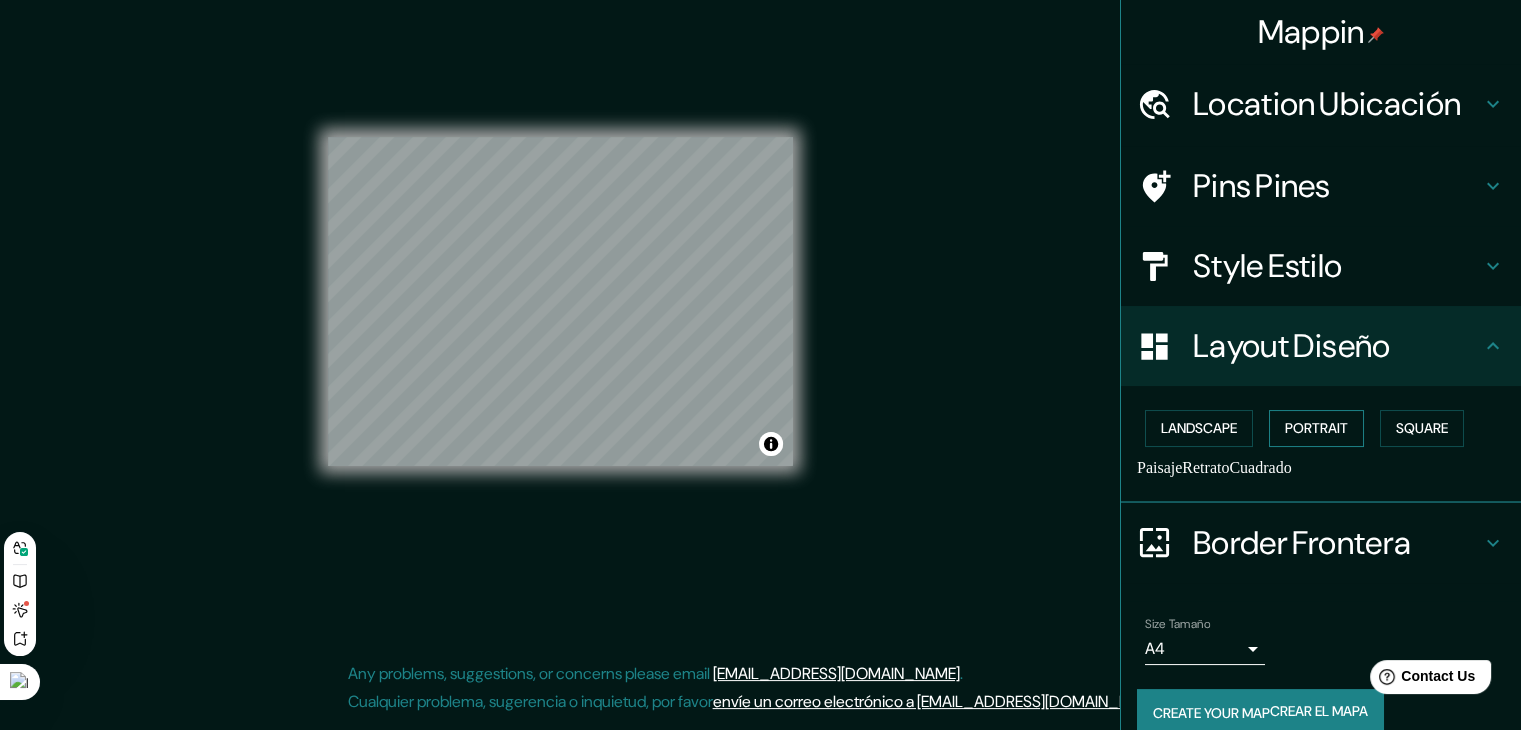 click on "Portrait" at bounding box center (1316, 428) 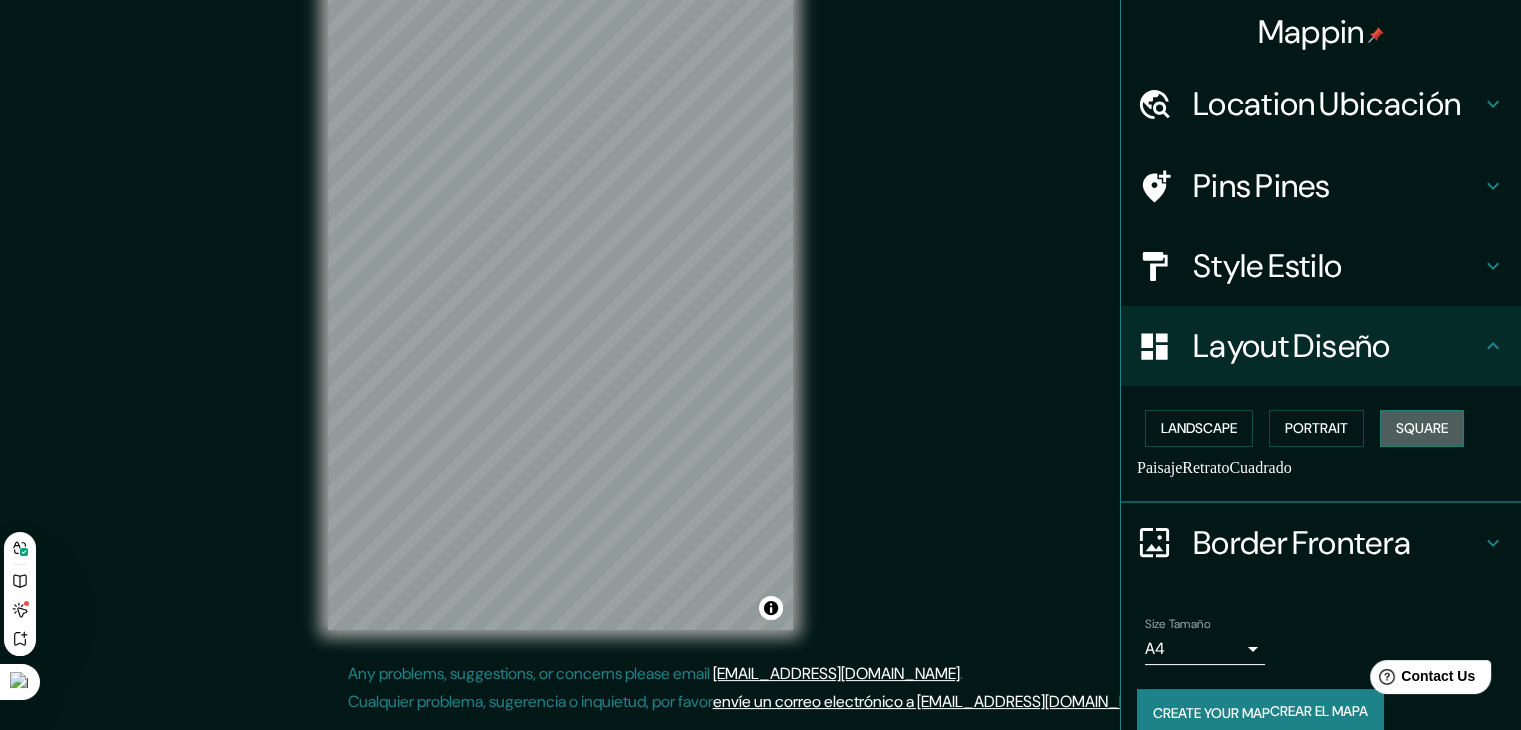 click on "Square" at bounding box center (1422, 428) 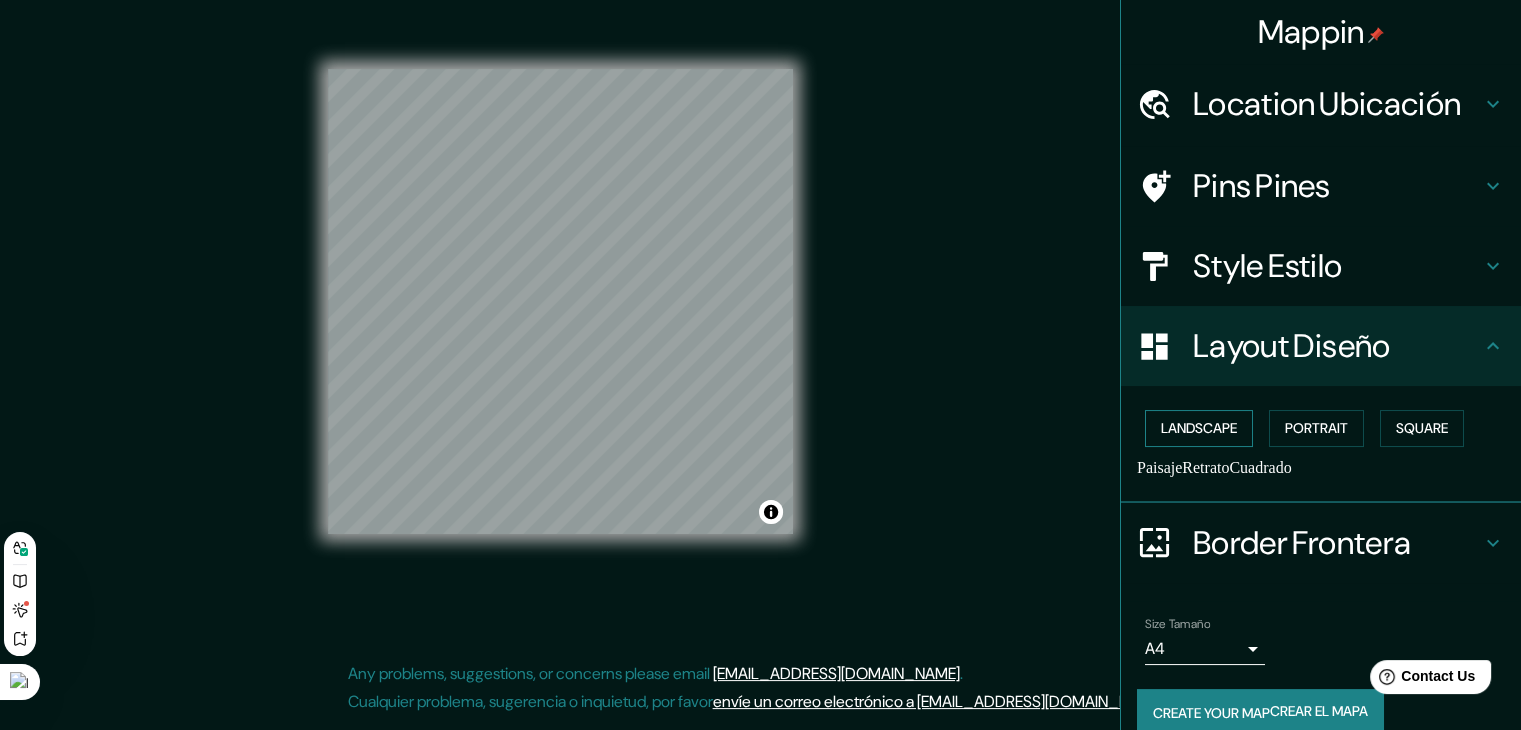 click on "Landscape" at bounding box center (1199, 428) 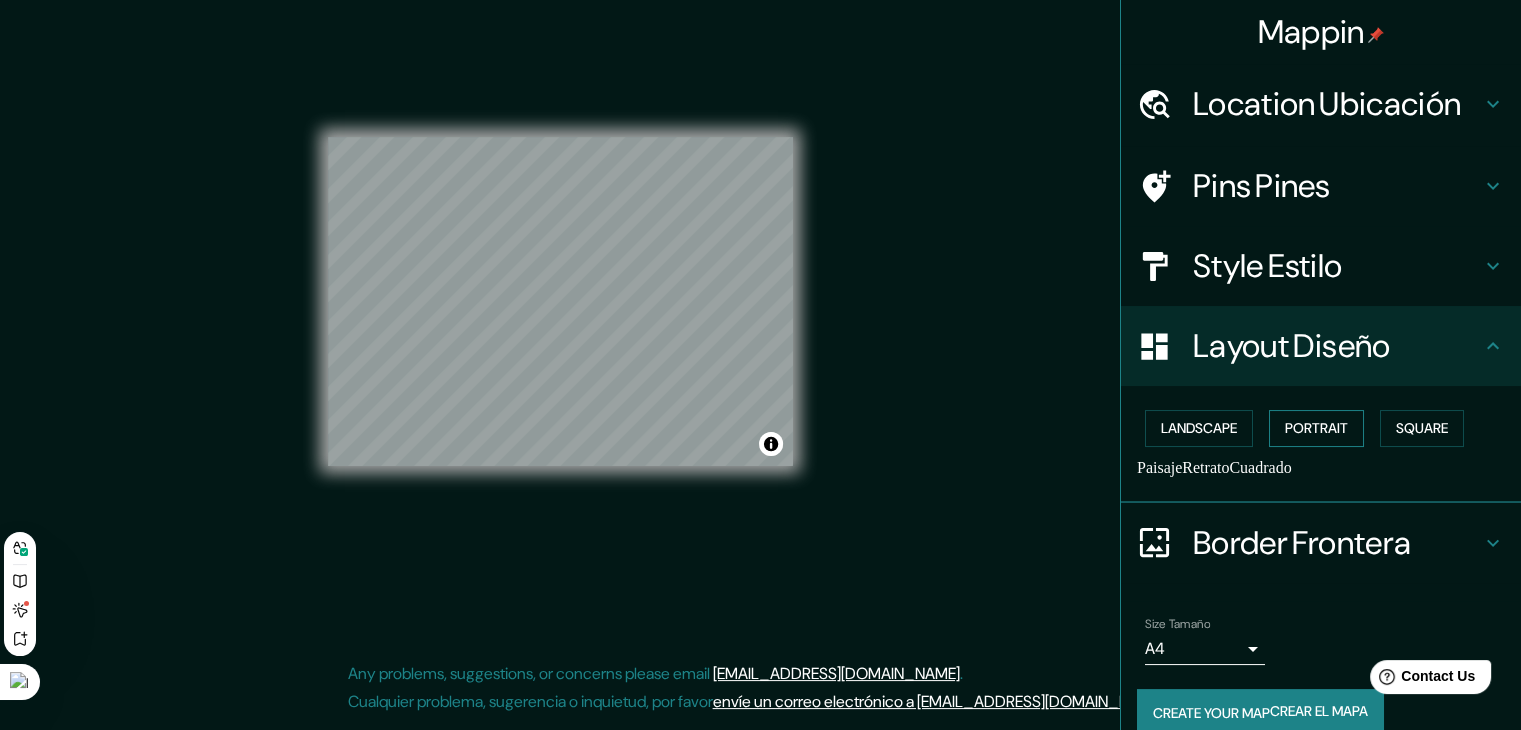 click on "Portrait" at bounding box center (1316, 428) 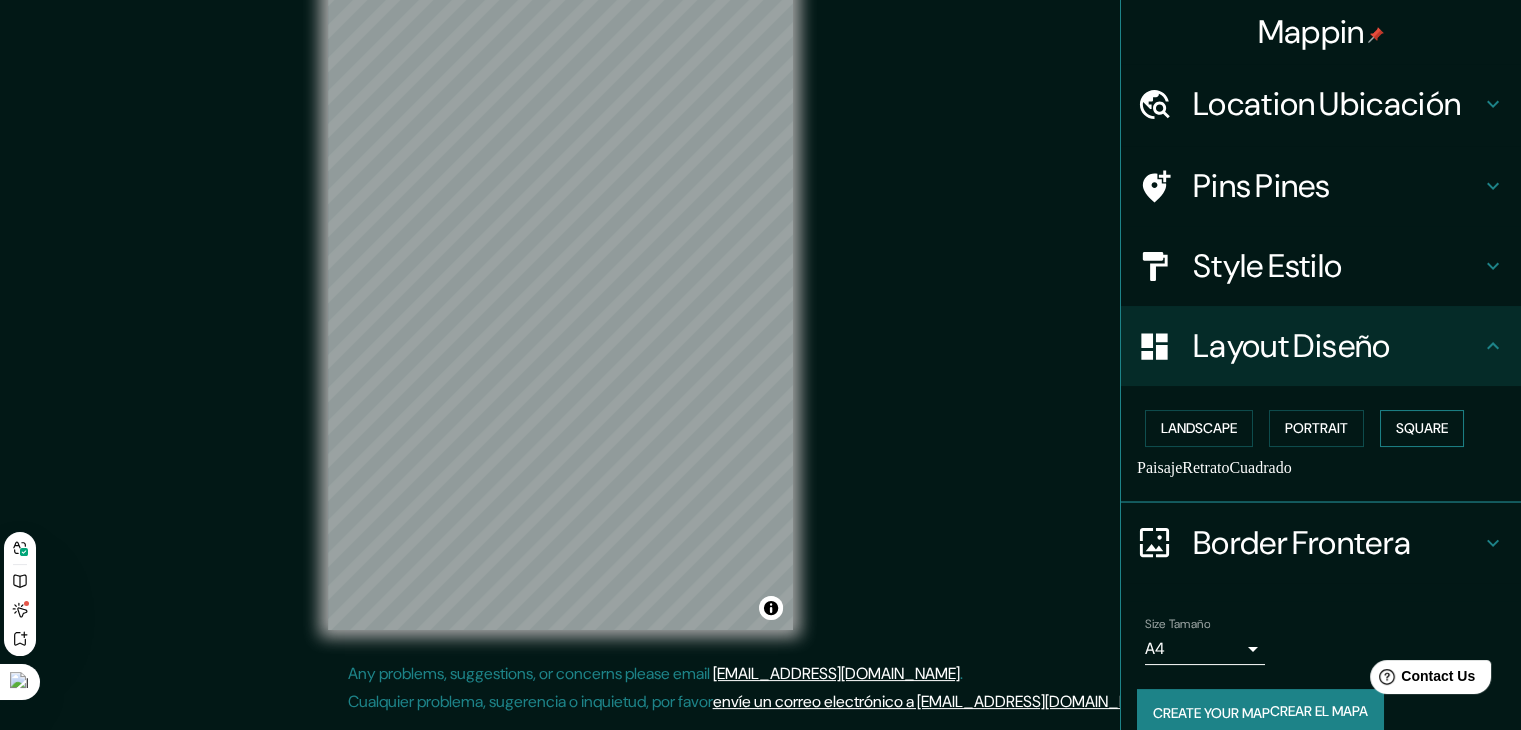 click on "Square" at bounding box center (1422, 428) 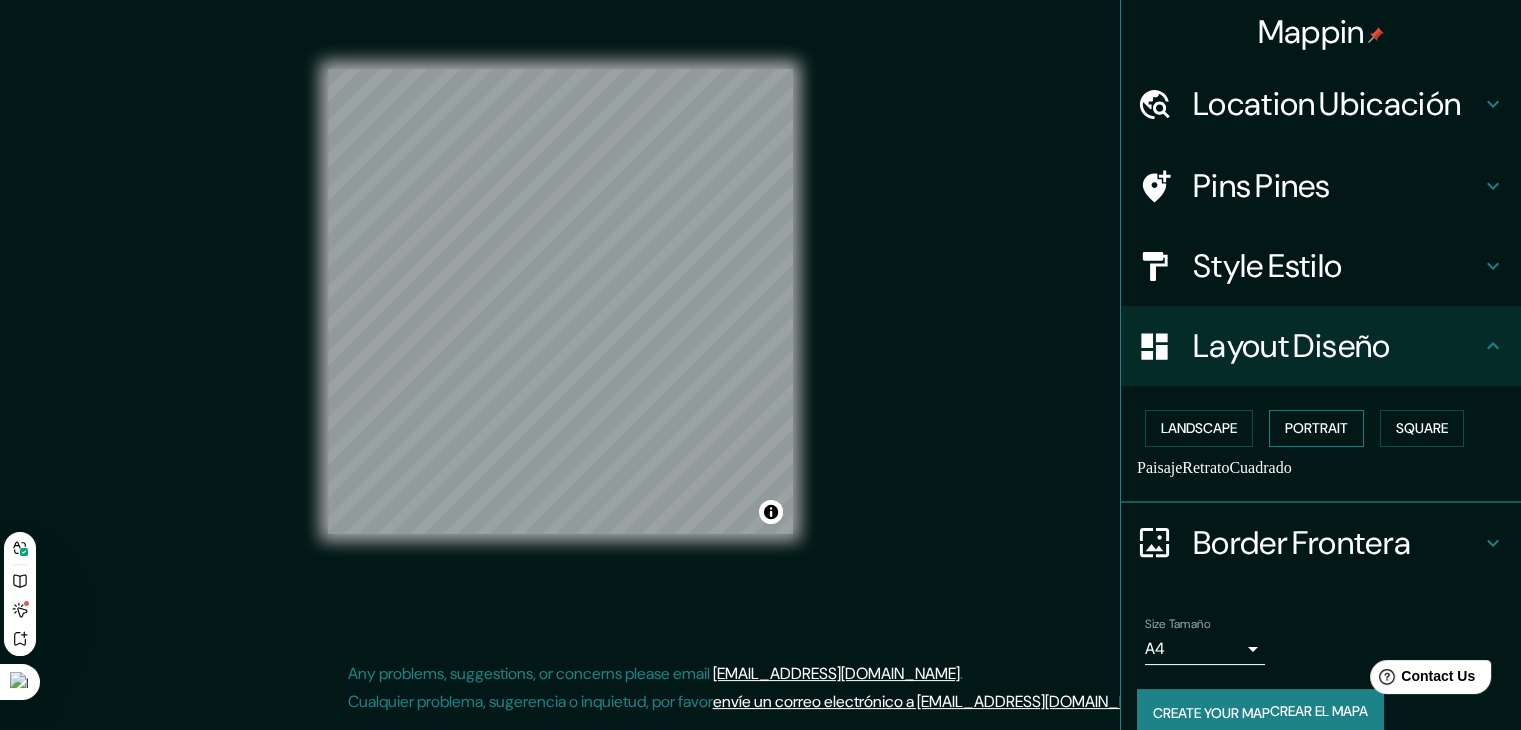 click on "Portrait" at bounding box center (1316, 428) 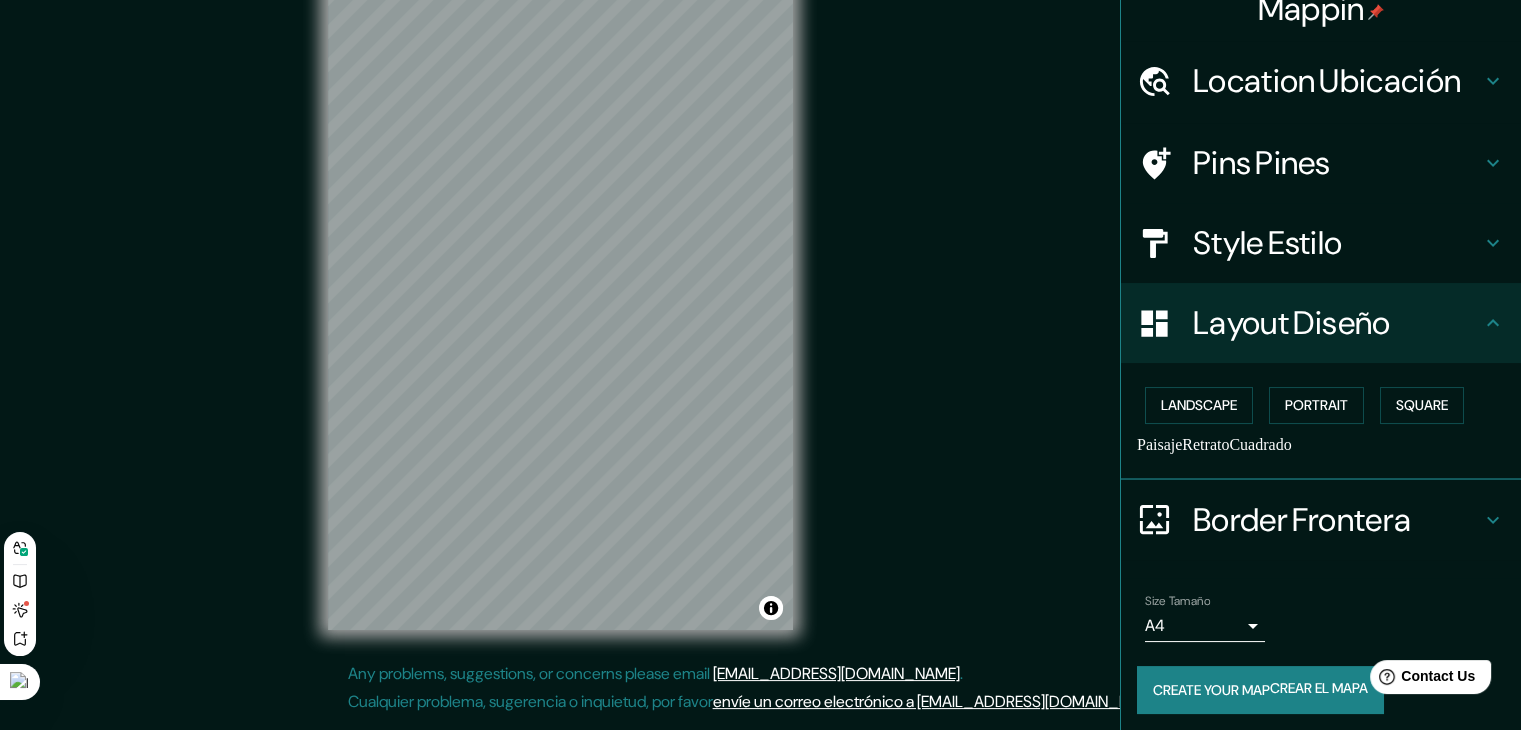 scroll, scrollTop: 30, scrollLeft: 0, axis: vertical 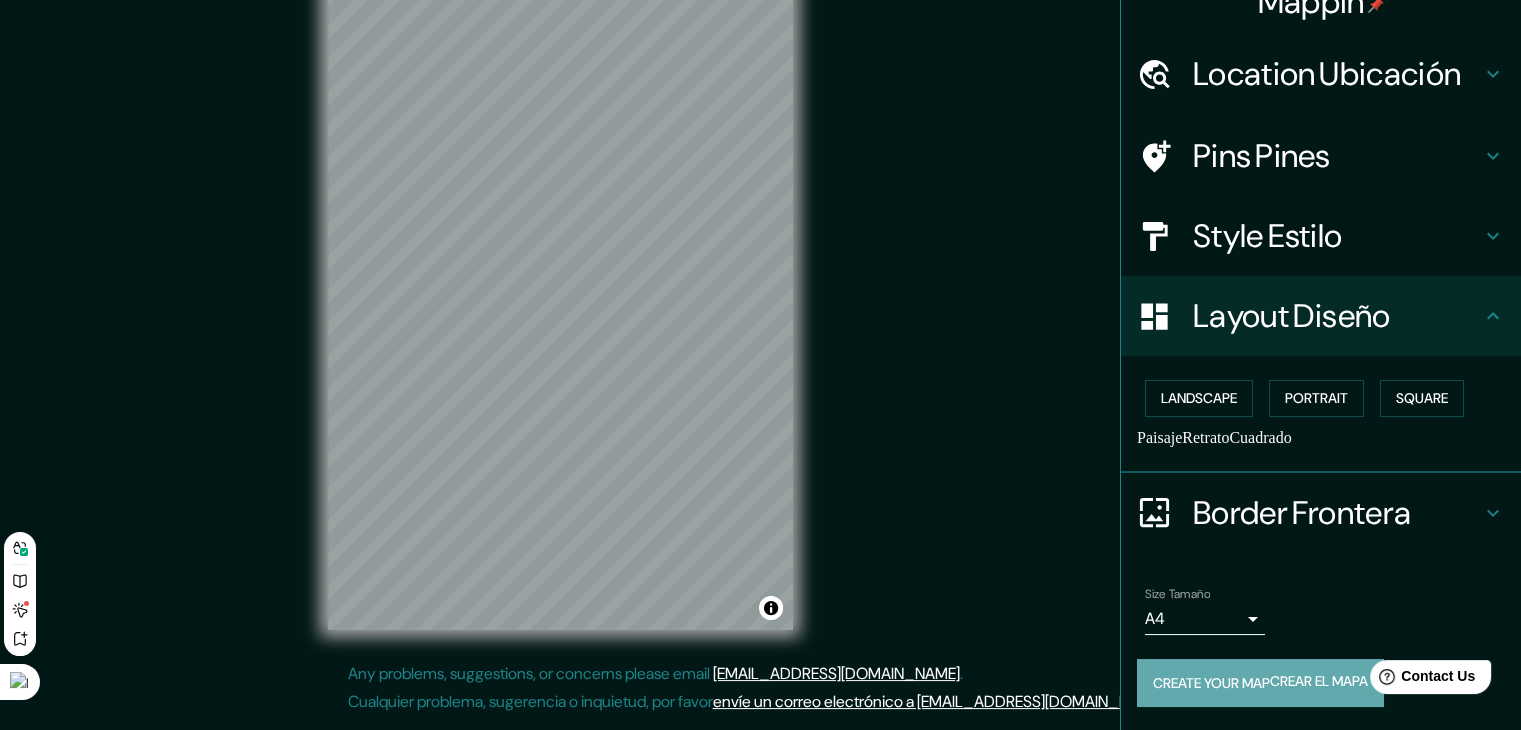 click on "Create your map Crear el mapa" at bounding box center (1260, 683) 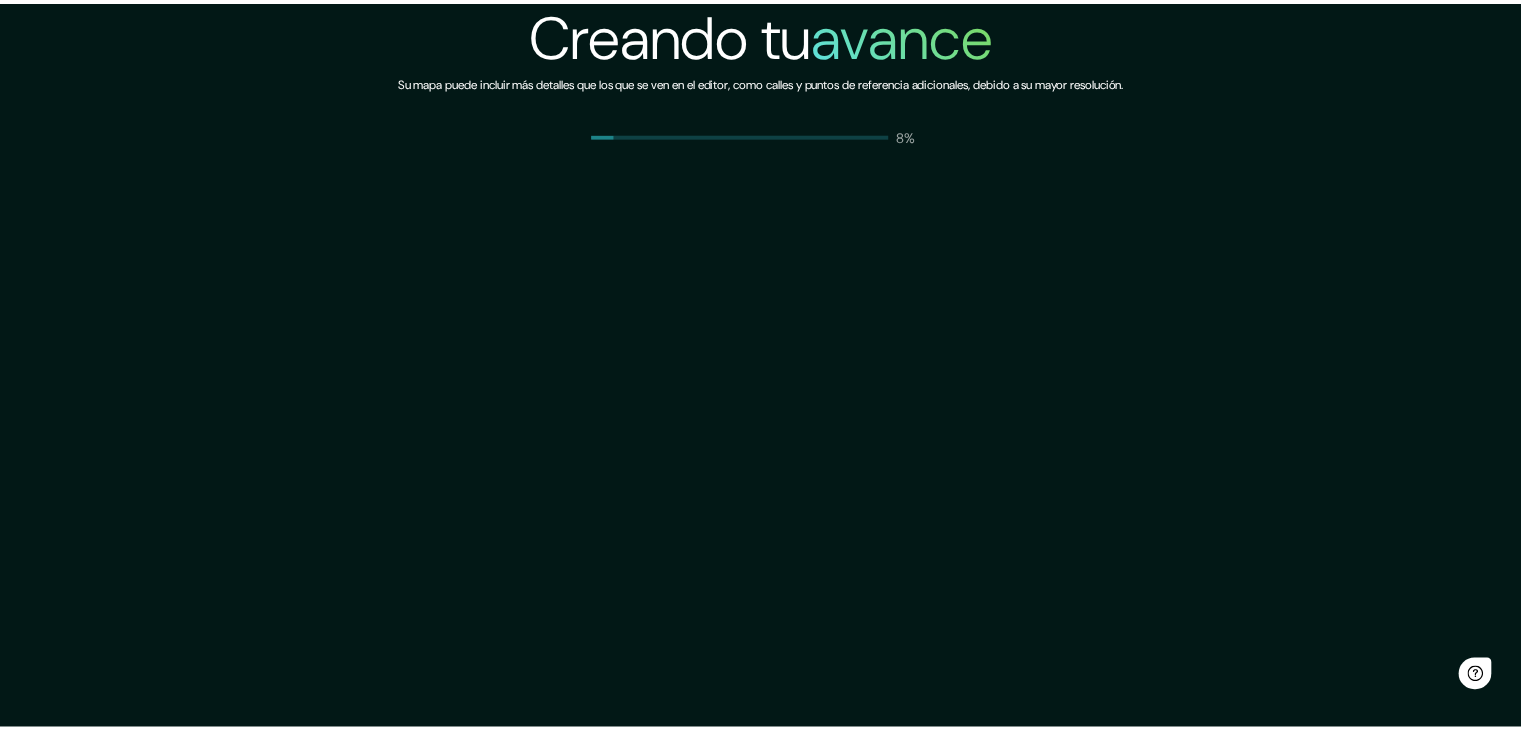 scroll, scrollTop: 0, scrollLeft: 0, axis: both 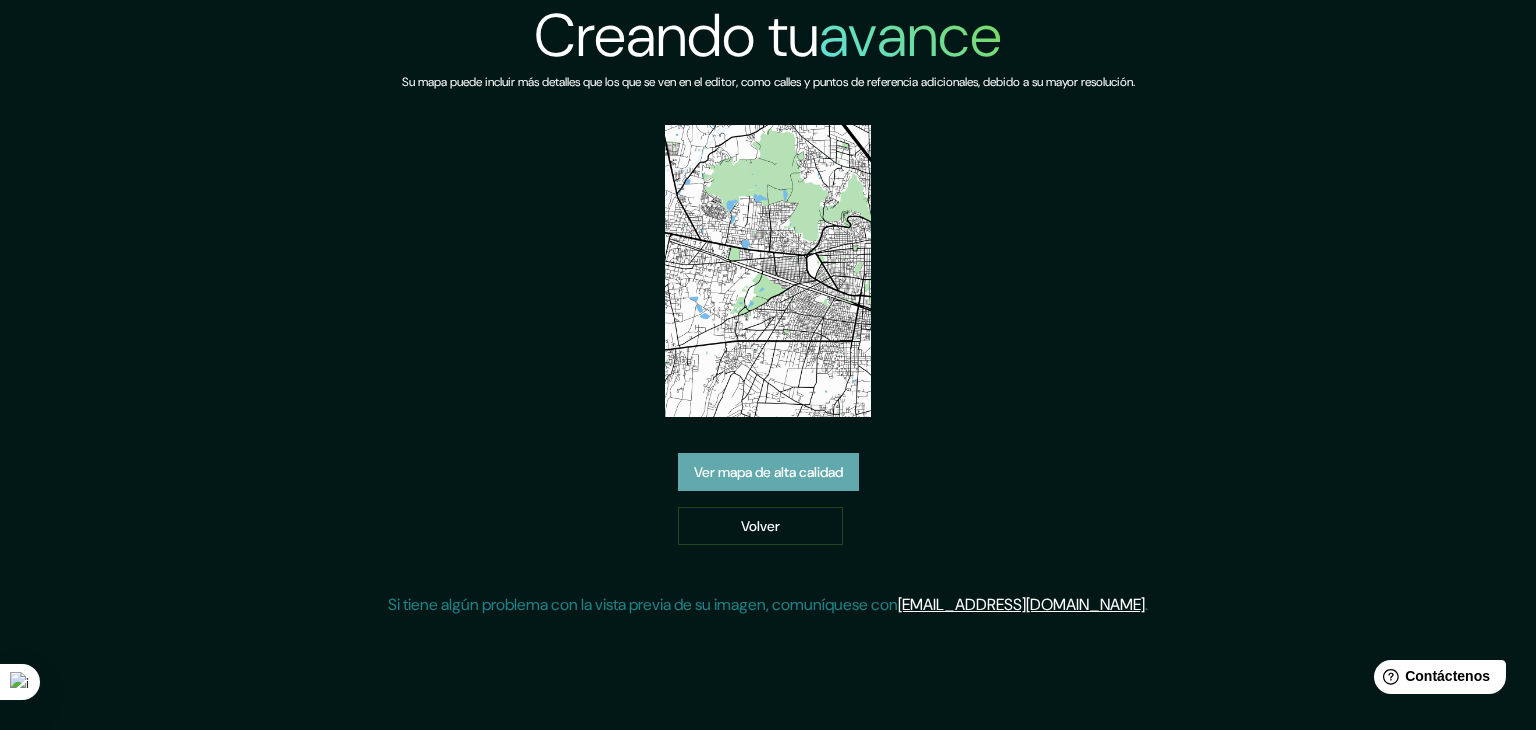 click on "Ver mapa de alta calidad" at bounding box center (768, 472) 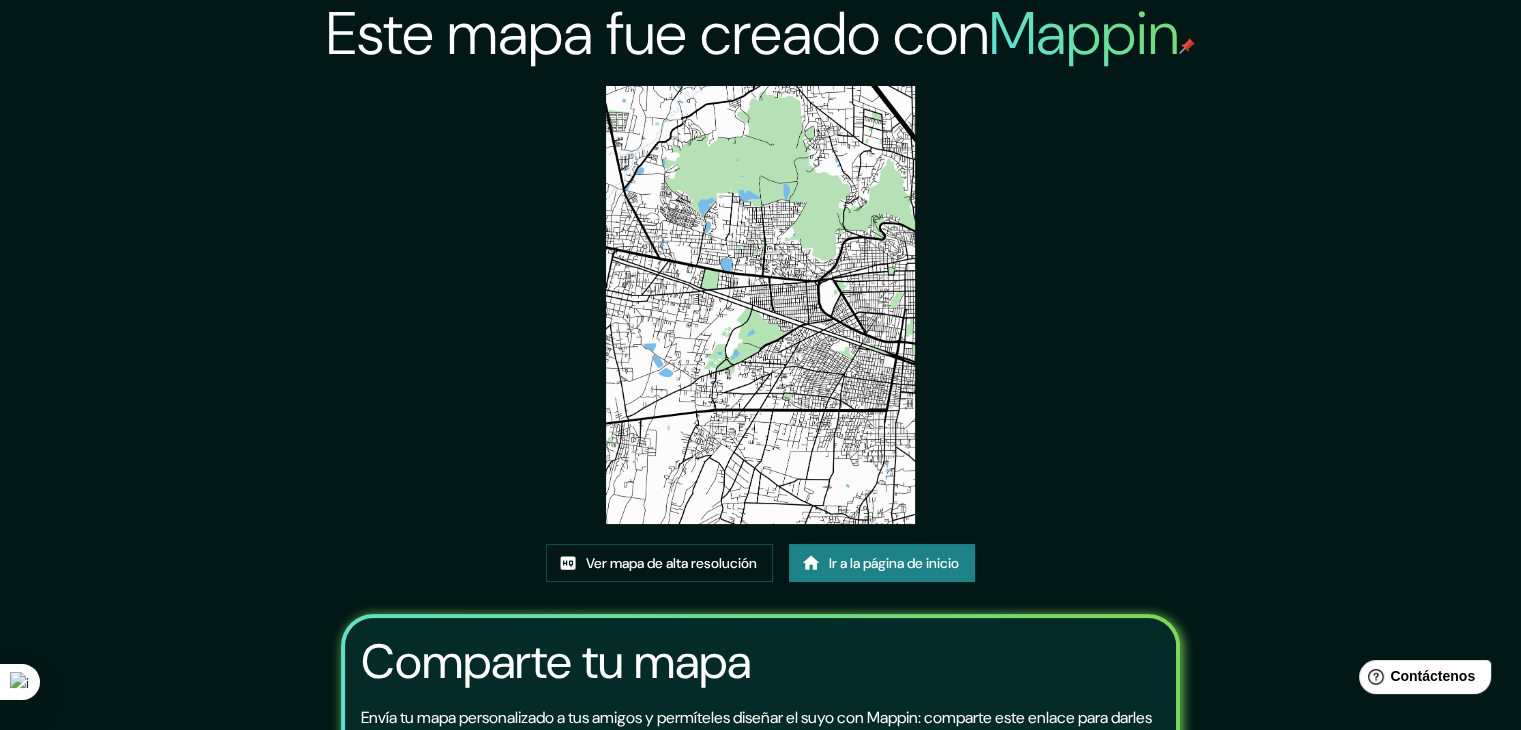 scroll, scrollTop: 0, scrollLeft: 0, axis: both 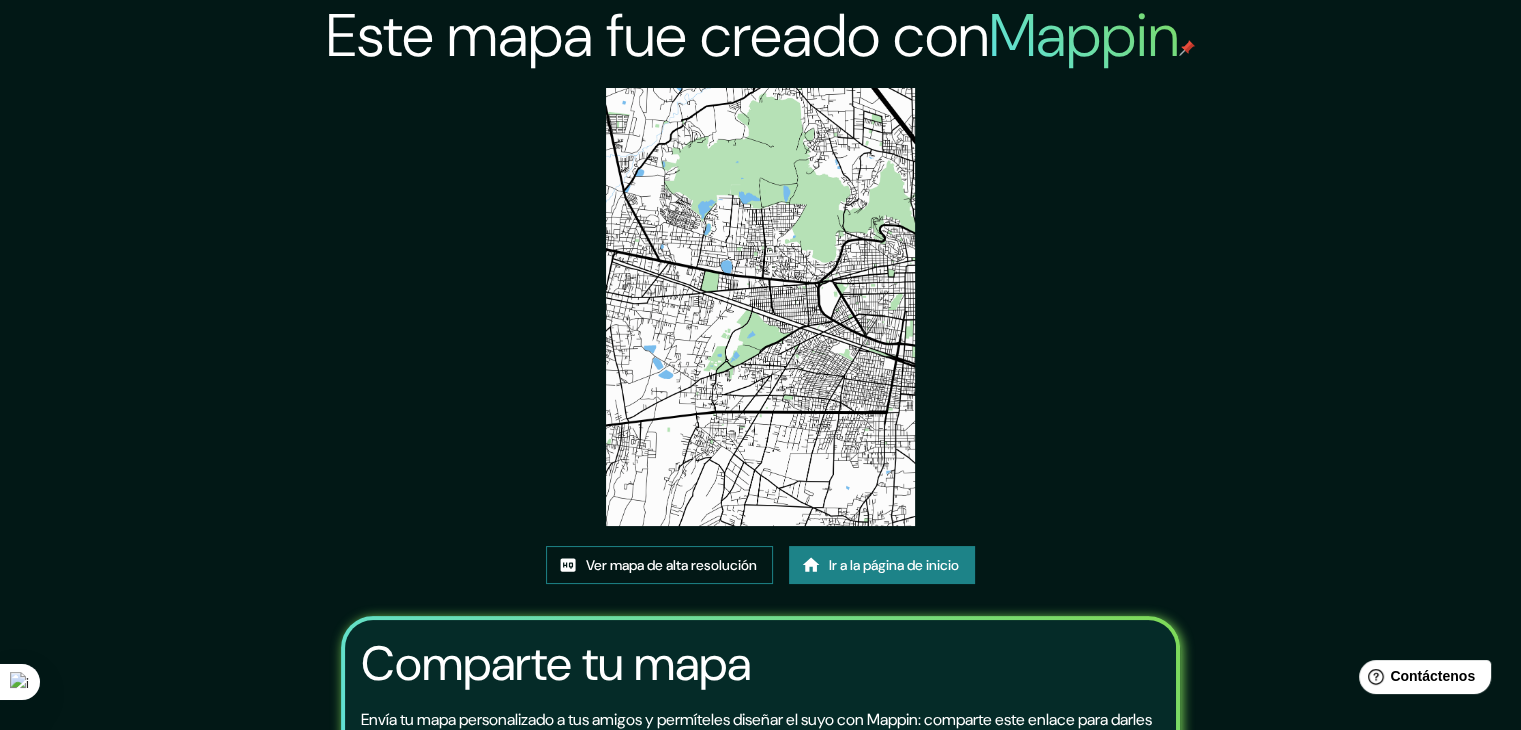 click on "Ver mapa de alta resolución" at bounding box center [671, 565] 